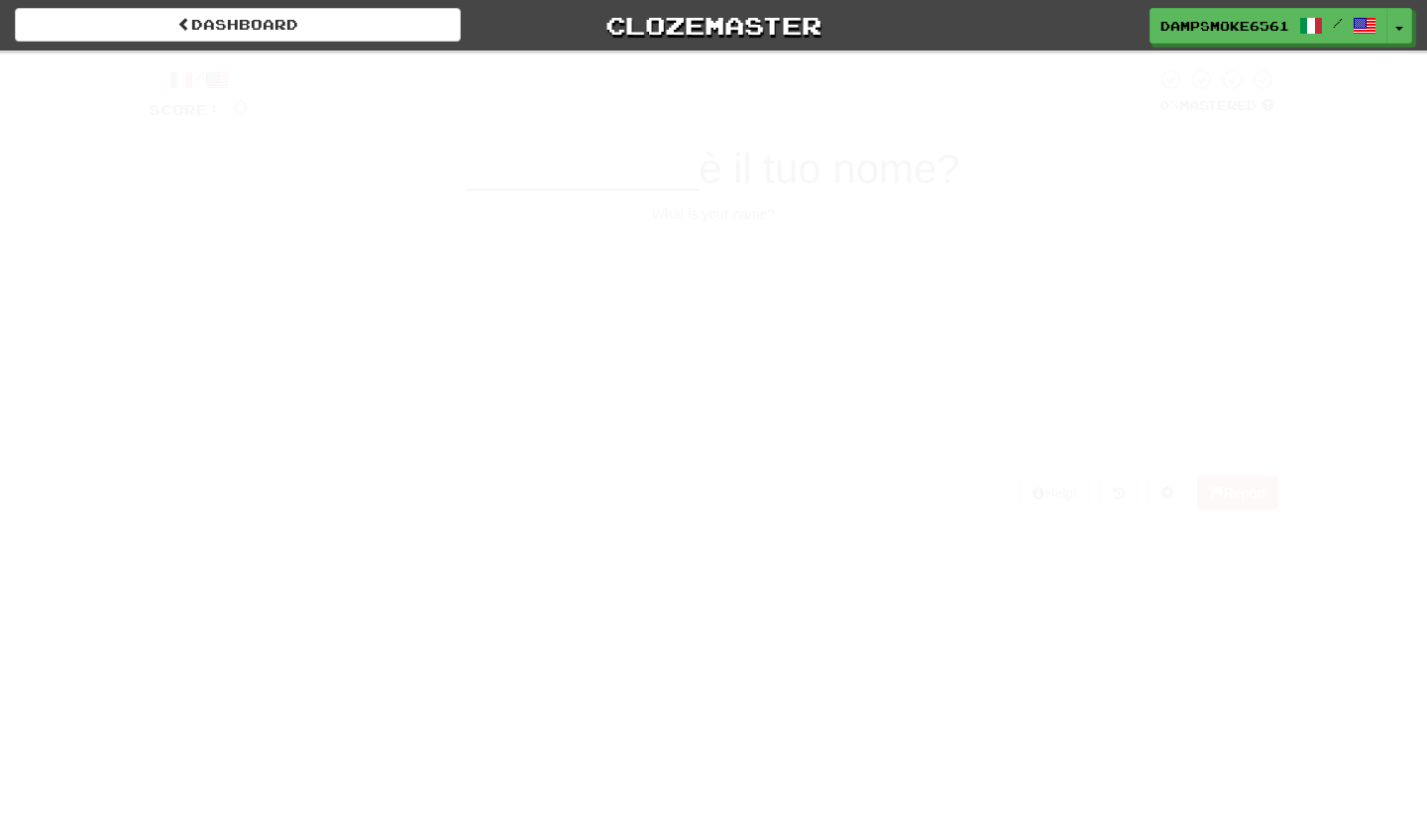 scroll, scrollTop: 0, scrollLeft: 0, axis: both 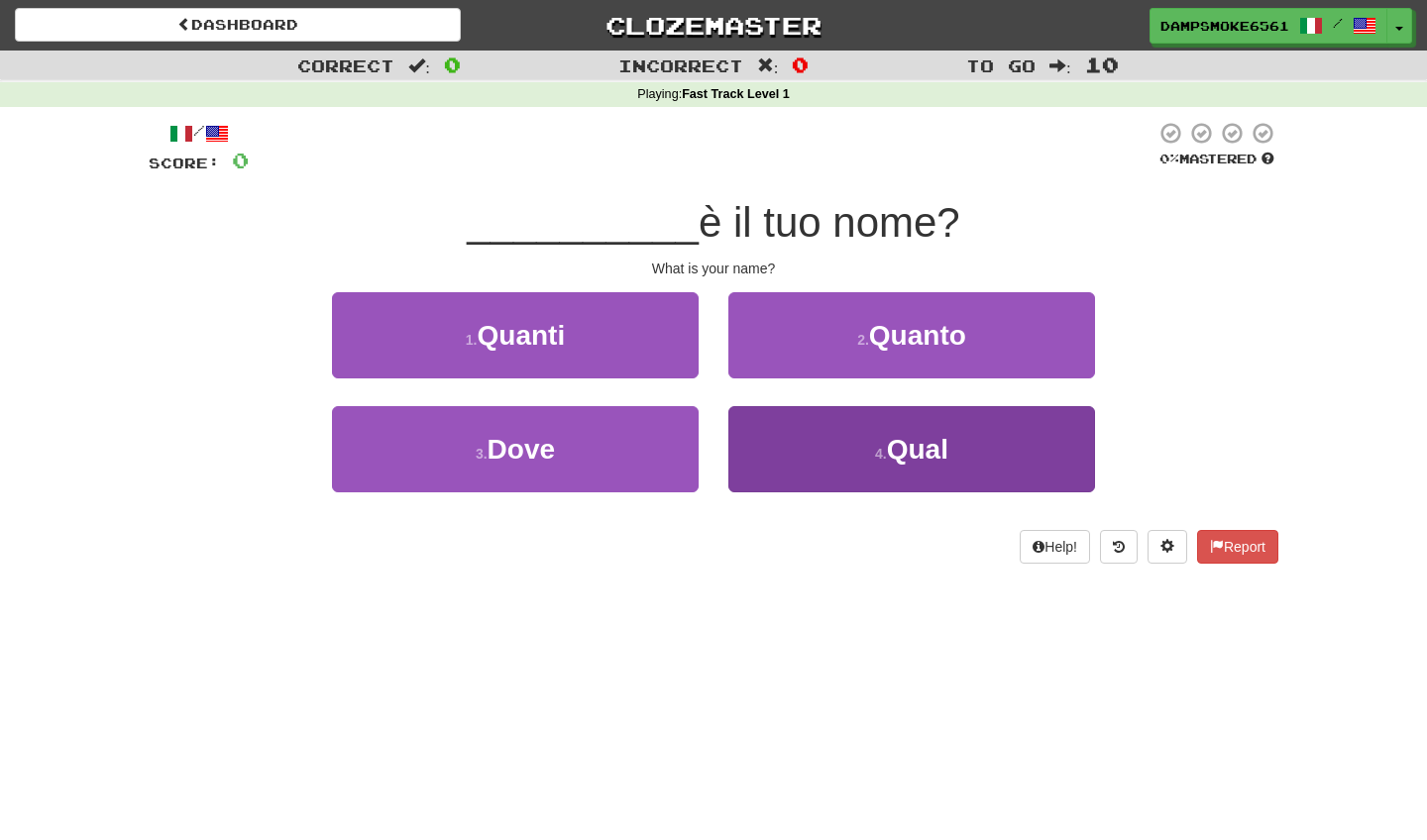 click on "4 .  Qual" at bounding box center [912, 449] 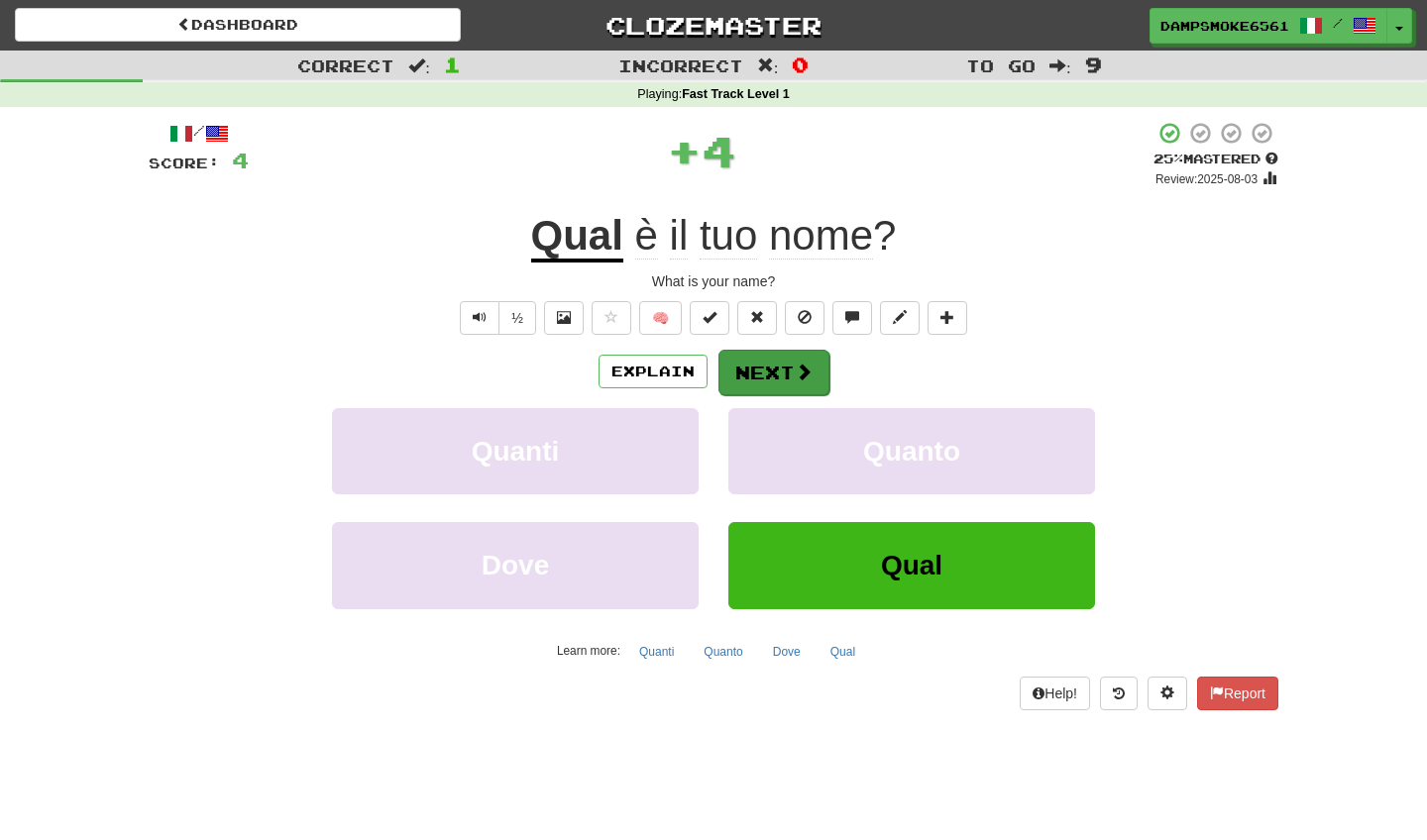 click on "Next" at bounding box center (774, 372) 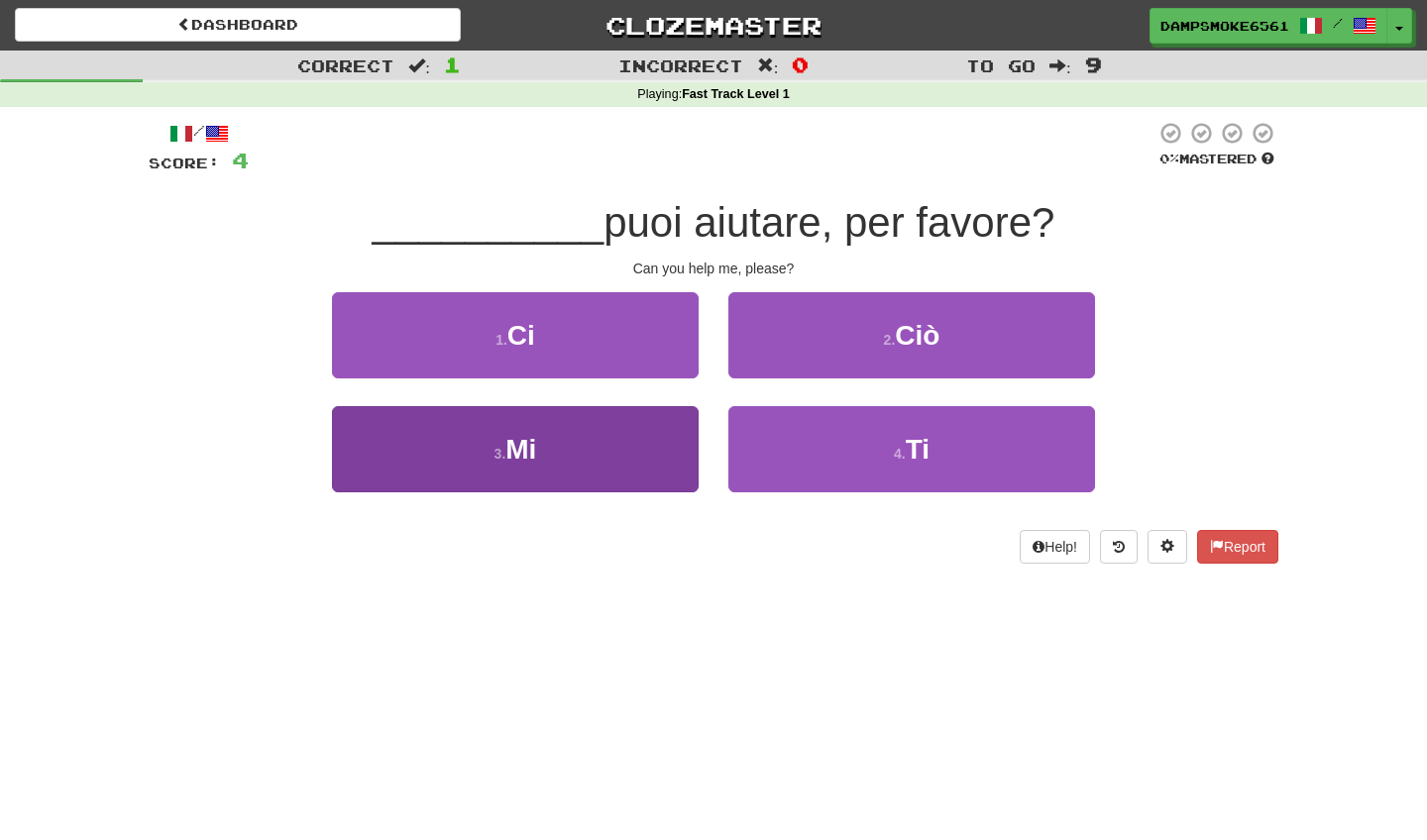 click on "3 .  Mi" at bounding box center (515, 449) 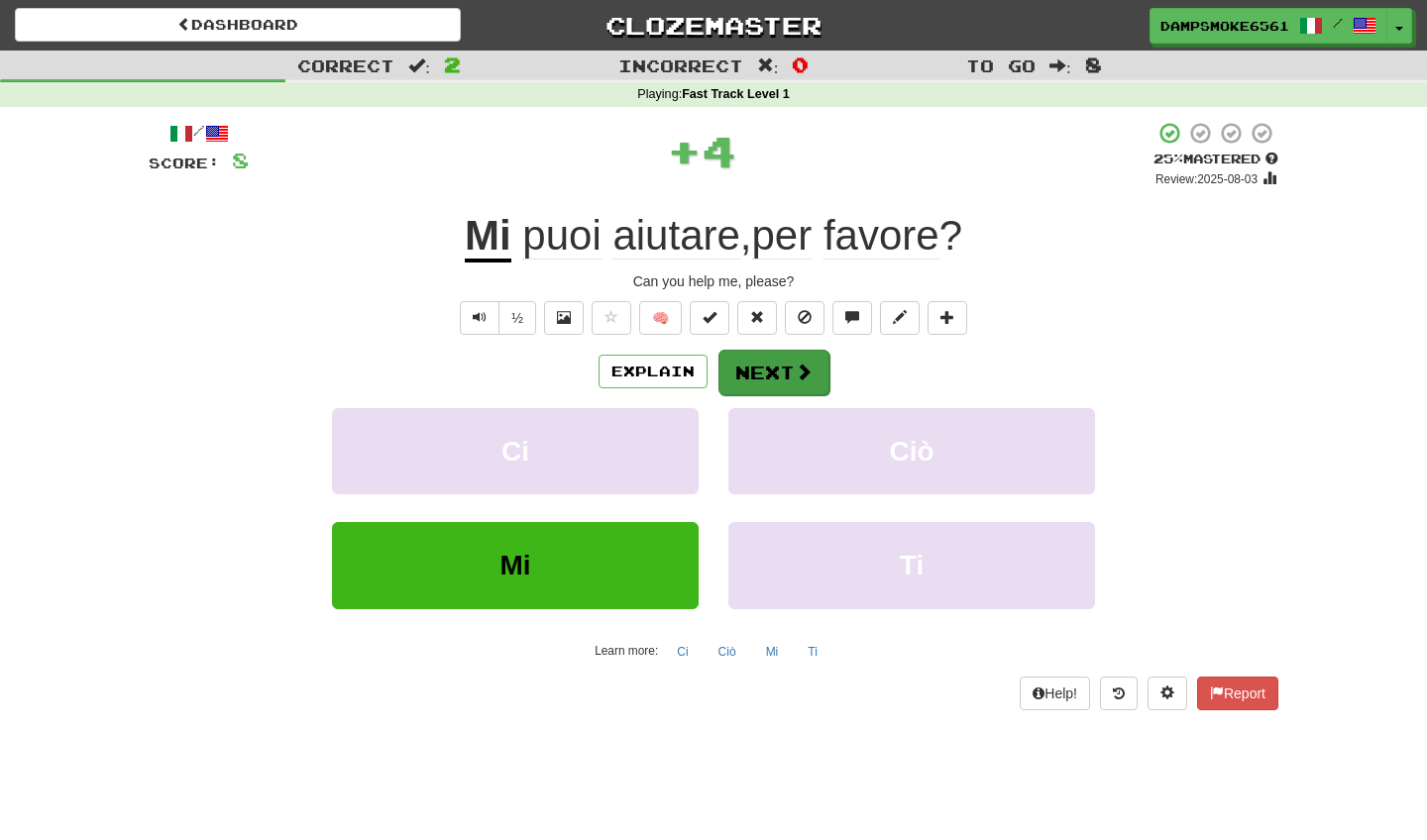 click on "Next" at bounding box center (774, 372) 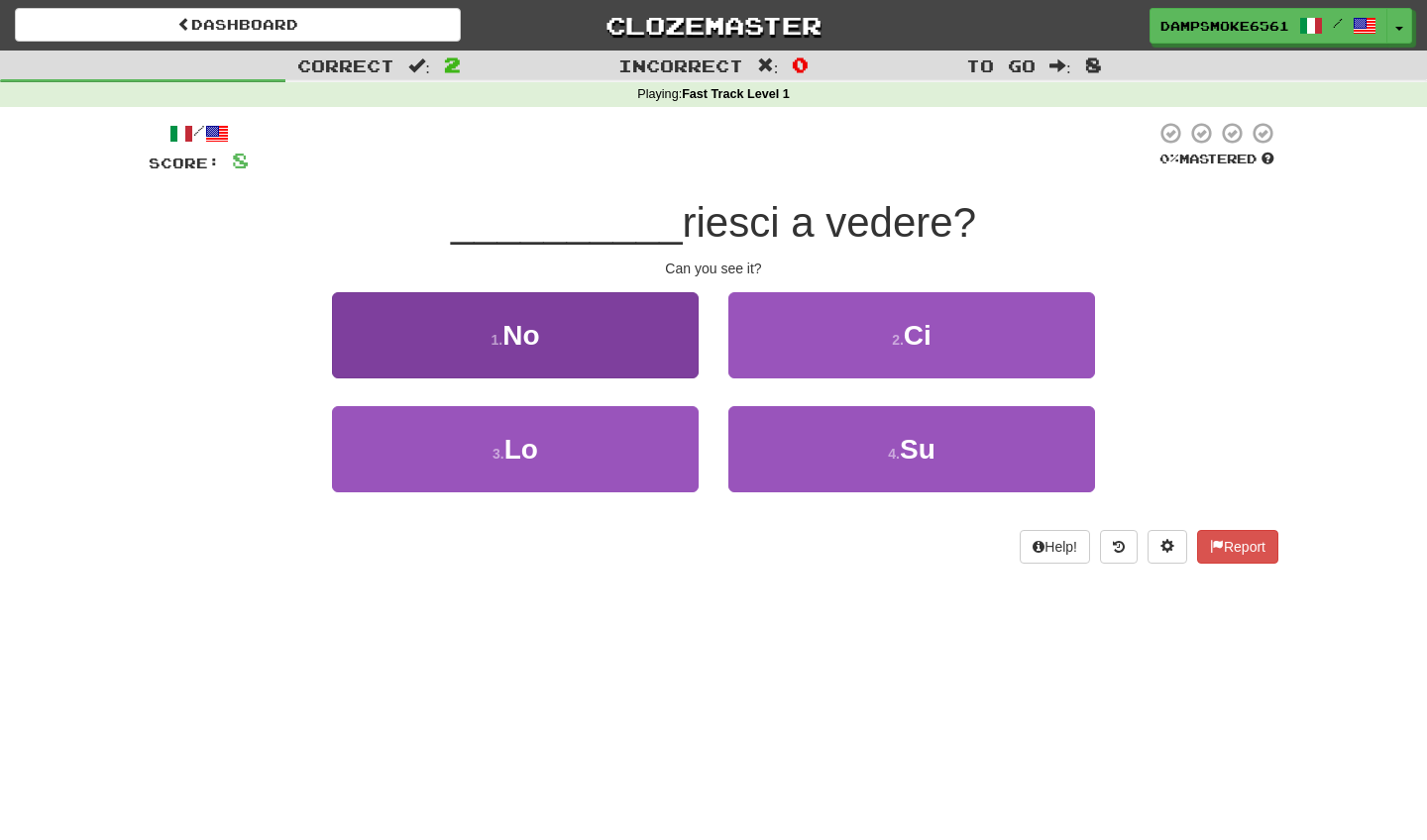 click on "1 .  No" at bounding box center [515, 335] 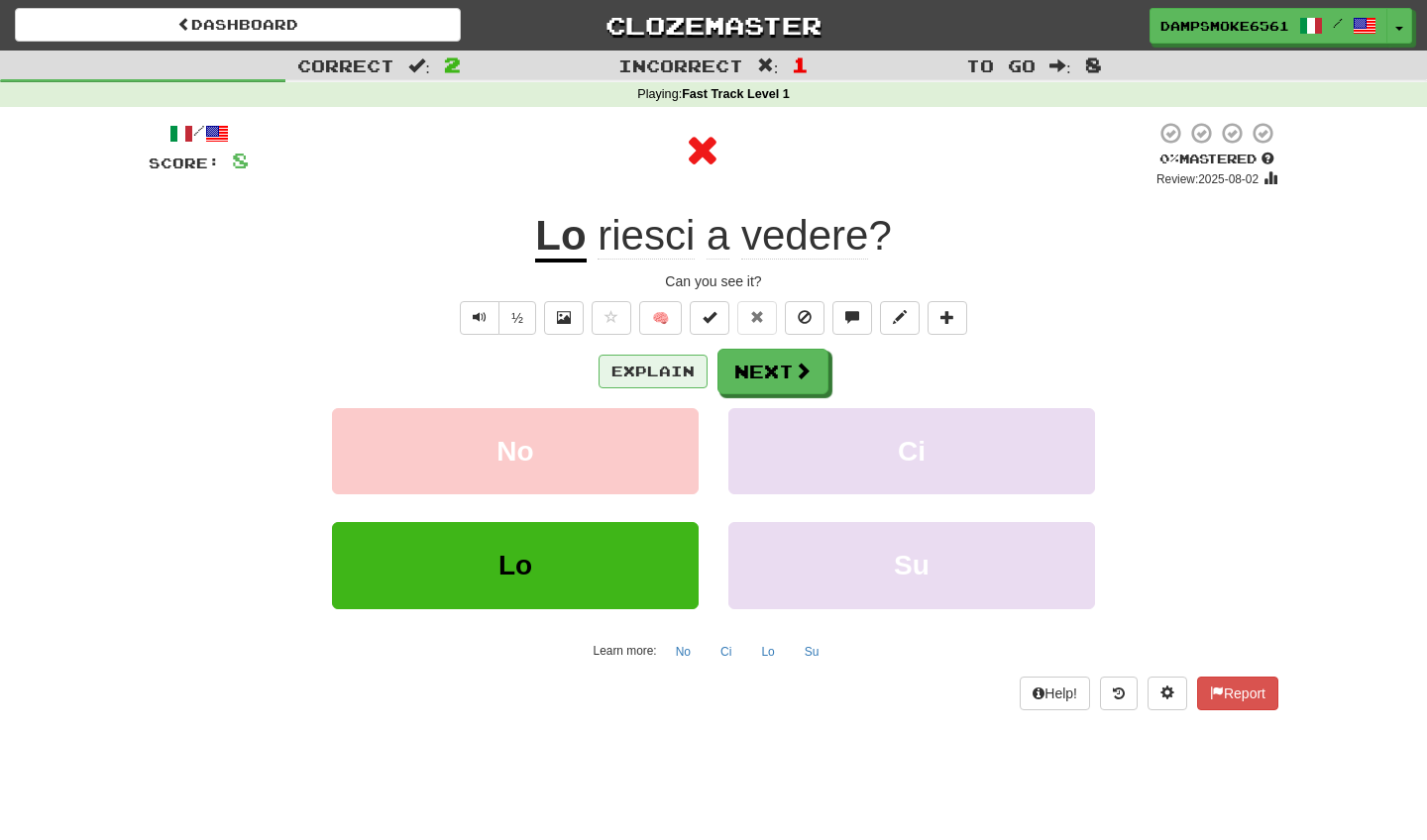 click on "Explain" at bounding box center [653, 371] 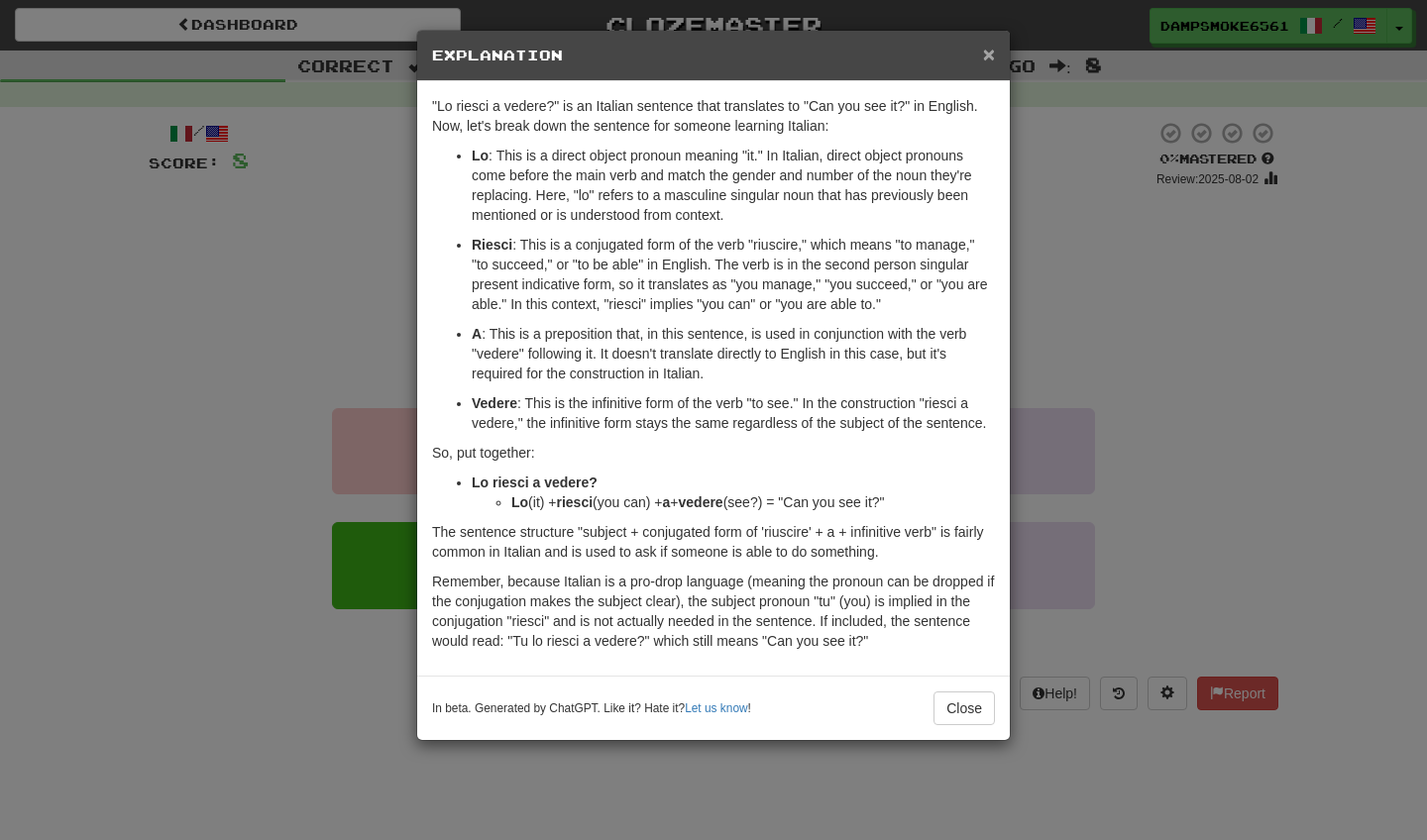 click on "×" at bounding box center (989, 53) 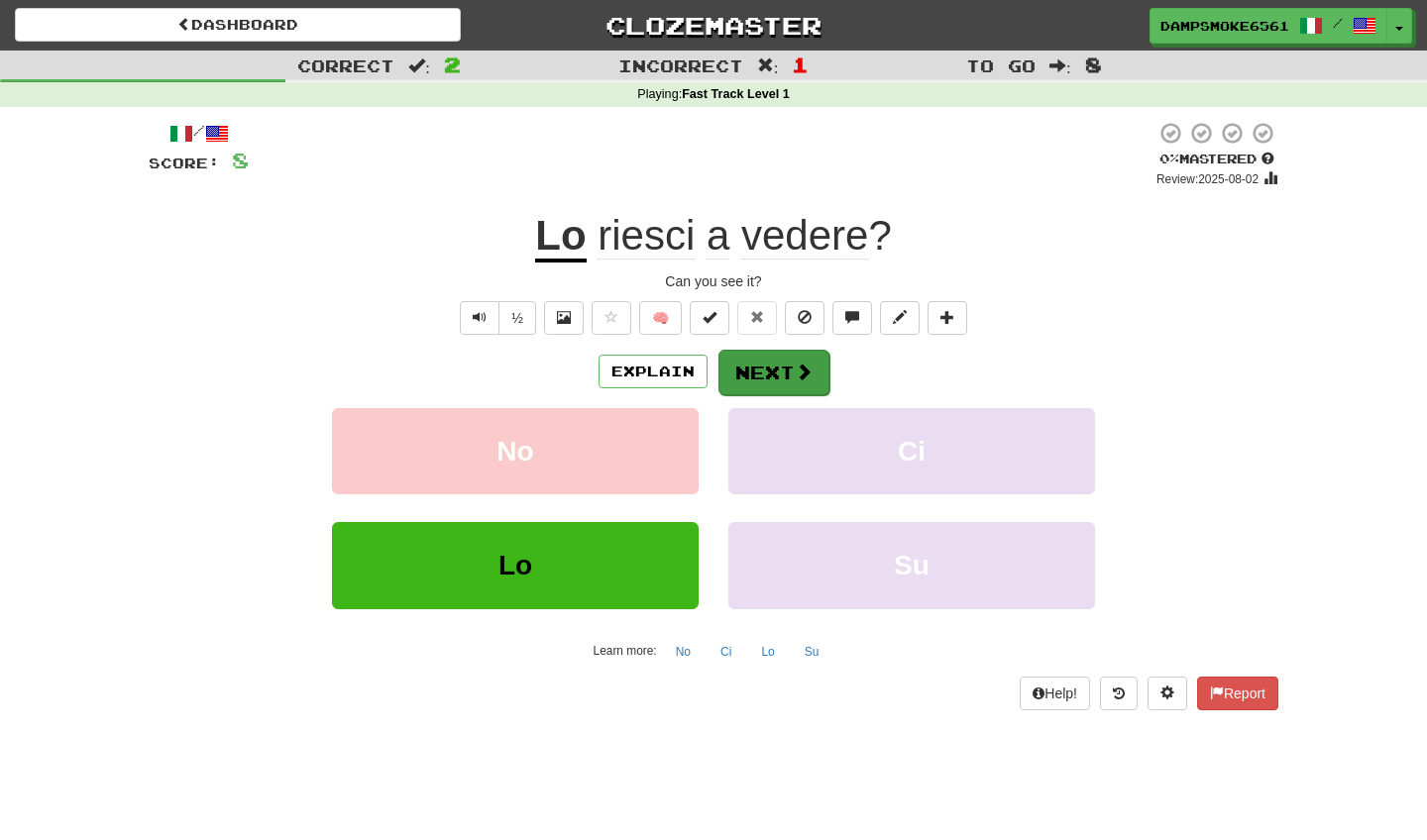 click on "Next" at bounding box center (774, 372) 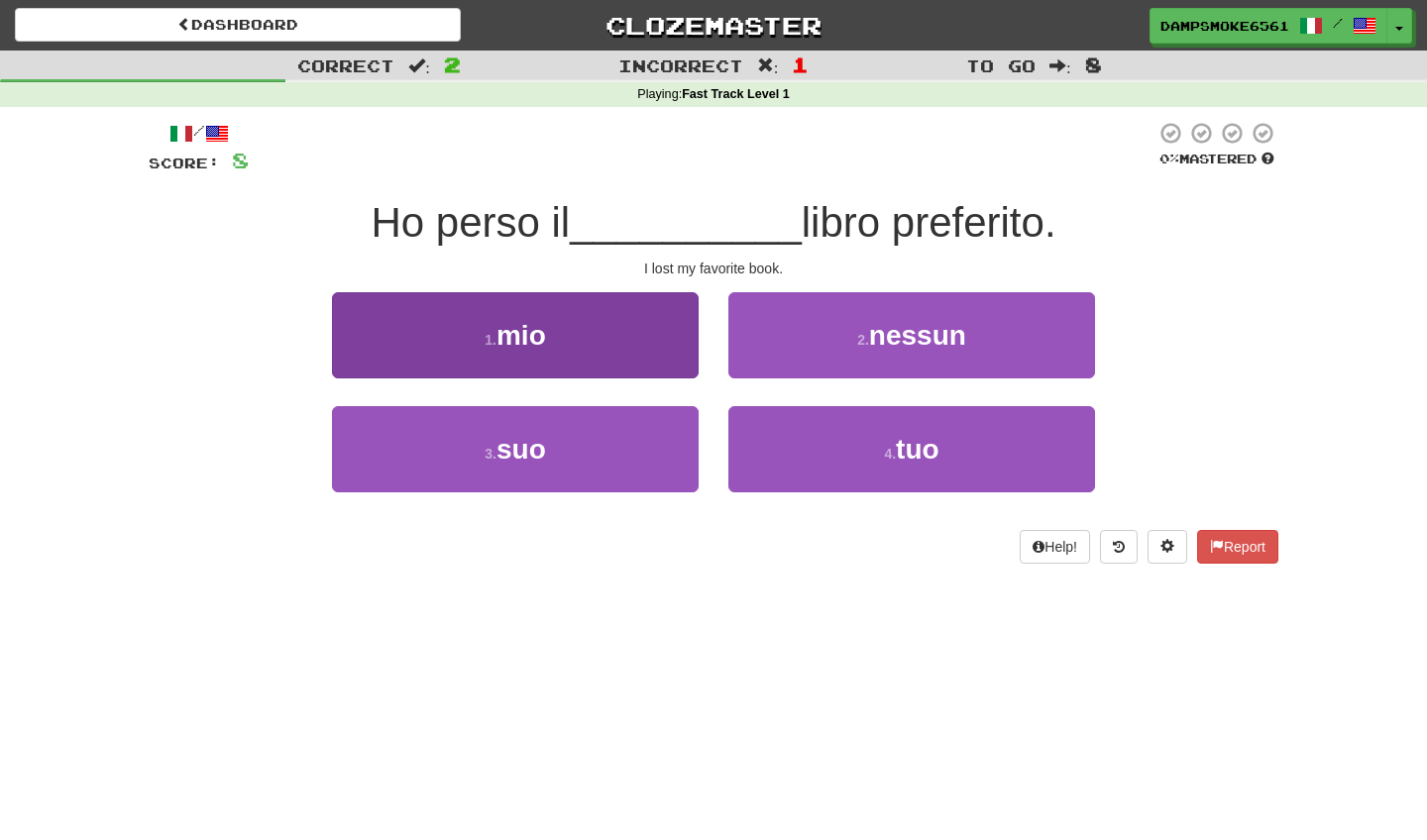 click on "1 .  mio" at bounding box center [515, 335] 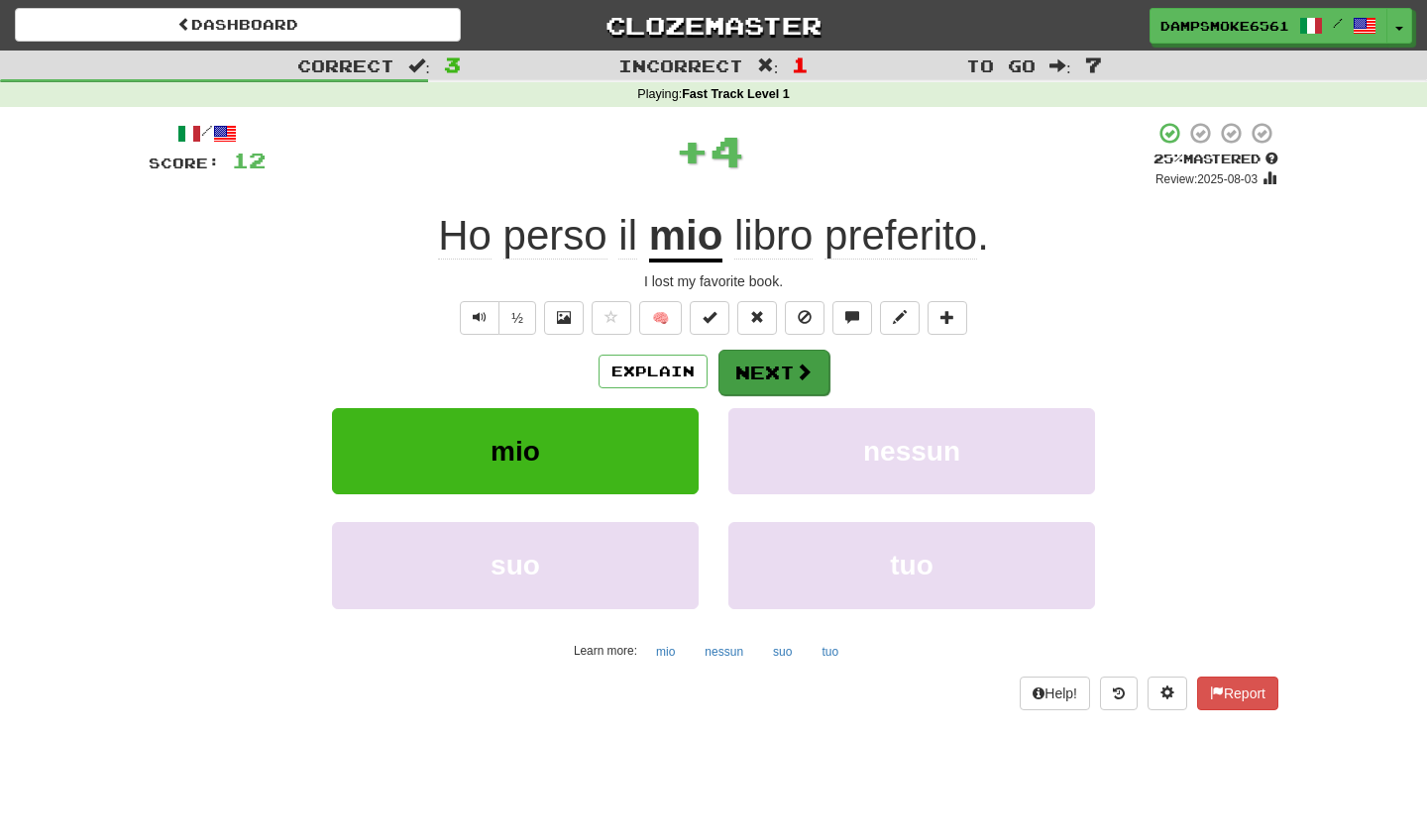 click on "Next" at bounding box center [774, 372] 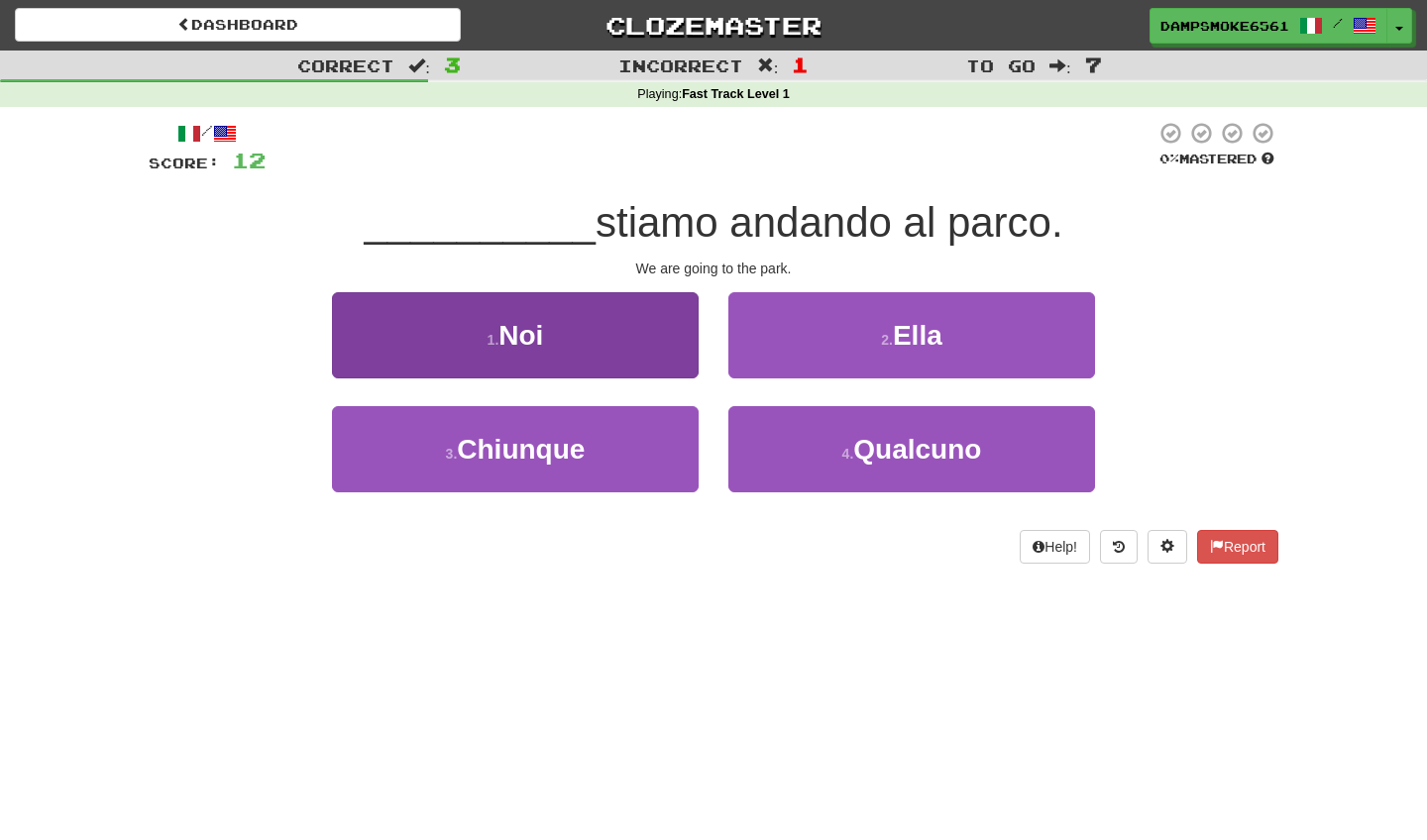 click on "1 .  Noi" at bounding box center (515, 335) 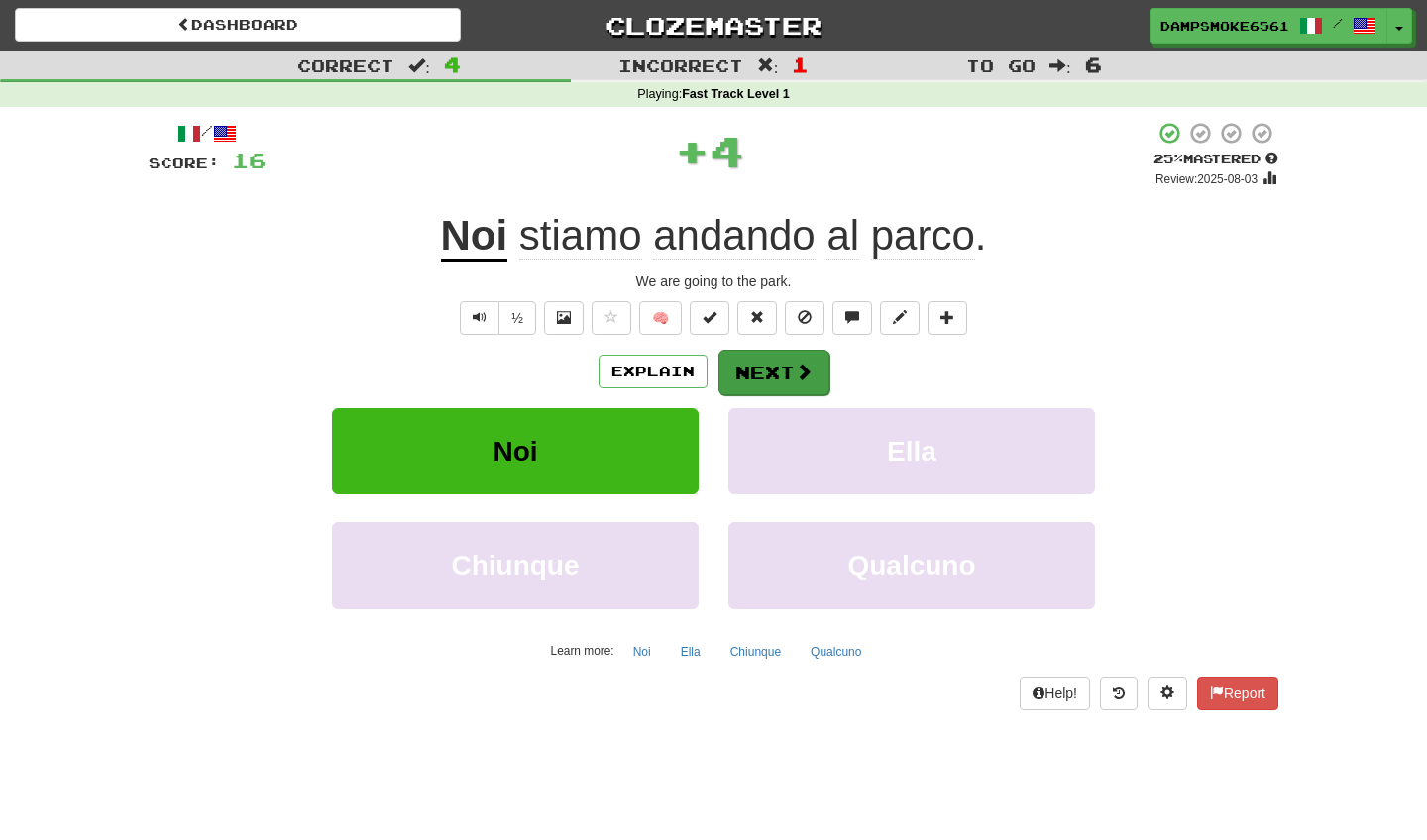 click on "Next" at bounding box center [774, 372] 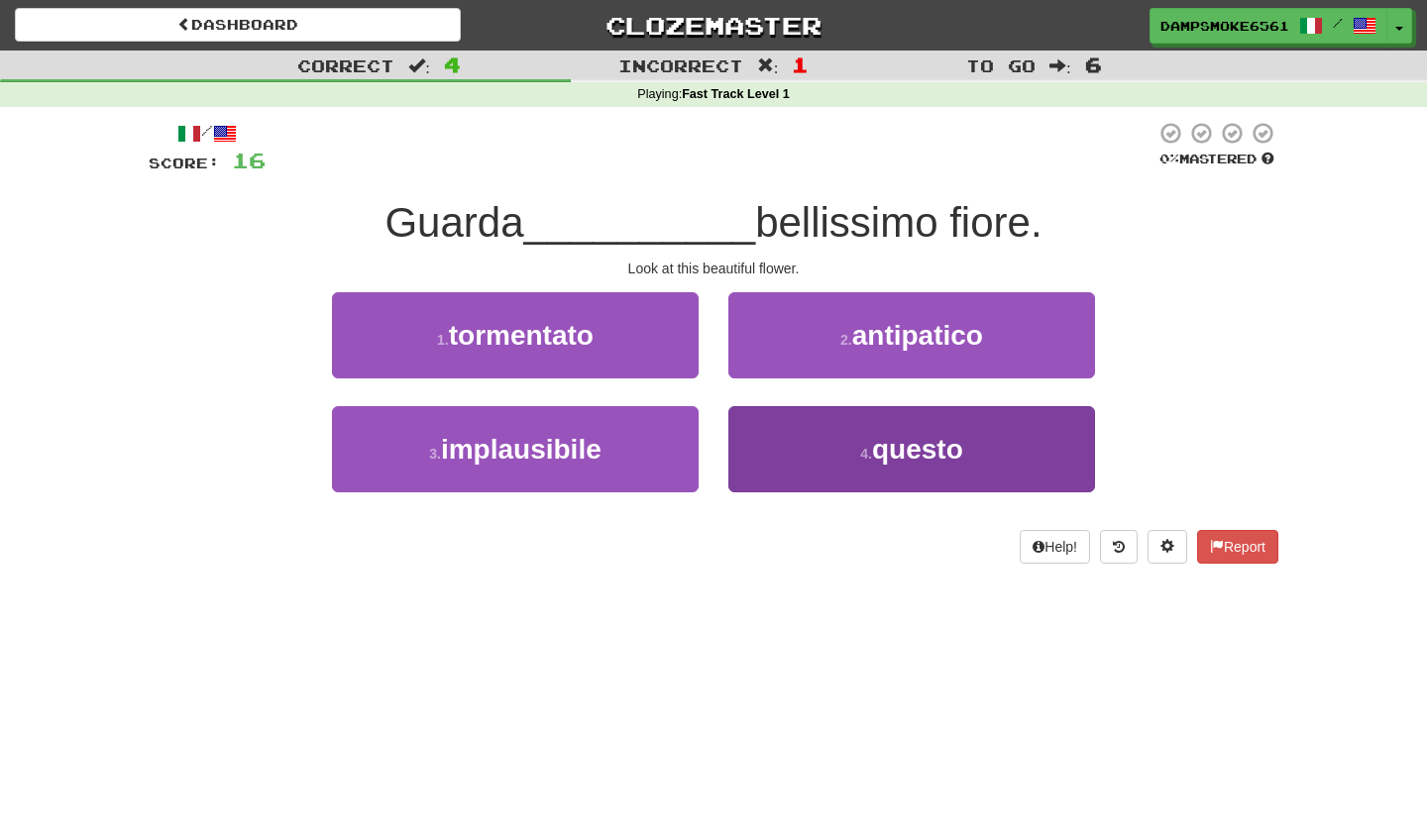 click on "4 .  questo" at bounding box center [912, 449] 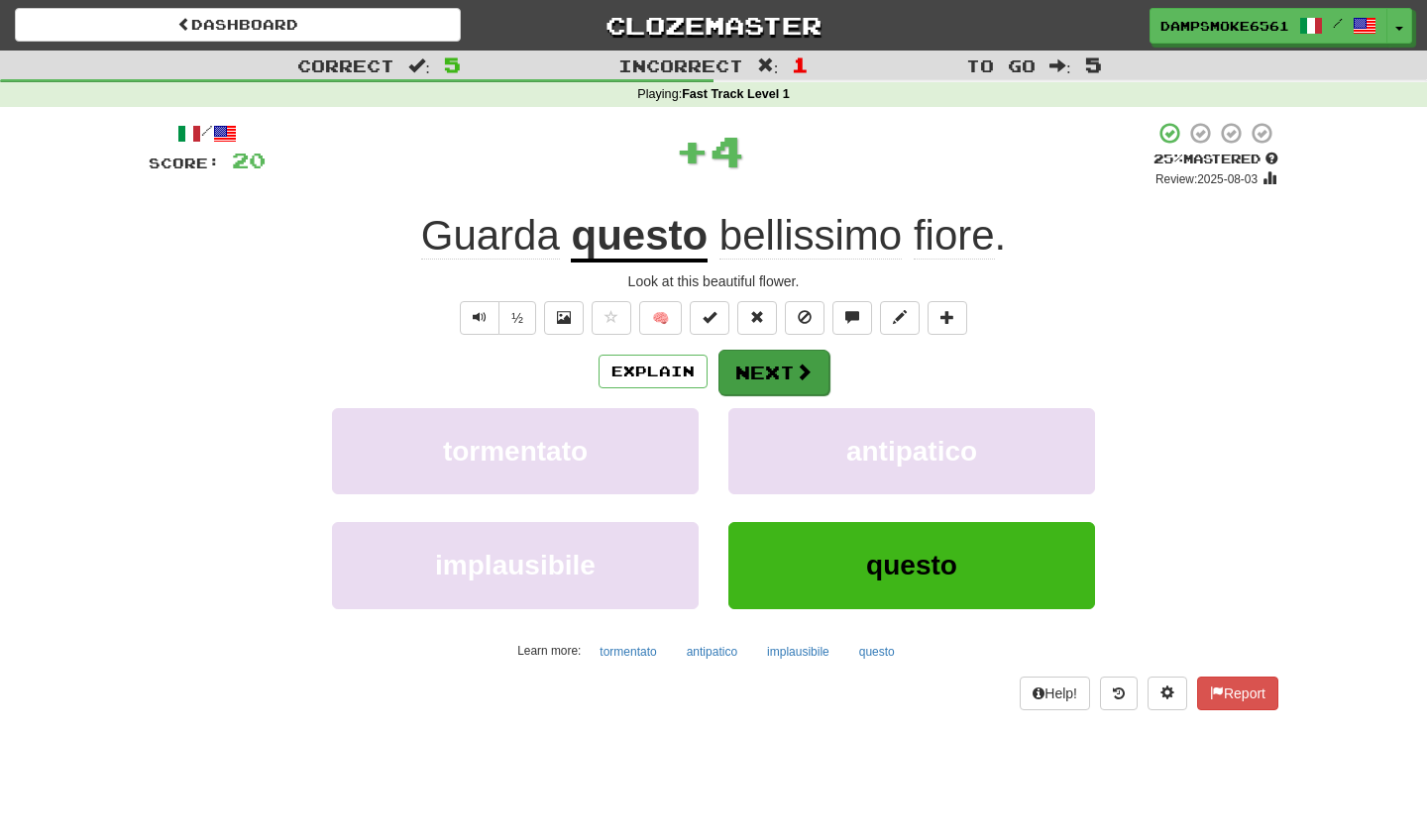 click on "Next" at bounding box center [774, 372] 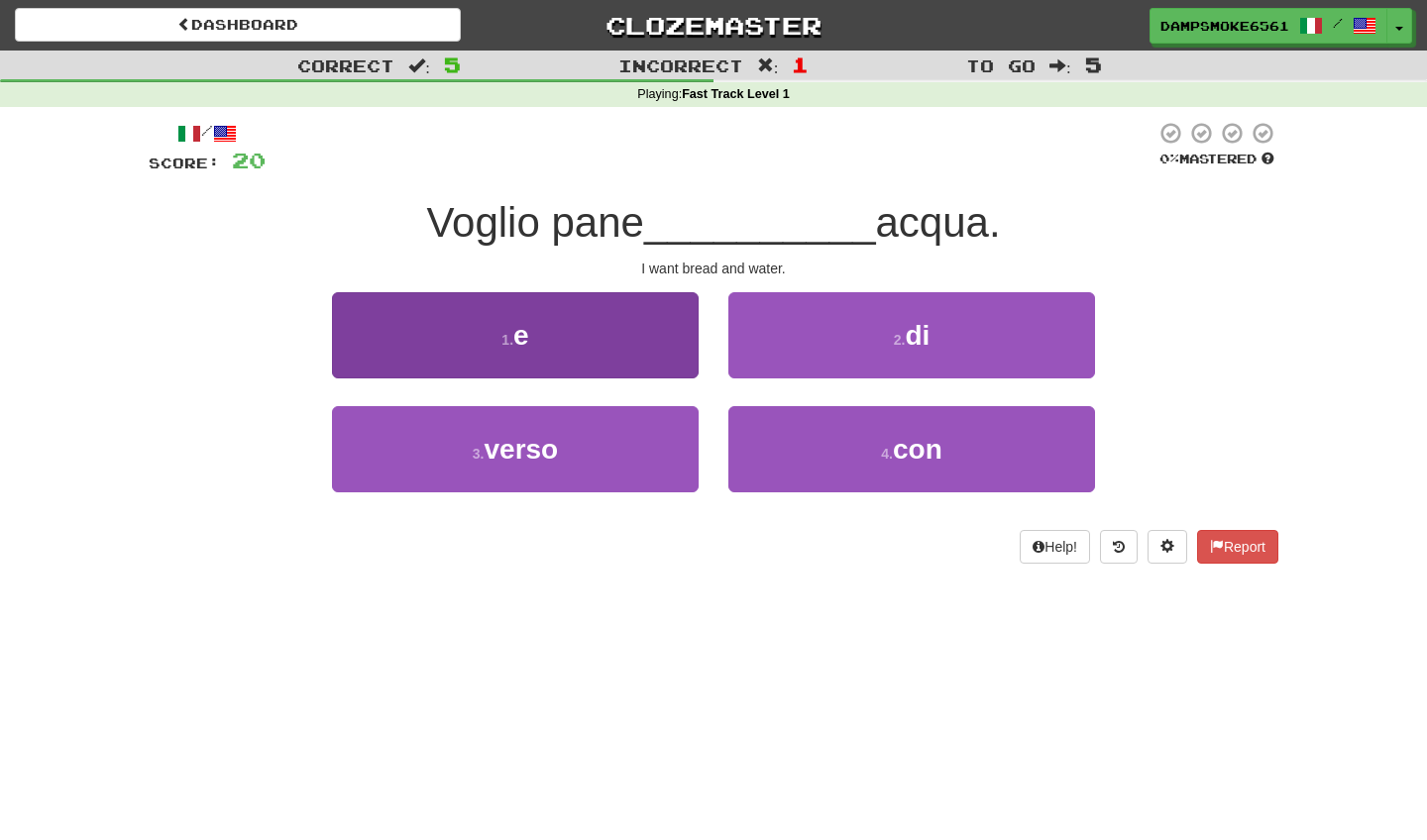 click on "1 .  e" at bounding box center [515, 335] 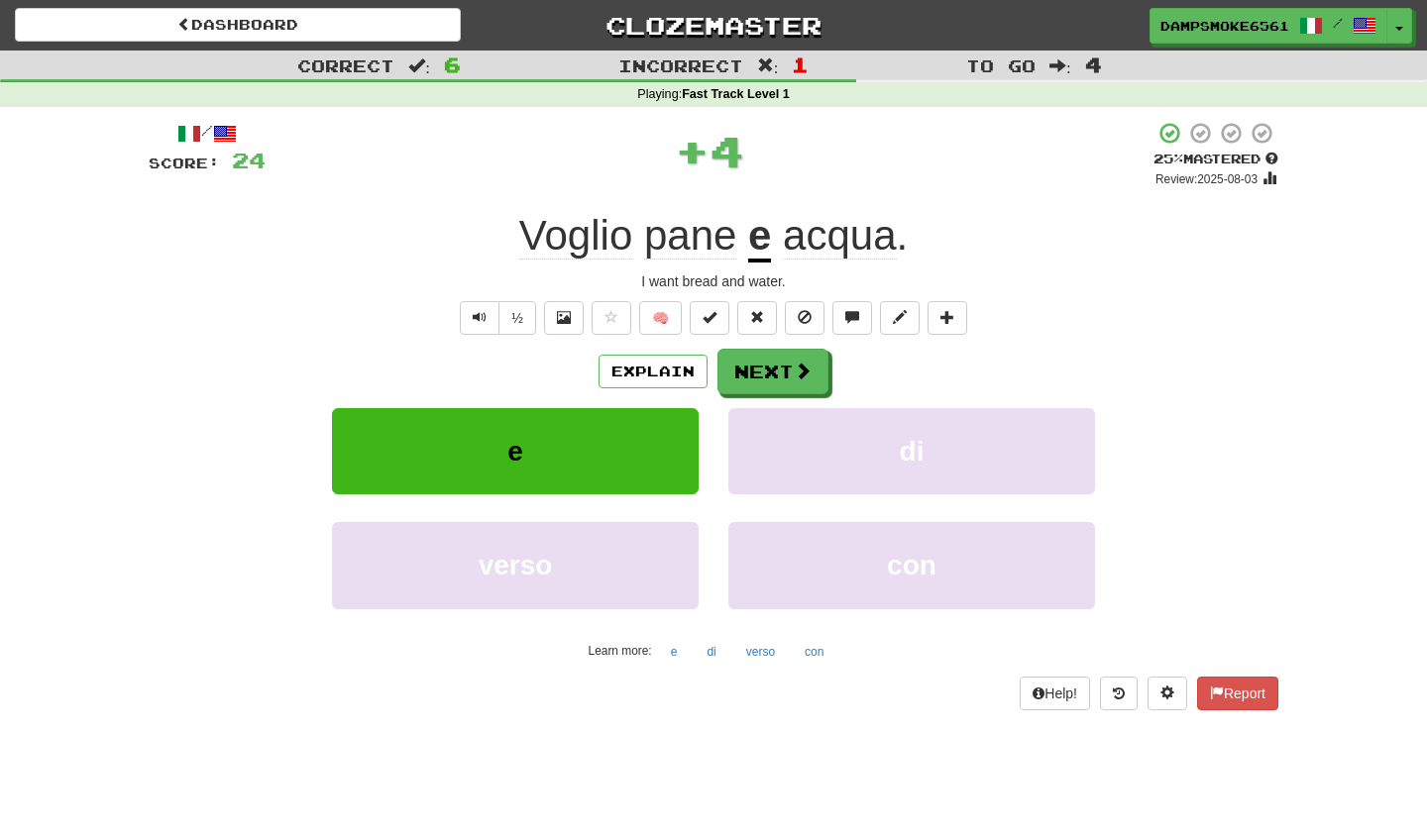 click on "Explain Next" at bounding box center [714, 371] 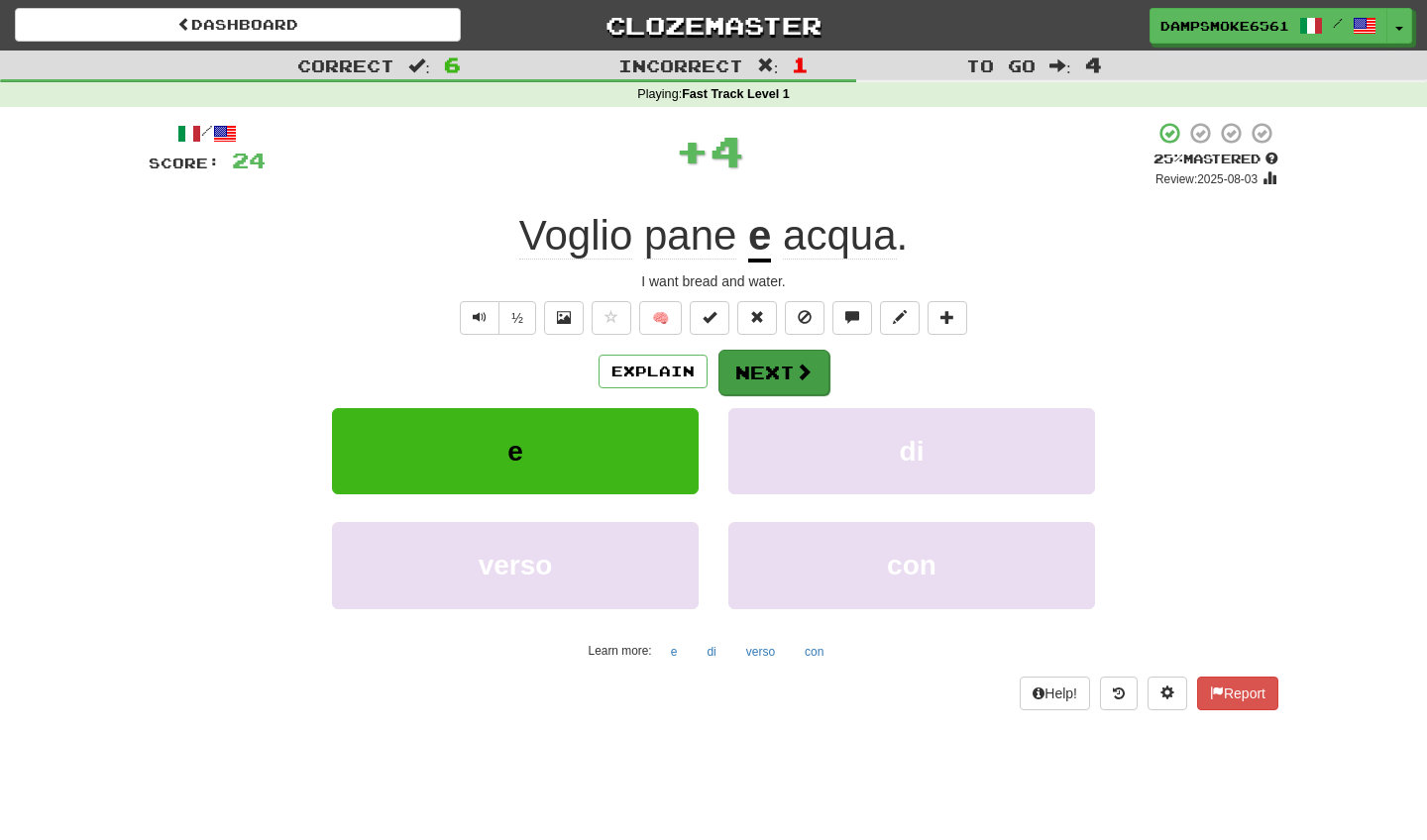 click on "Next" at bounding box center (774, 372) 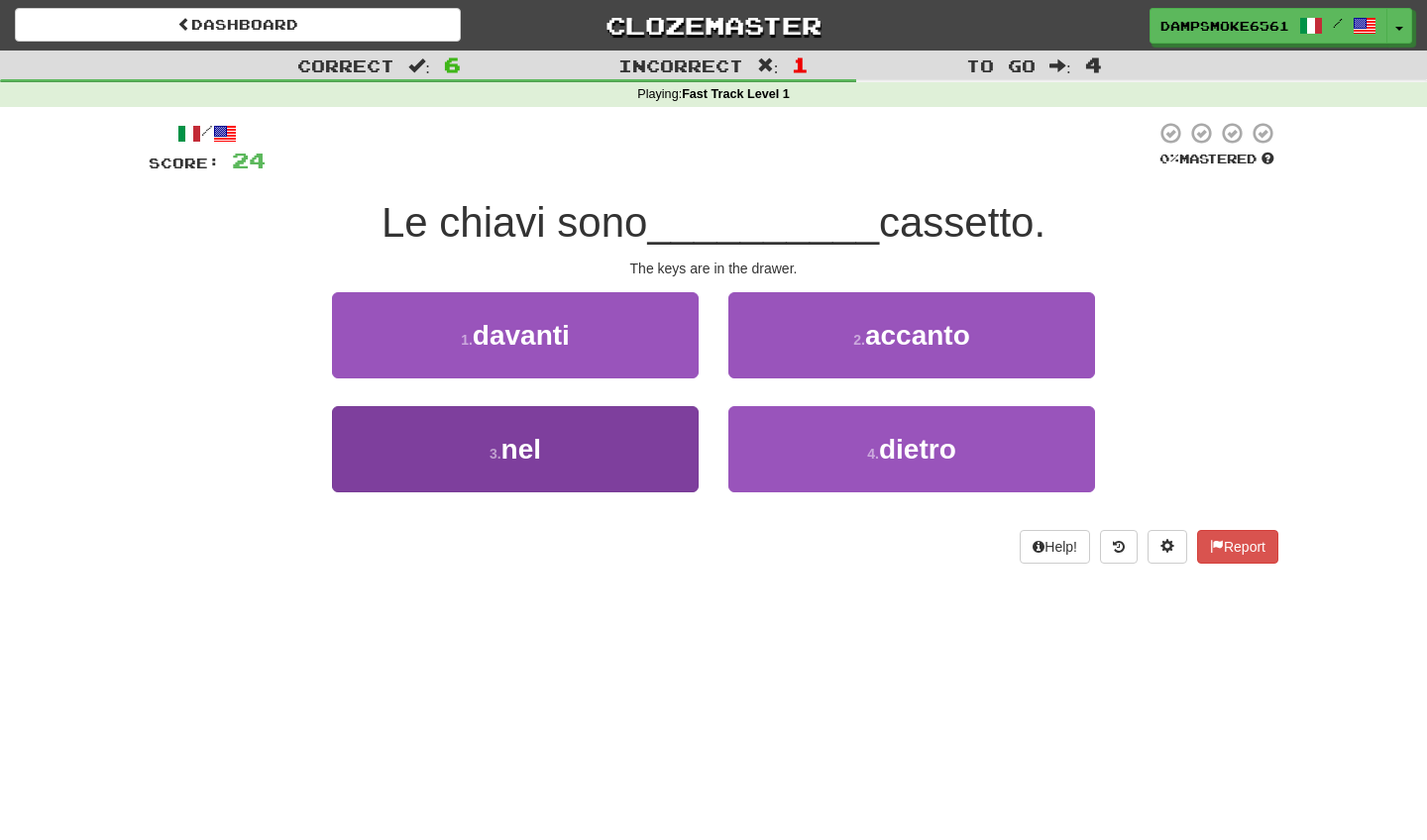 click on "3 .  nel" at bounding box center (515, 449) 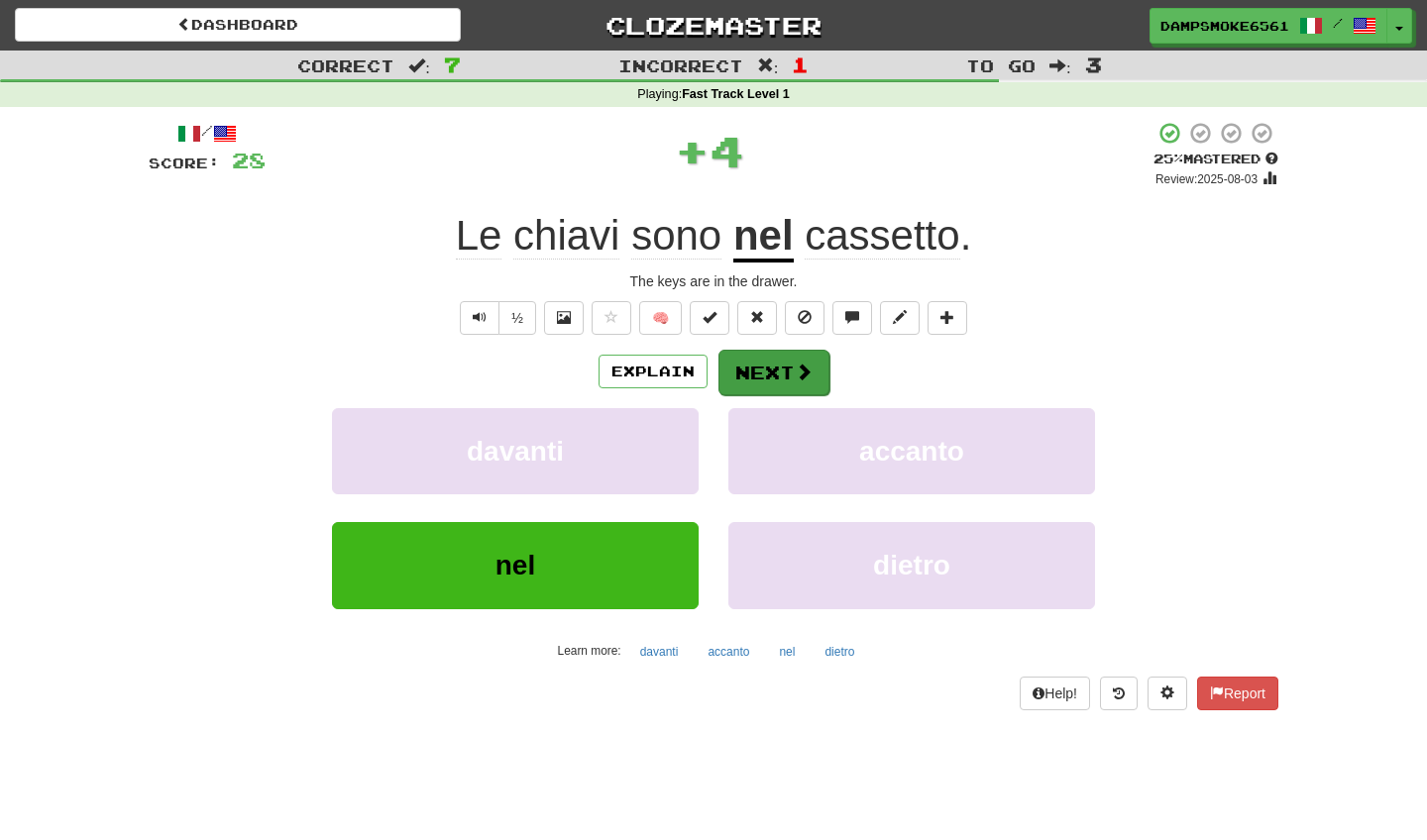 click on "Next" at bounding box center (774, 372) 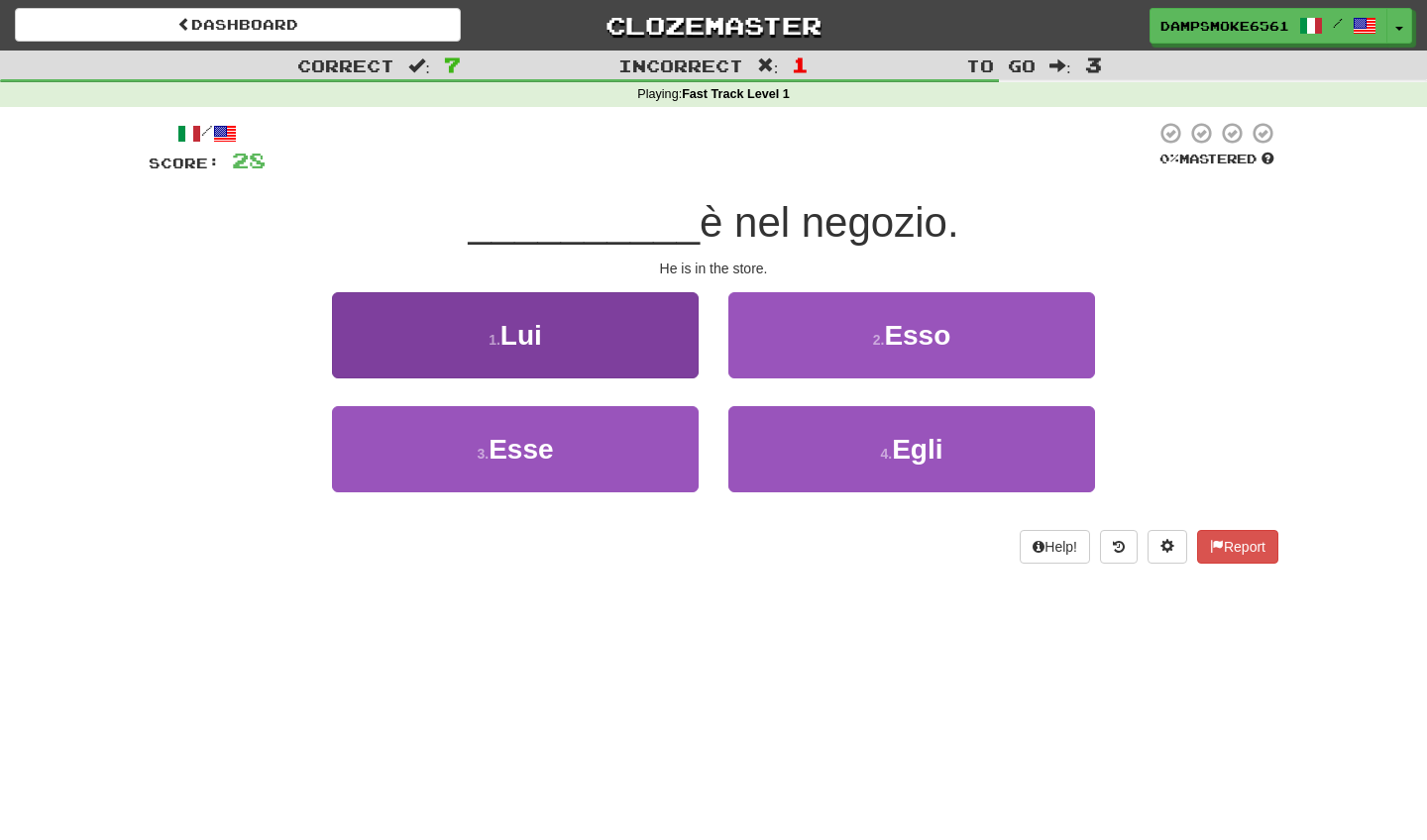 click on "1 .  Lui" at bounding box center (515, 335) 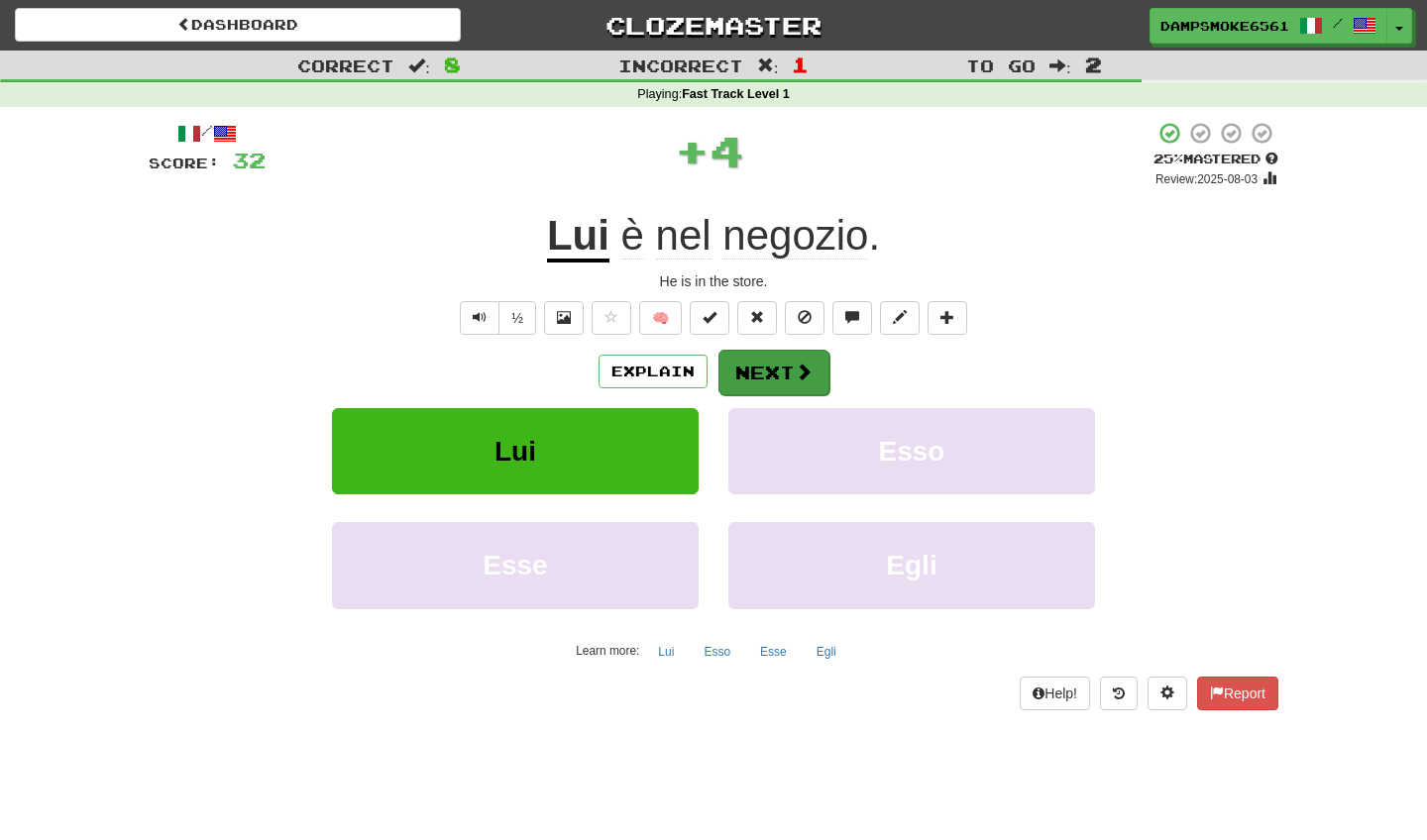 click on "Next" at bounding box center (774, 372) 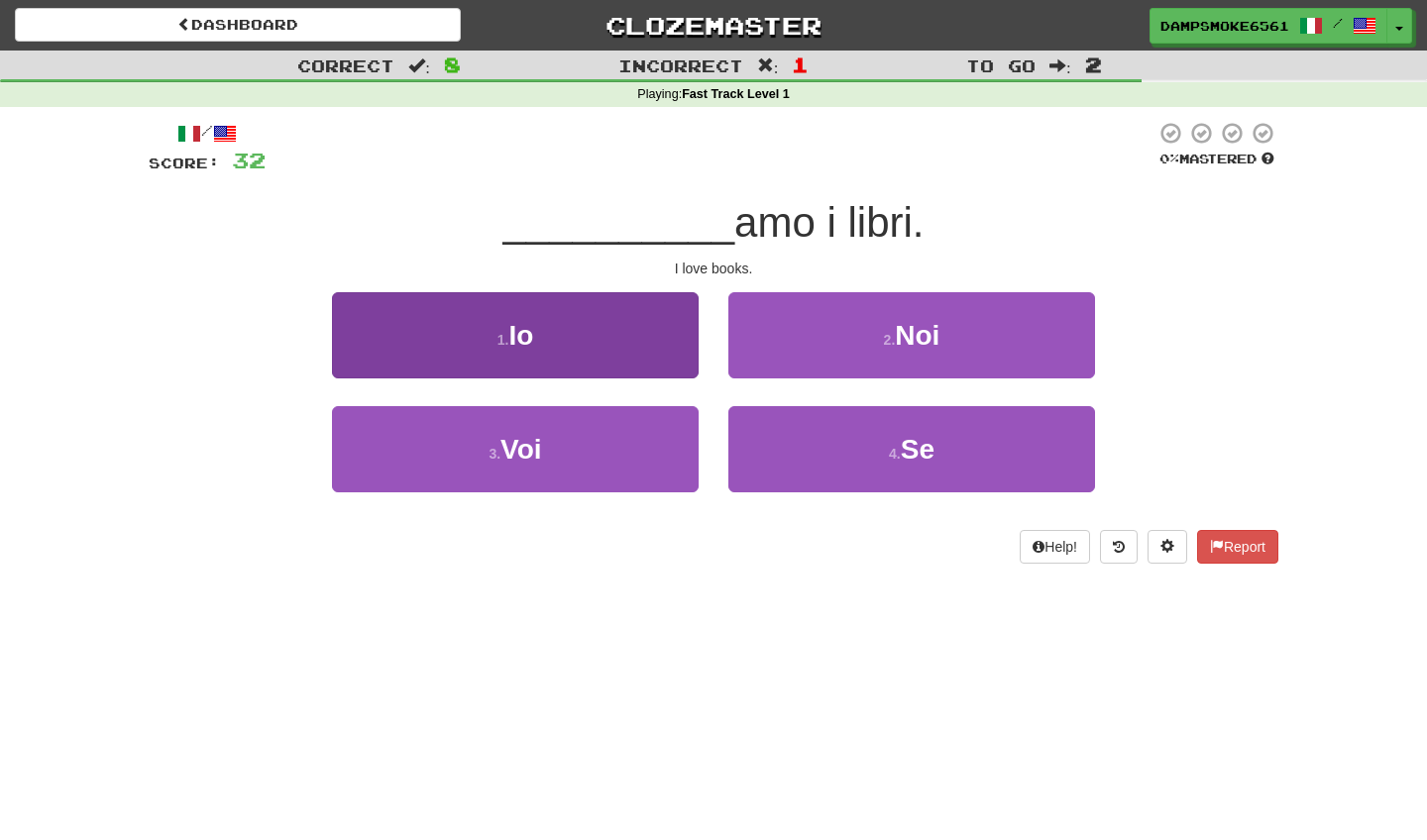click on "1 .  Io" at bounding box center (515, 335) 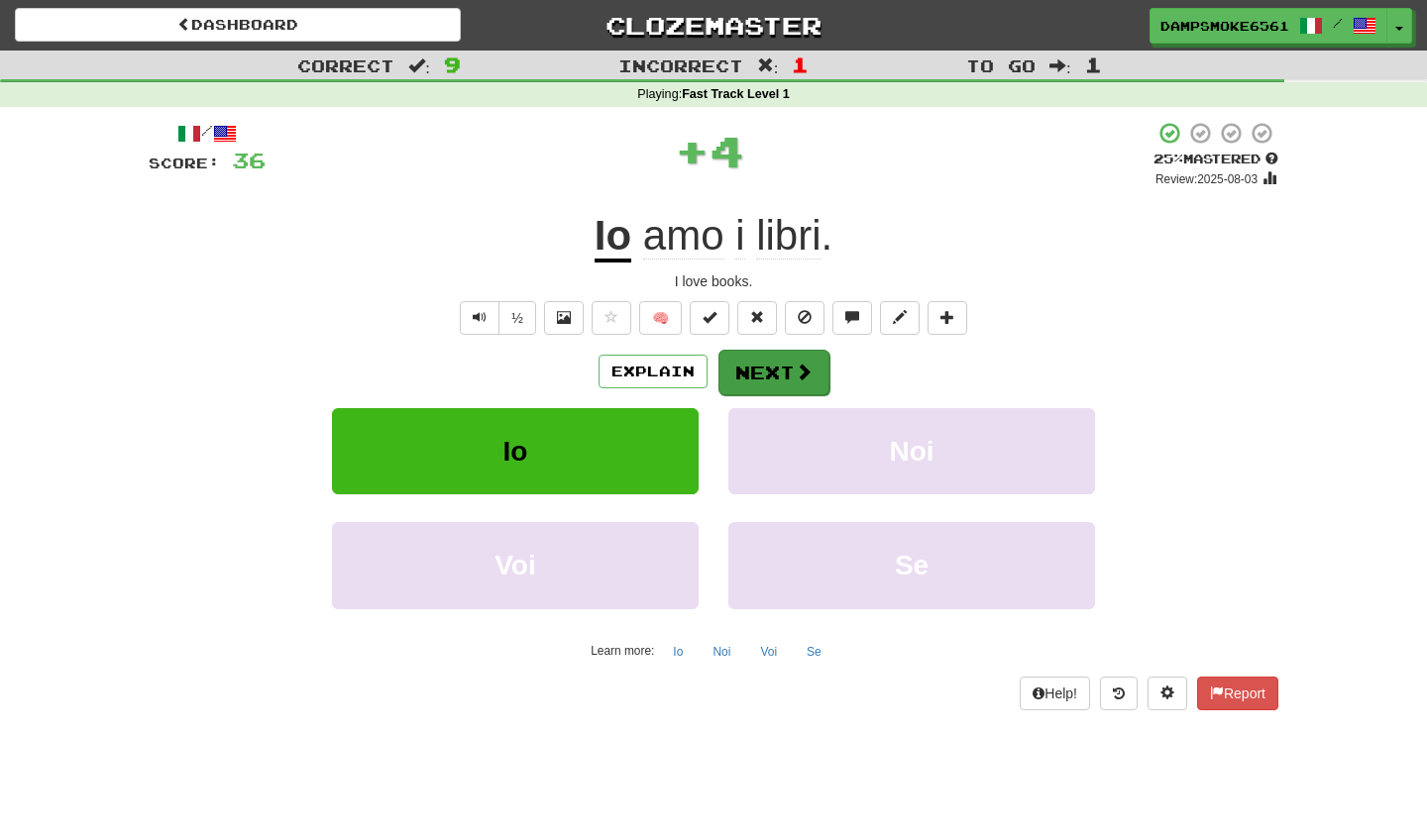 click on "Next" at bounding box center (774, 372) 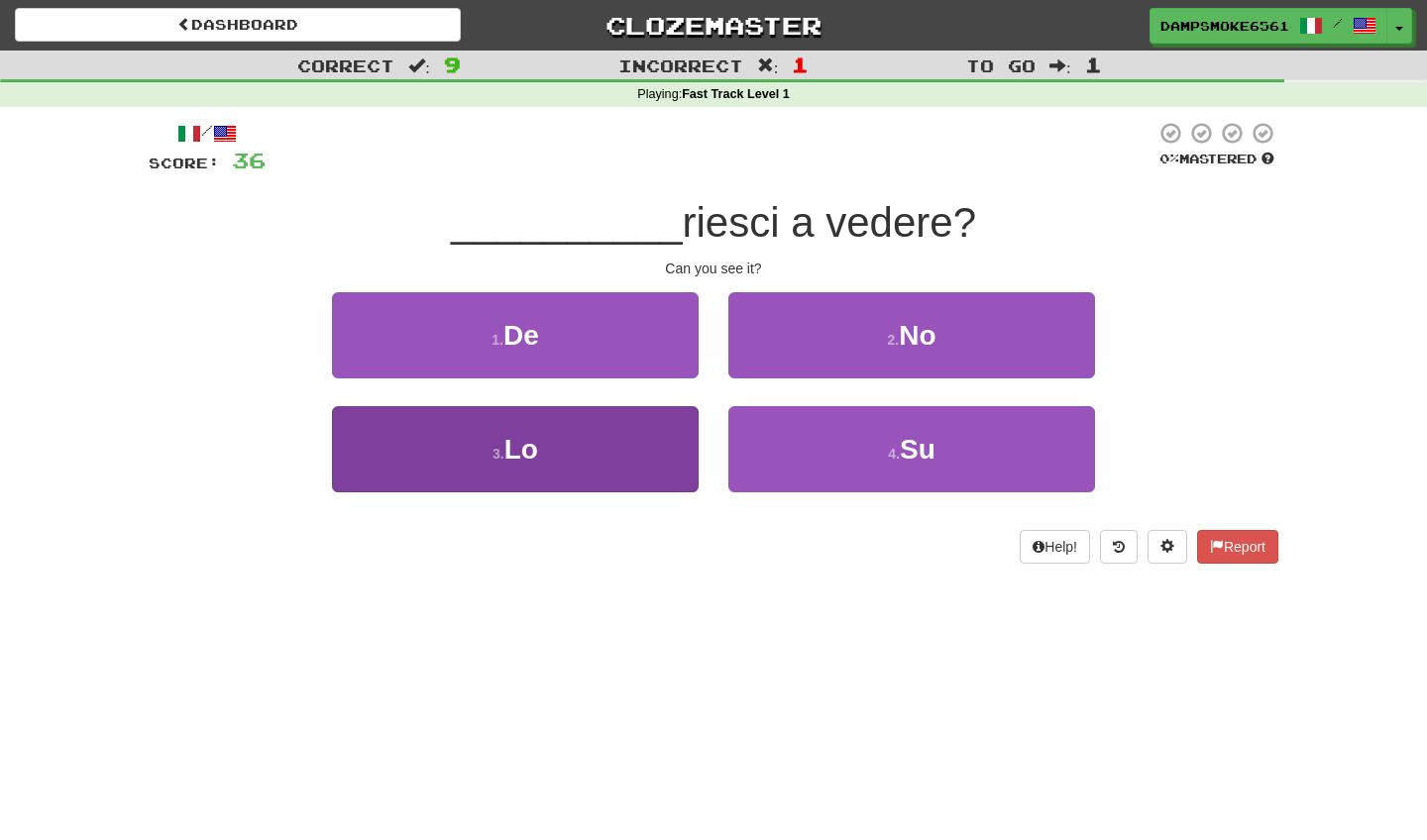 click on "3 .  Lo" at bounding box center (515, 449) 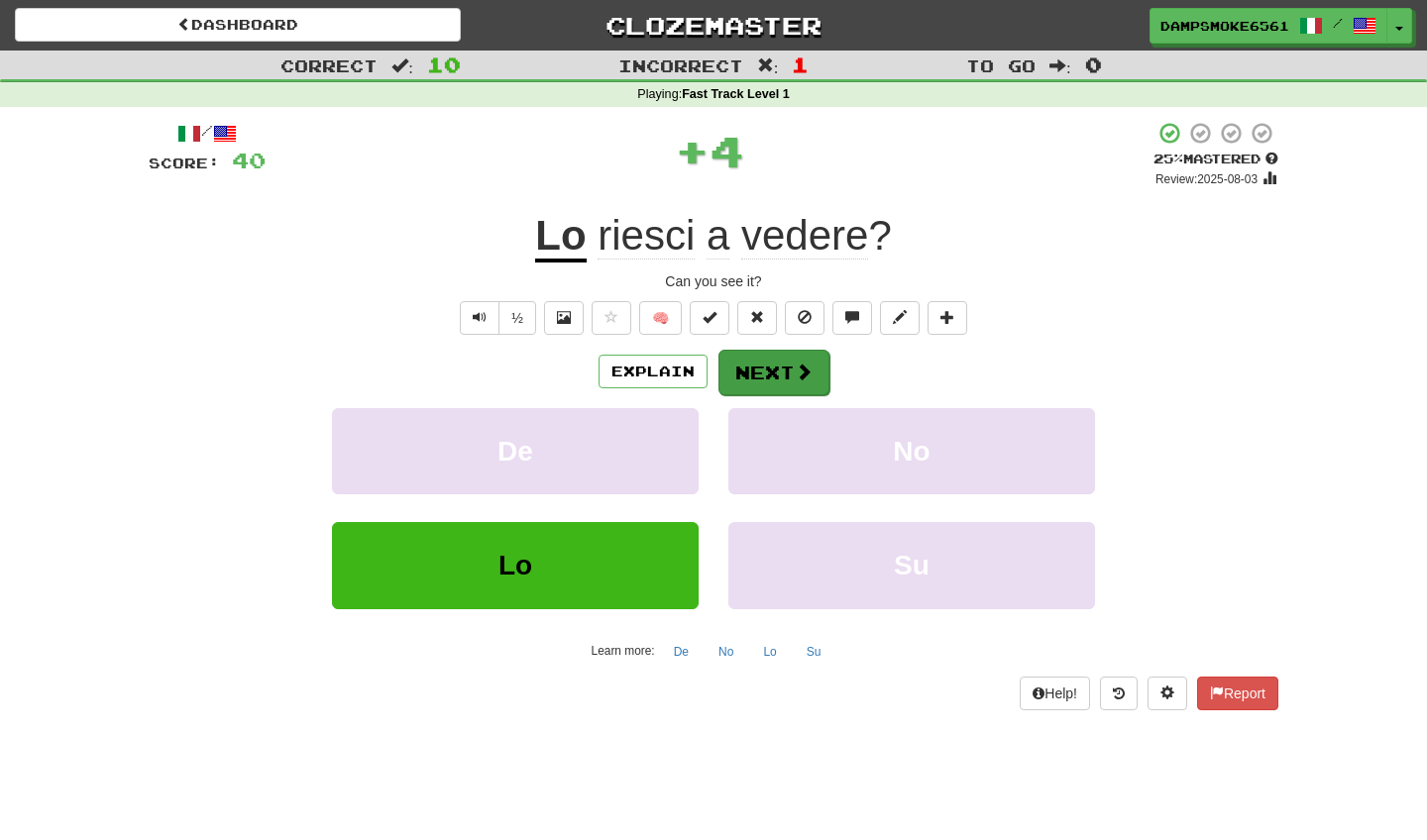 click at bounding box center [804, 371] 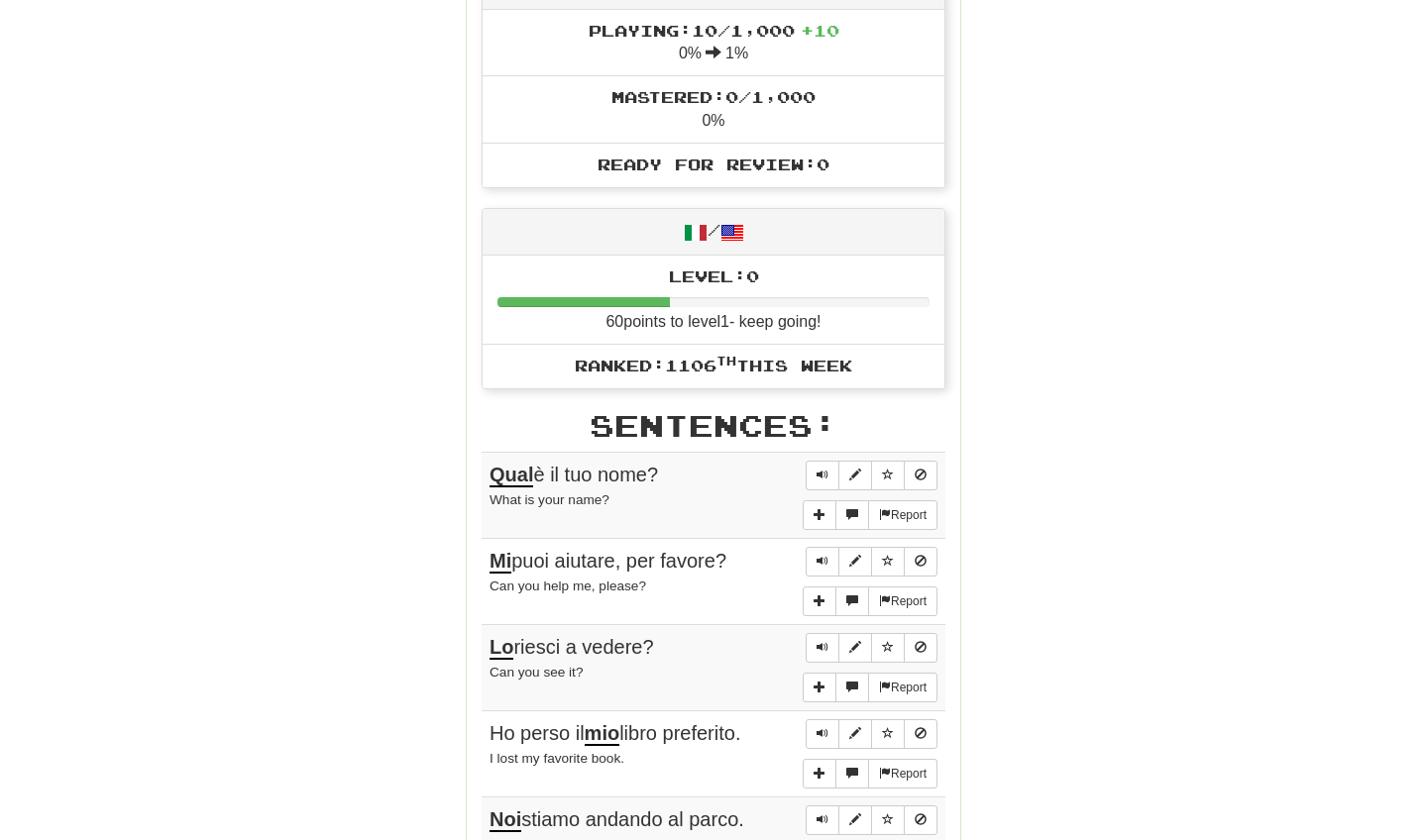 scroll, scrollTop: 752, scrollLeft: 1, axis: both 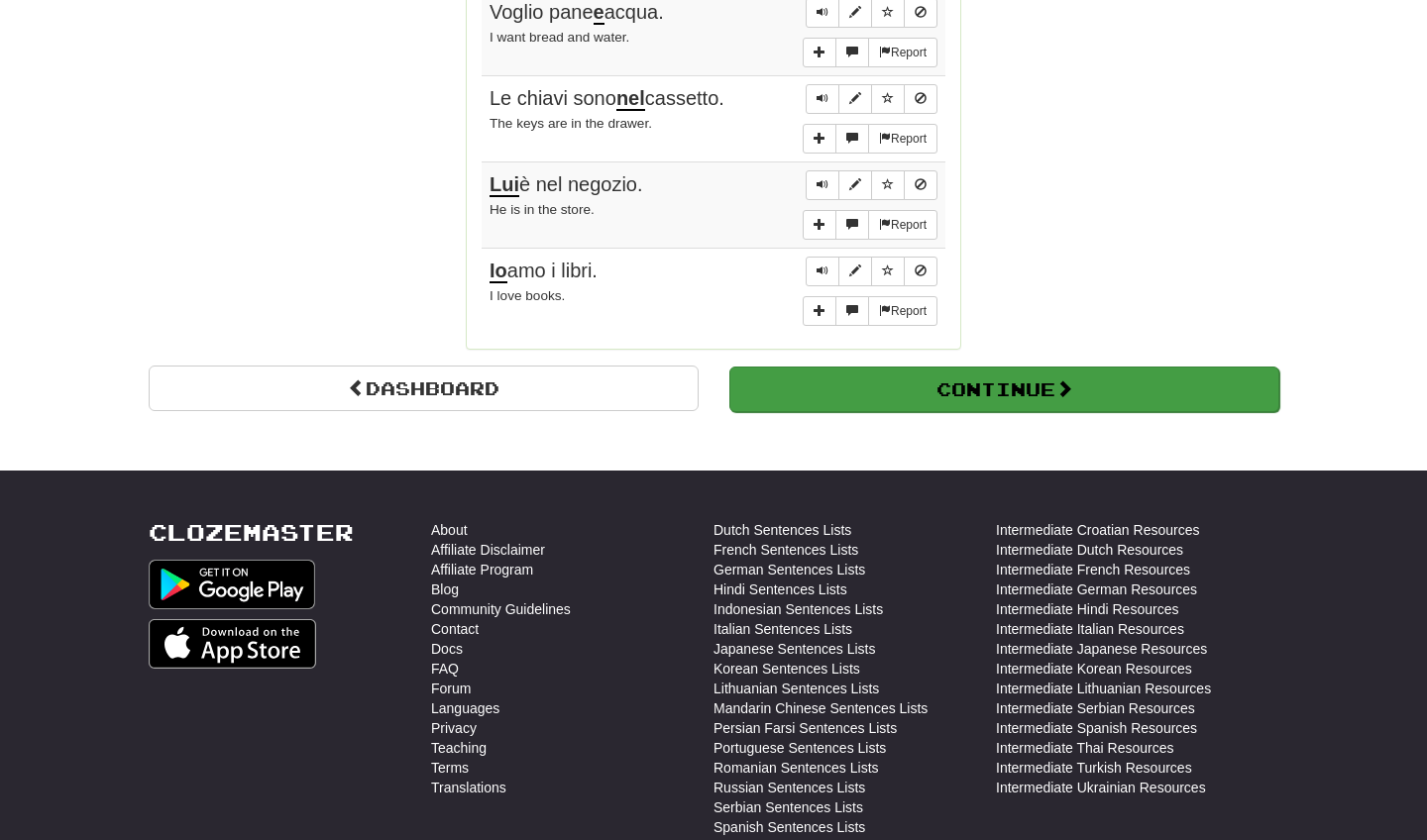 click on "Continue" at bounding box center [1004, 389] 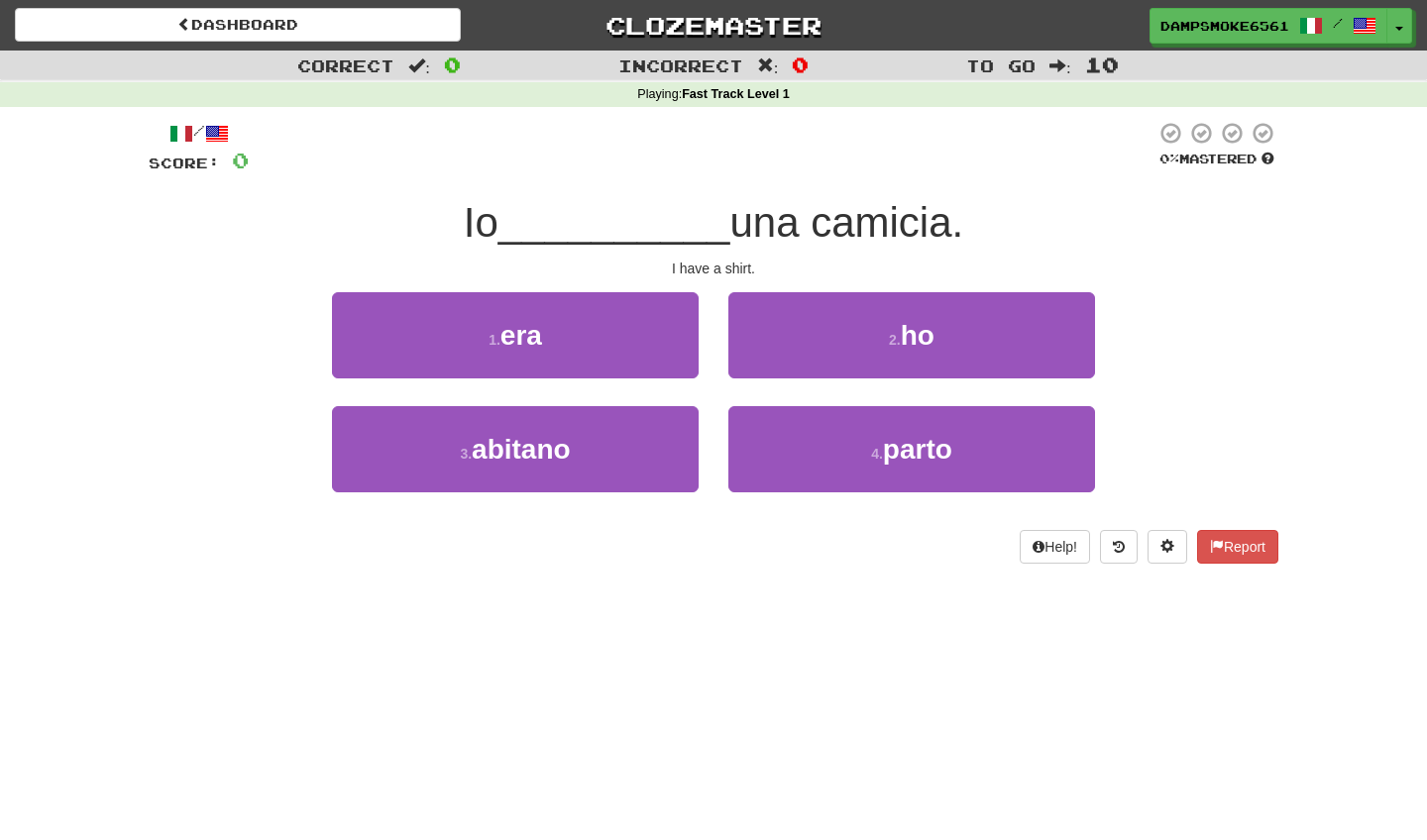 scroll, scrollTop: 0, scrollLeft: 0, axis: both 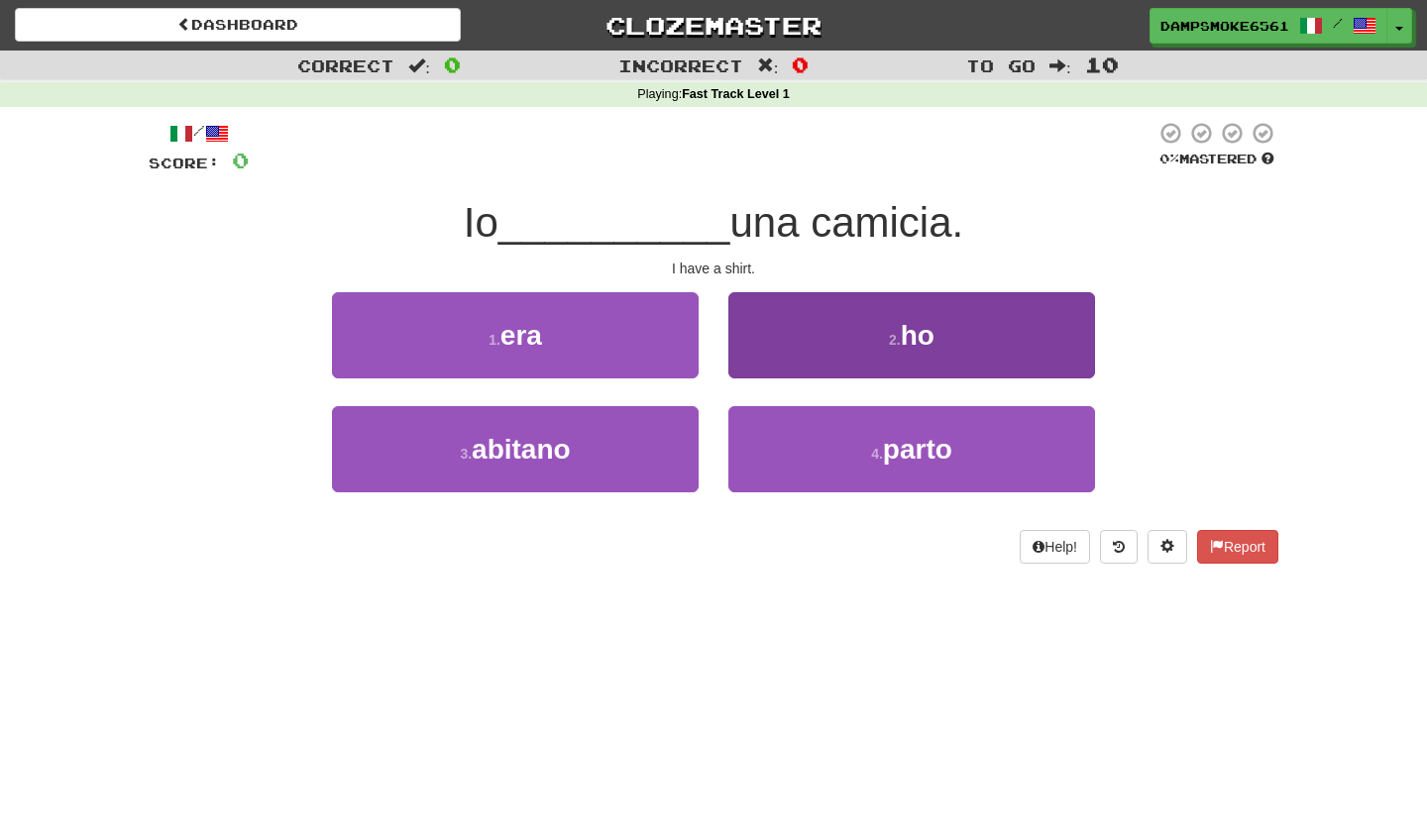 click on "2 .  ho" at bounding box center [912, 335] 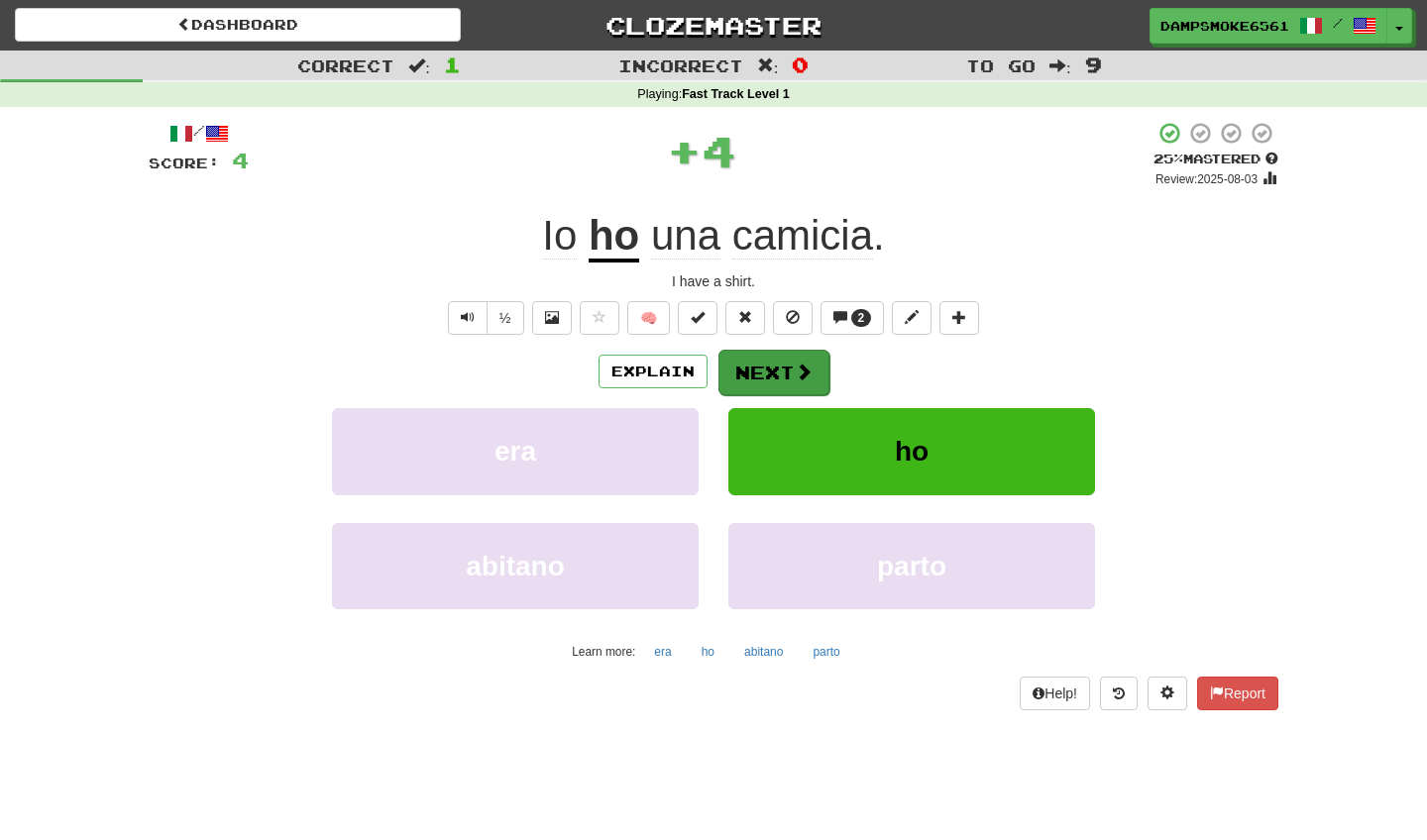 click on "Next" at bounding box center [774, 372] 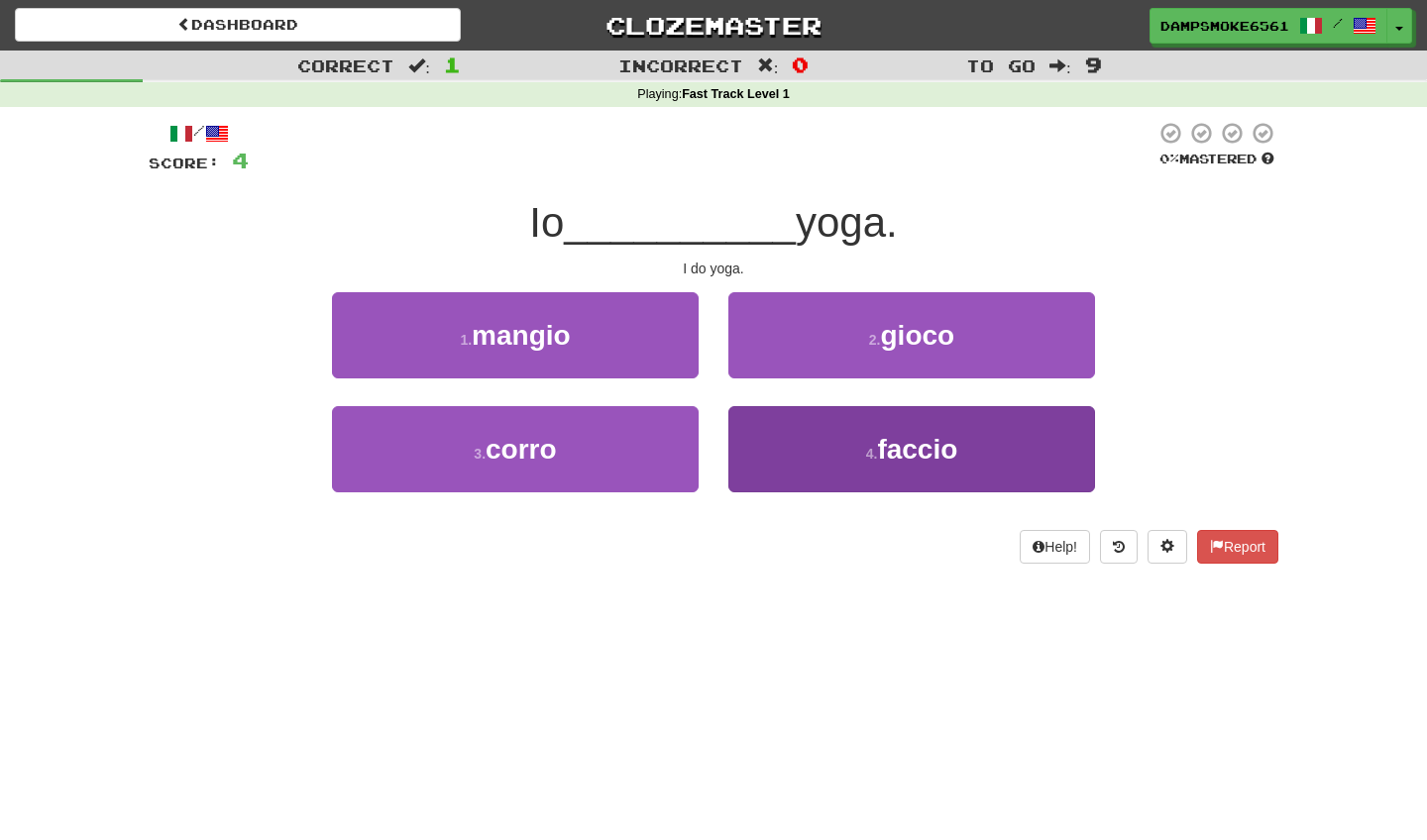 click on "4 .  faccio" at bounding box center (912, 449) 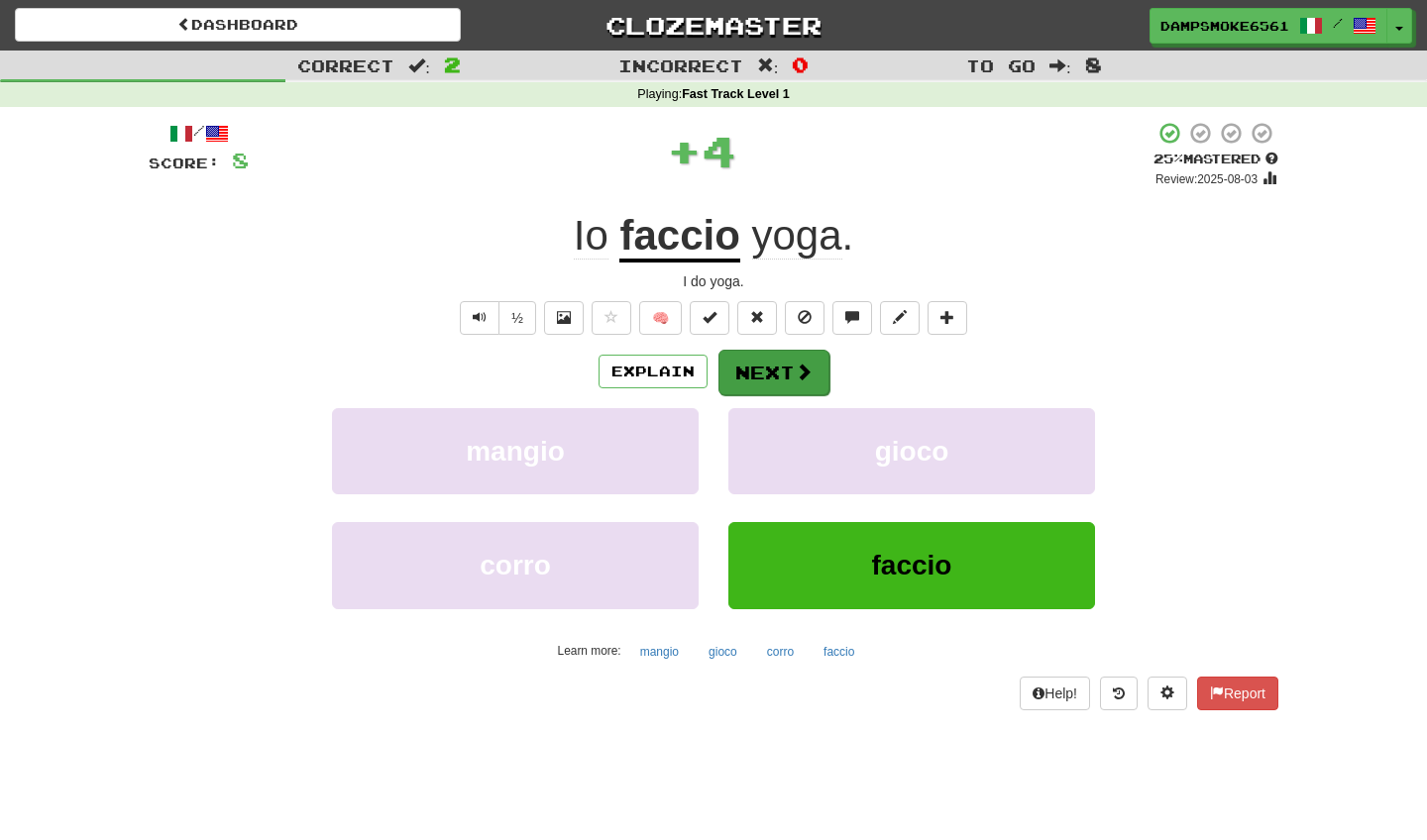click on "Next" at bounding box center (774, 372) 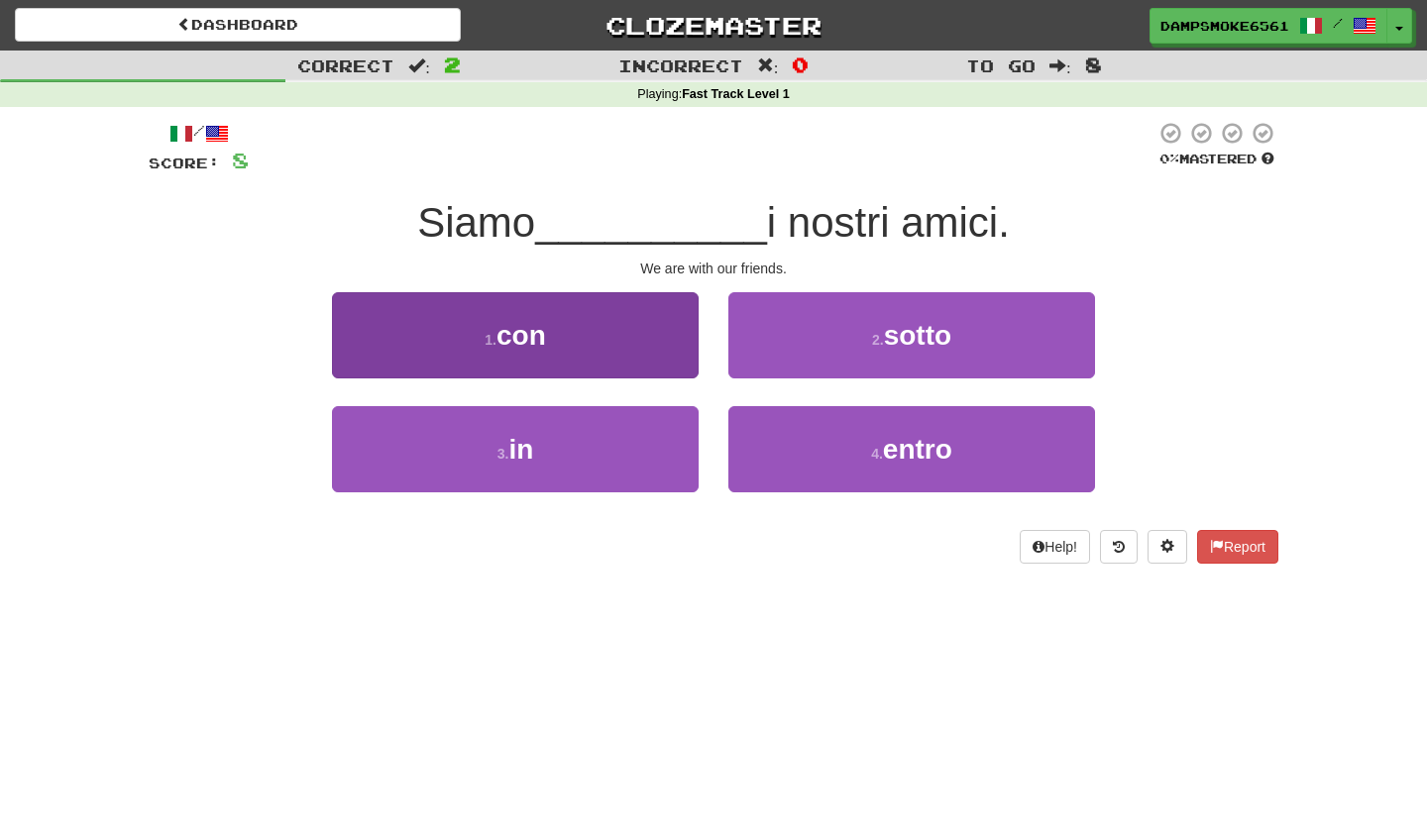 click on "1 .  con" at bounding box center (515, 335) 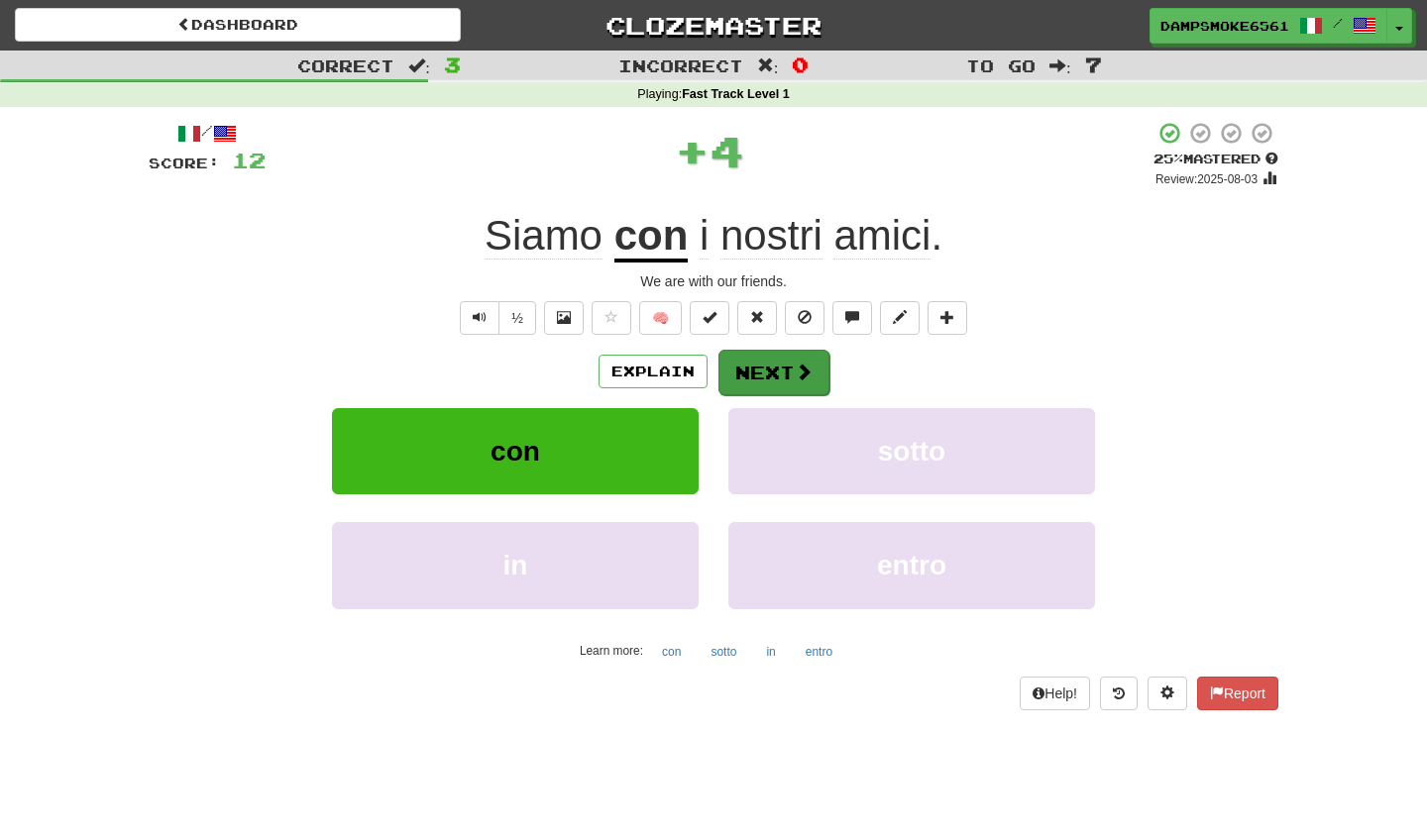 click on "Next" at bounding box center [774, 372] 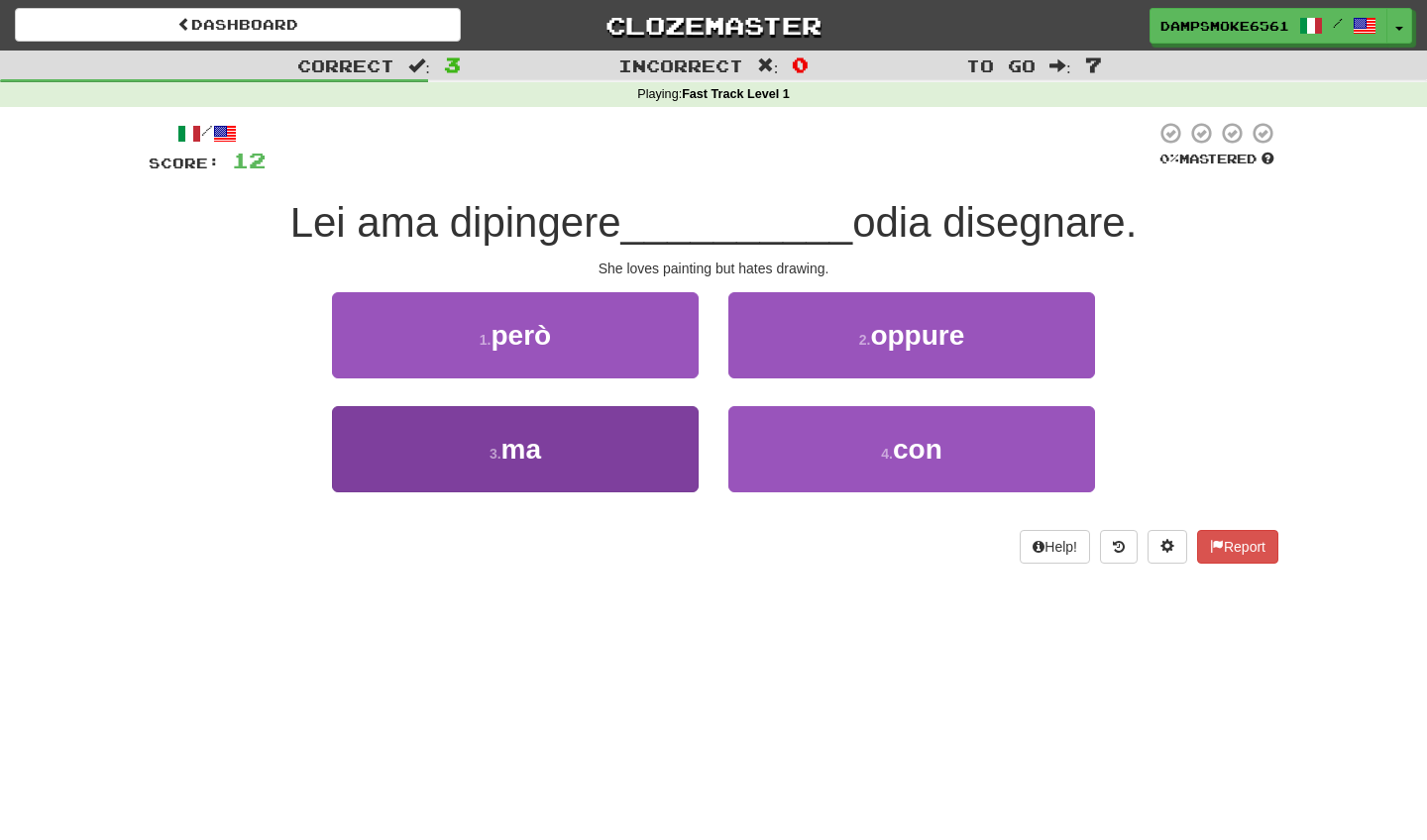 click on "3 .  ma" at bounding box center [515, 449] 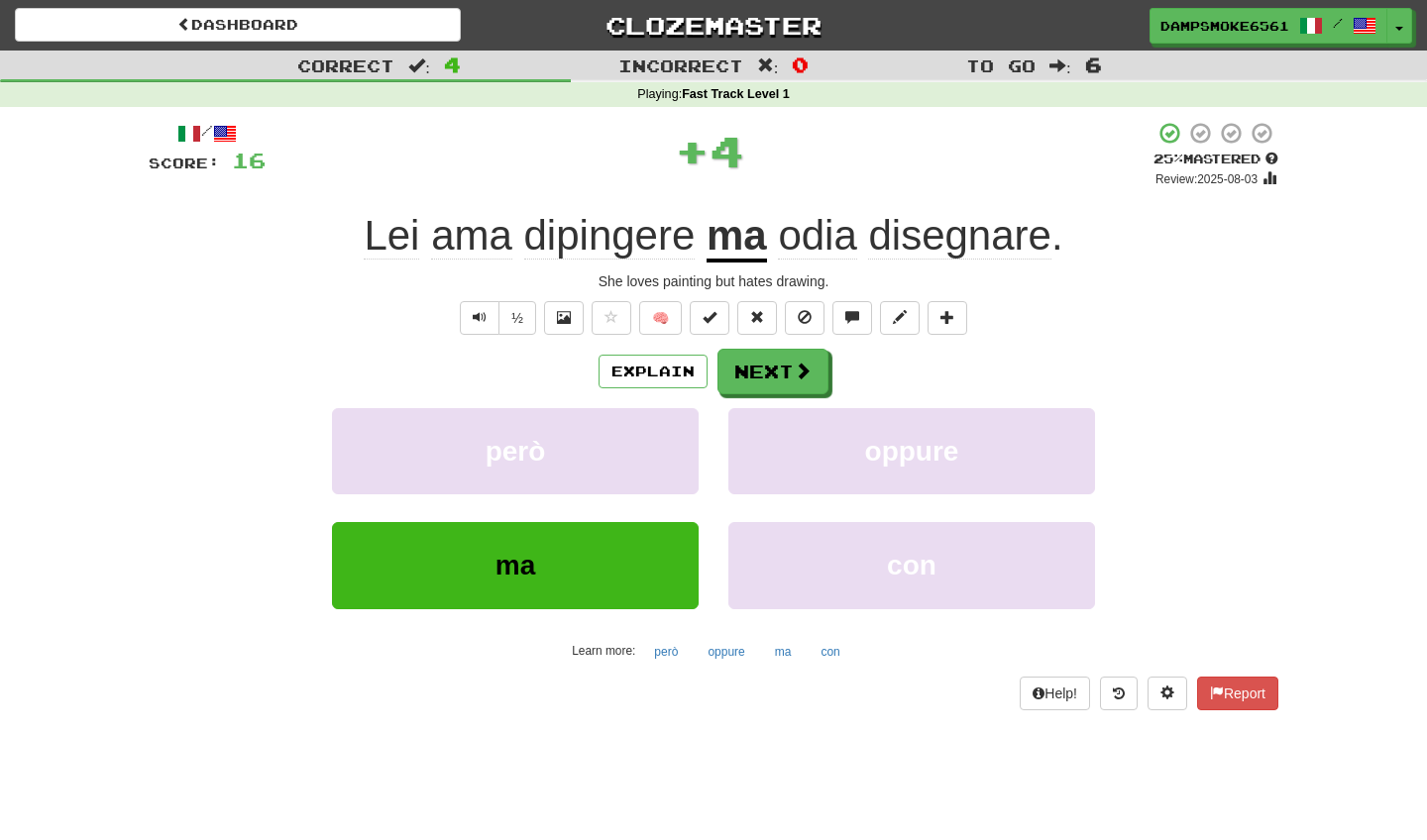 click on "dipingere" 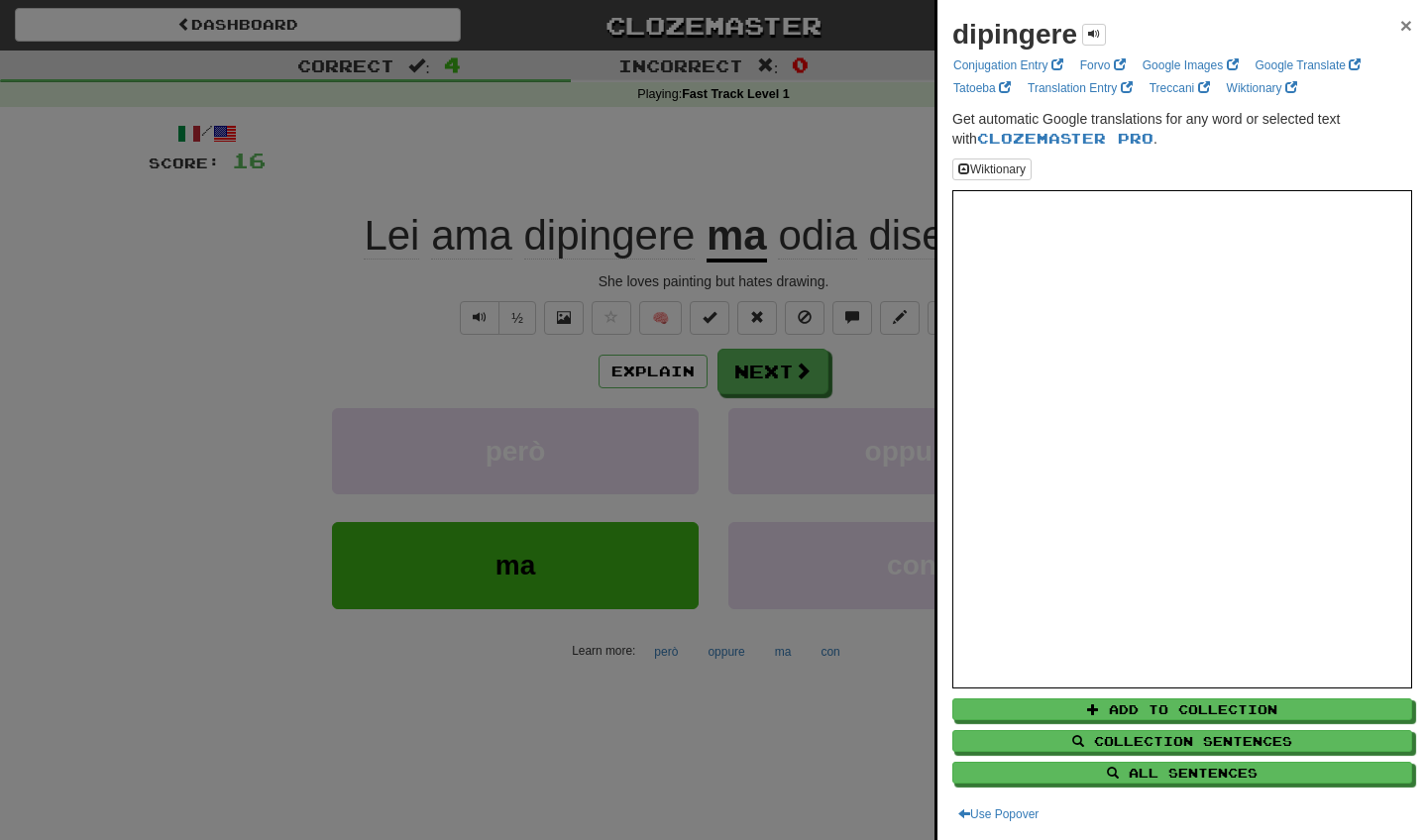 click on "×" at bounding box center [1406, 25] 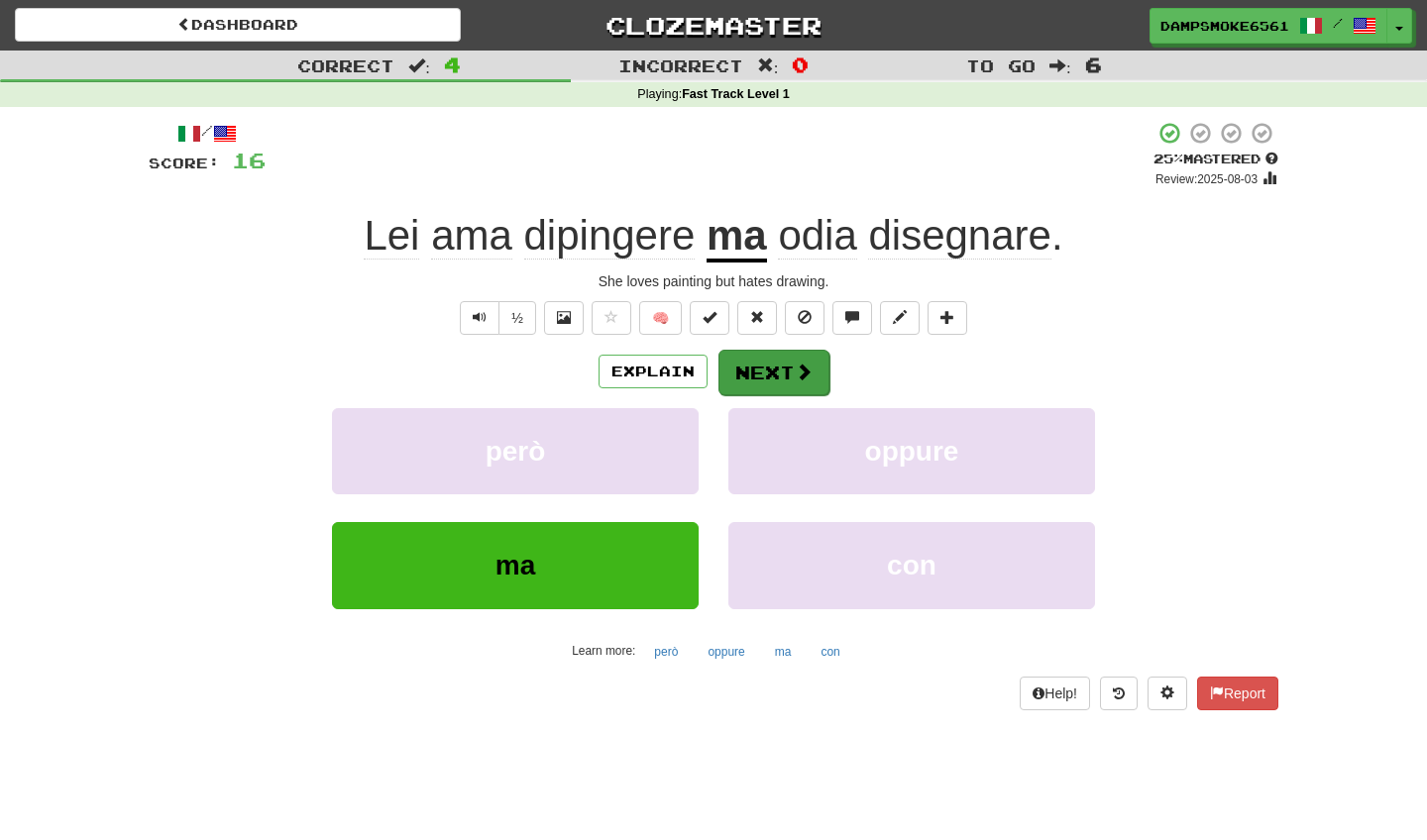 click on "Next" at bounding box center [774, 372] 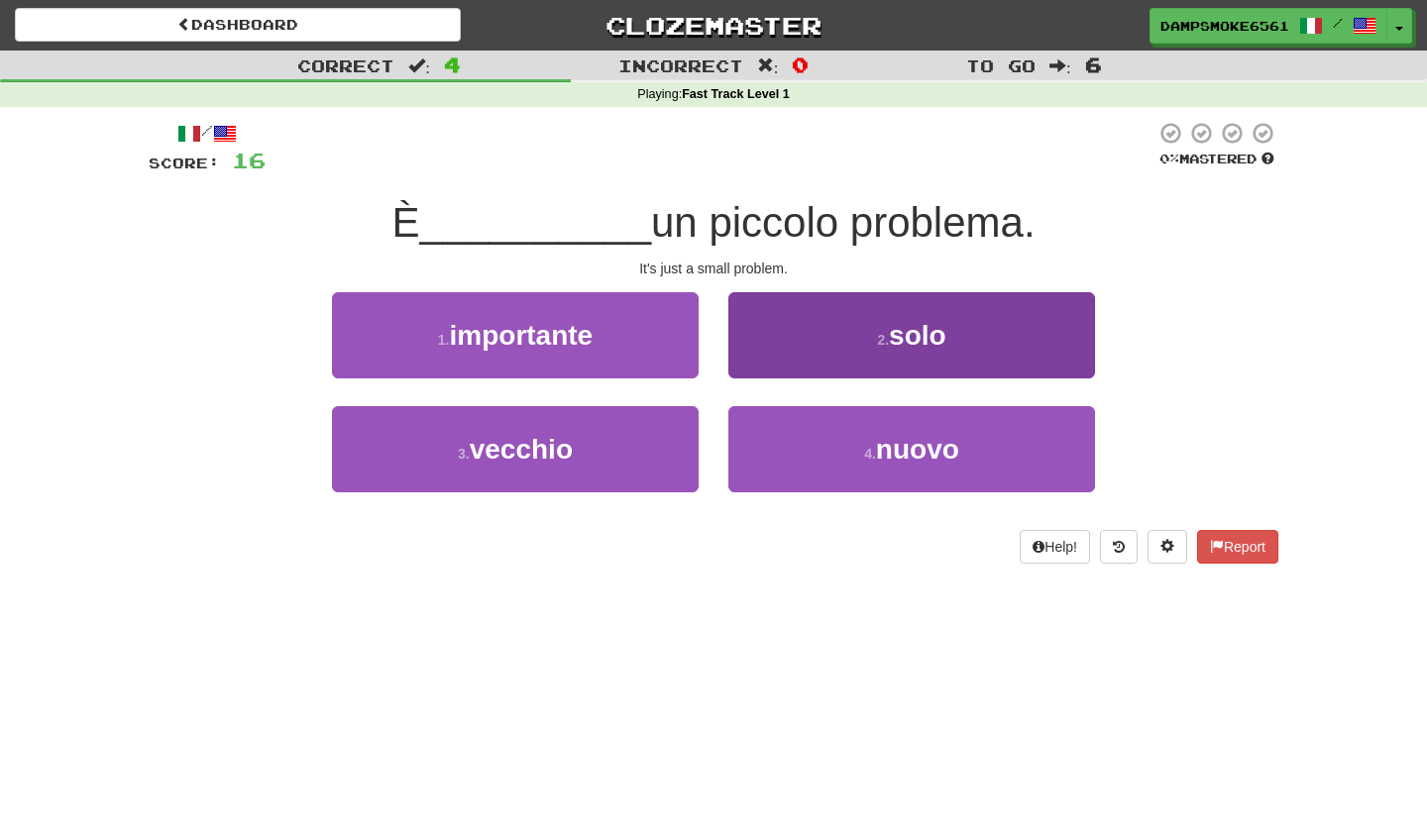 click on "2 .  solo" at bounding box center (912, 335) 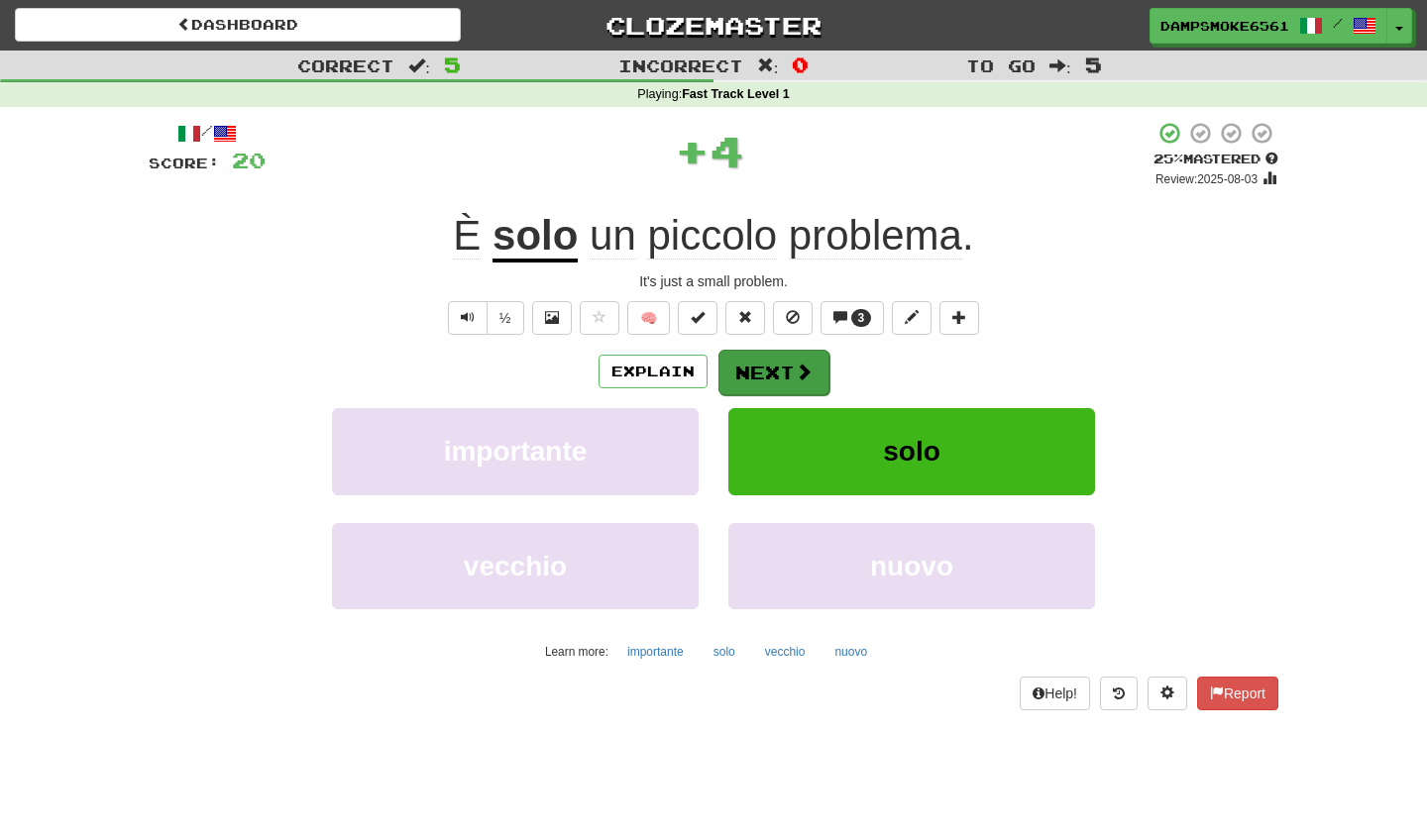 click on "Next" at bounding box center (774, 372) 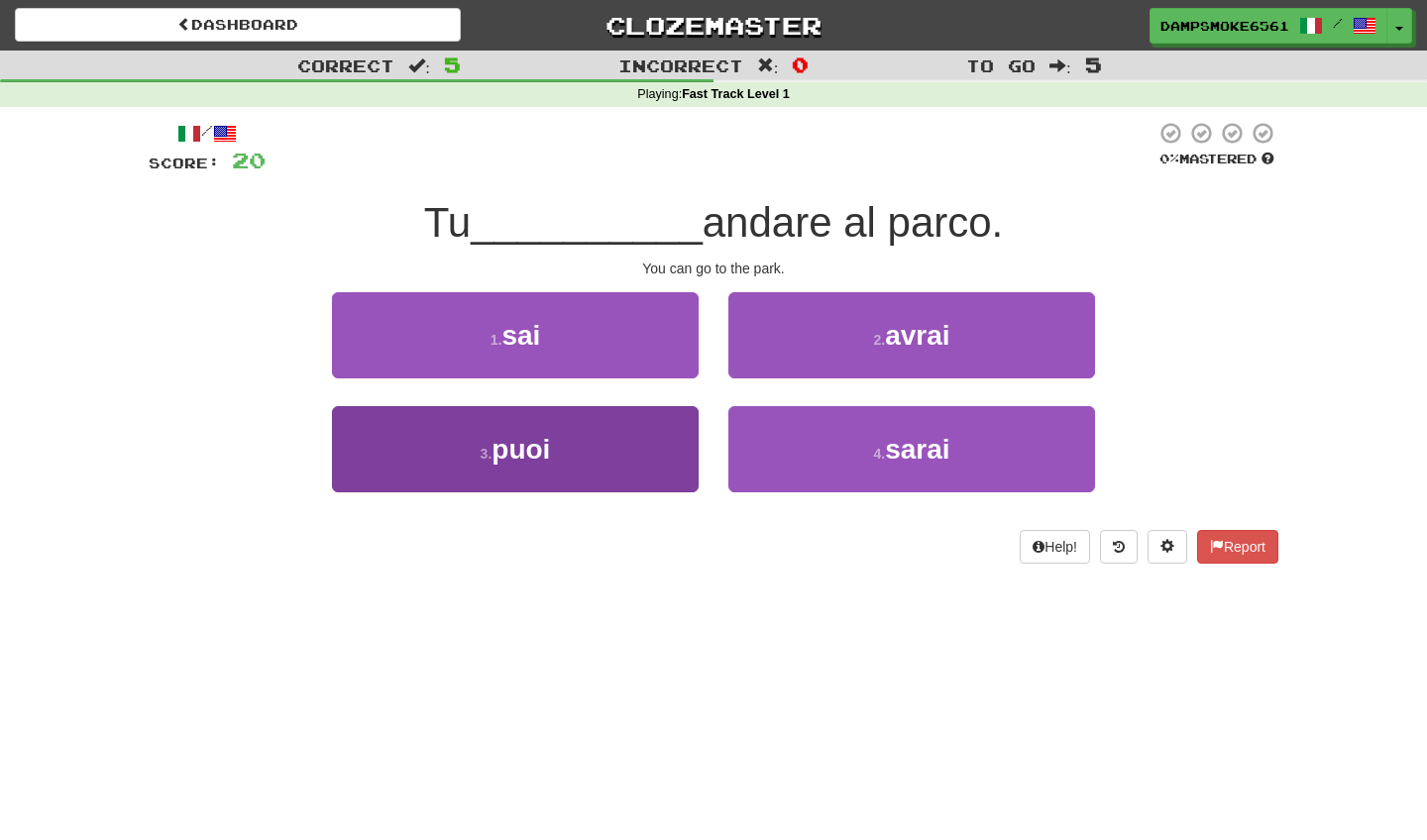 click on "3 .  puoi" at bounding box center [515, 449] 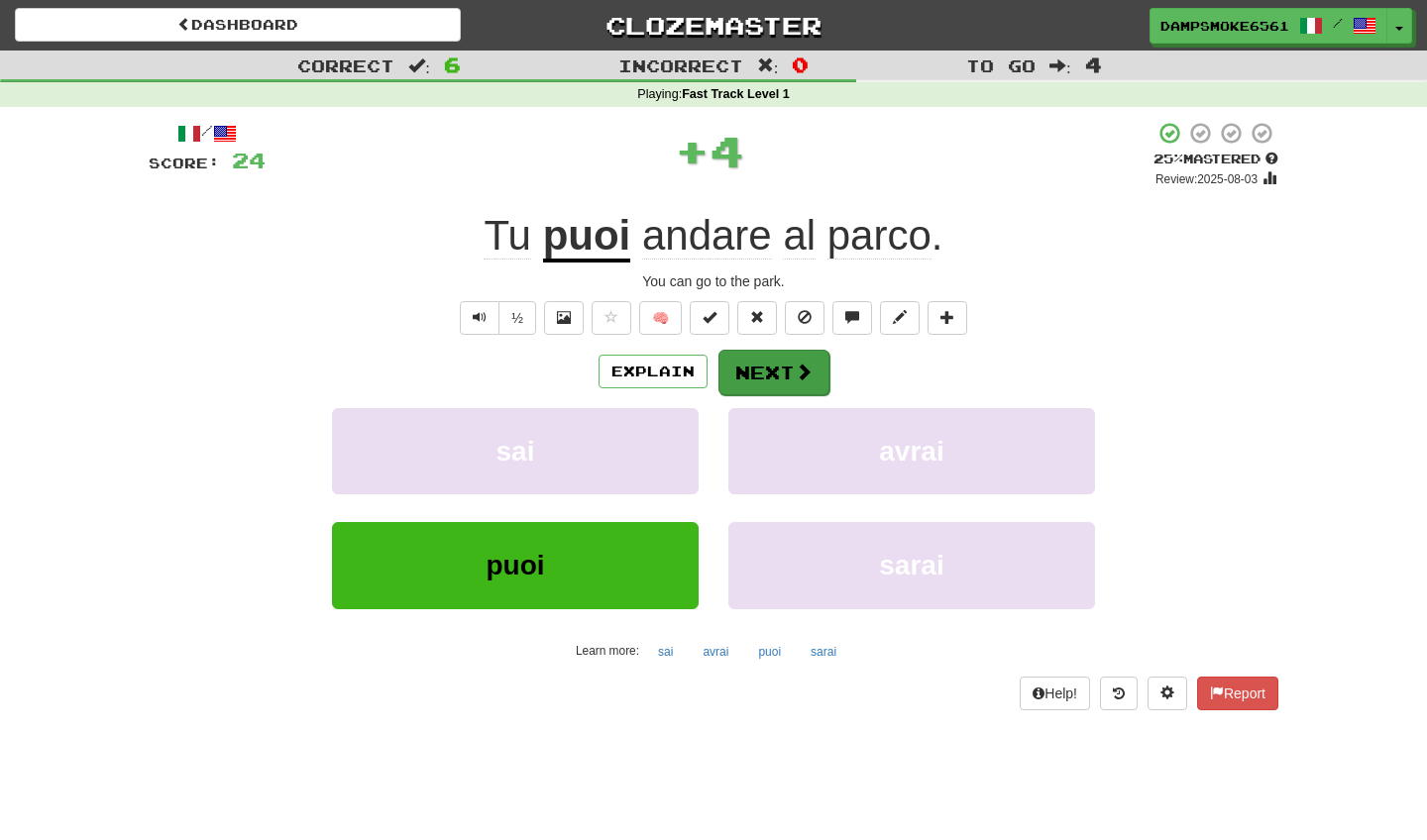 click on "Next" at bounding box center [774, 372] 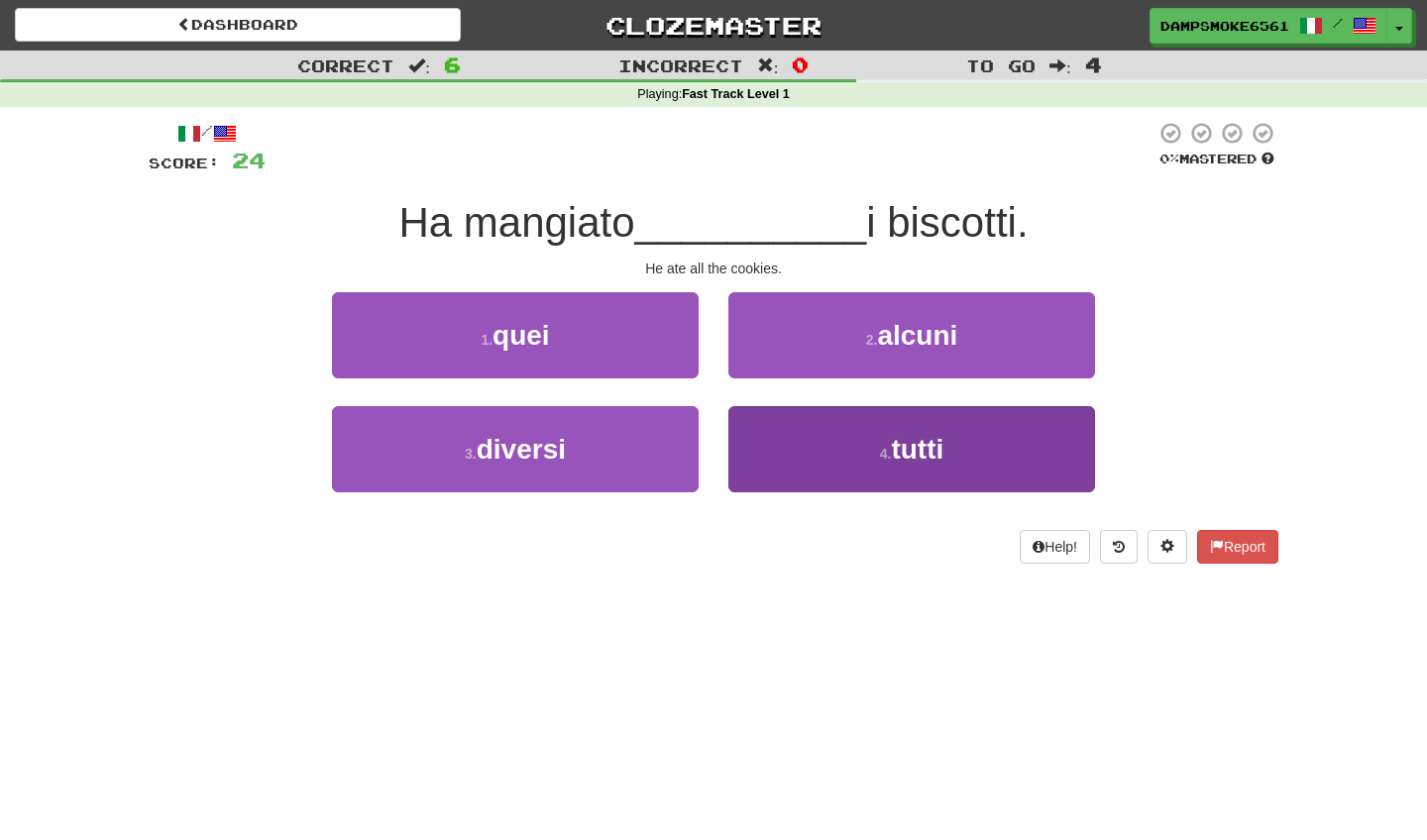 click on "4 .  tutti" at bounding box center (912, 449) 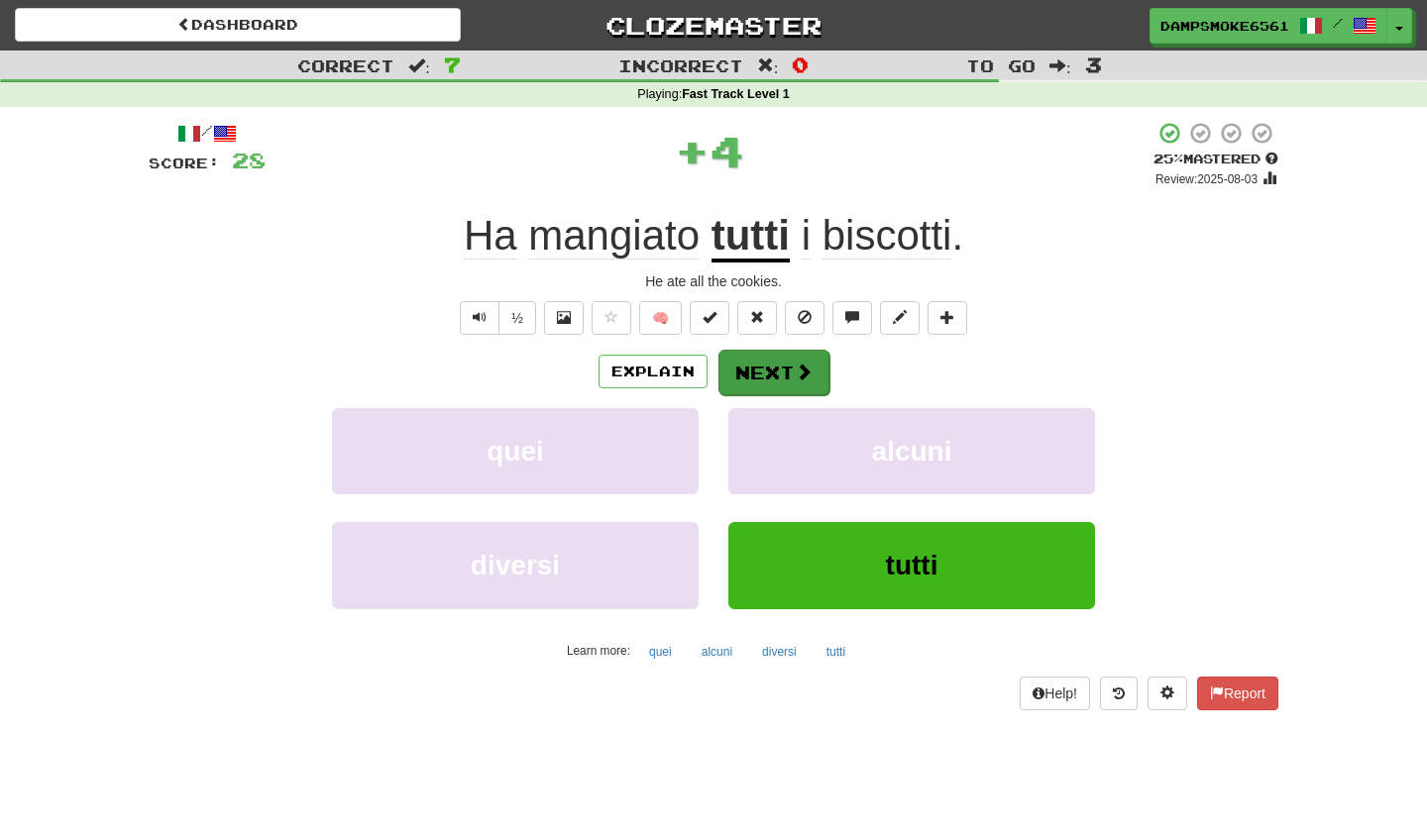 click on "Next" at bounding box center (774, 372) 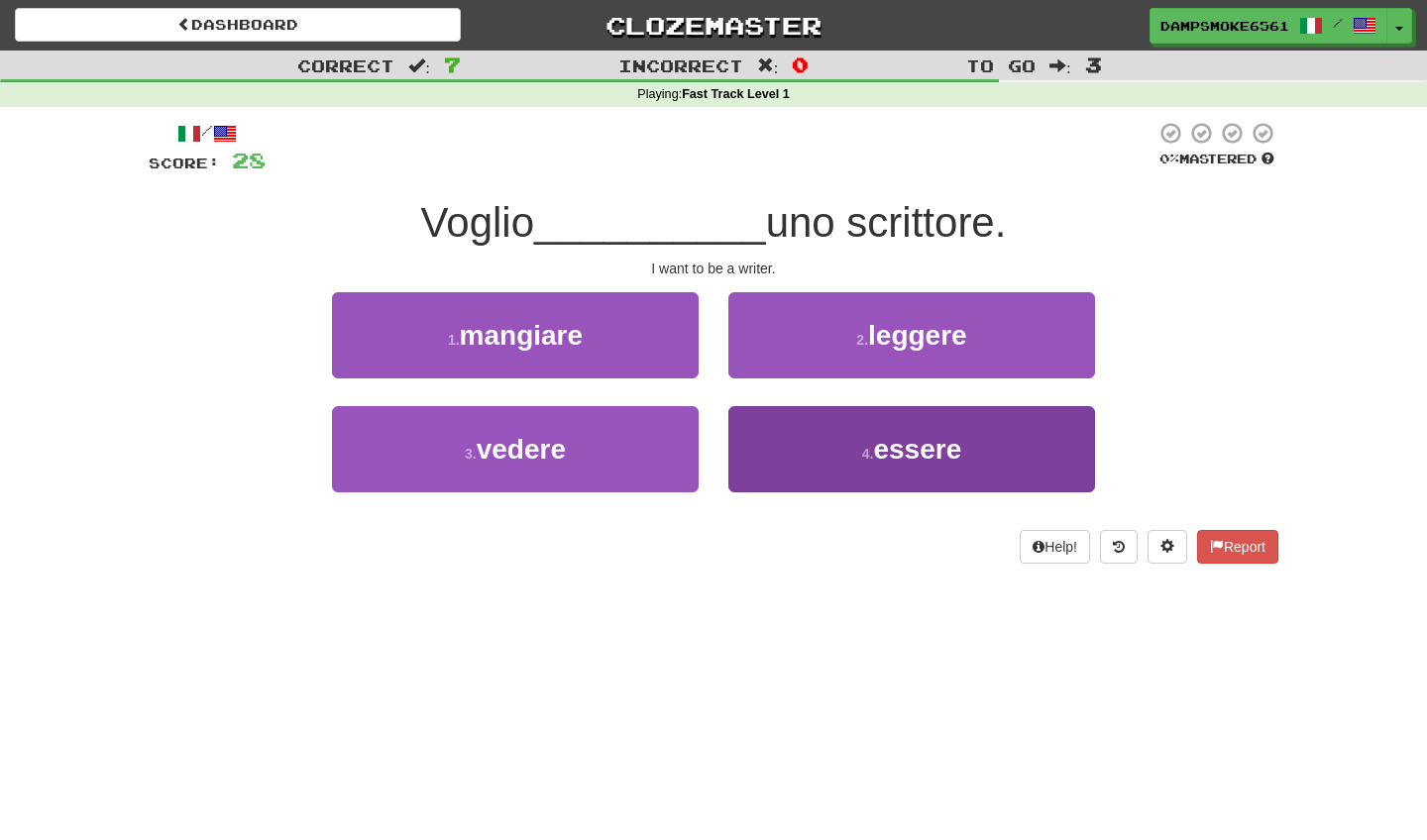 click on "4 .  essere" at bounding box center [912, 449] 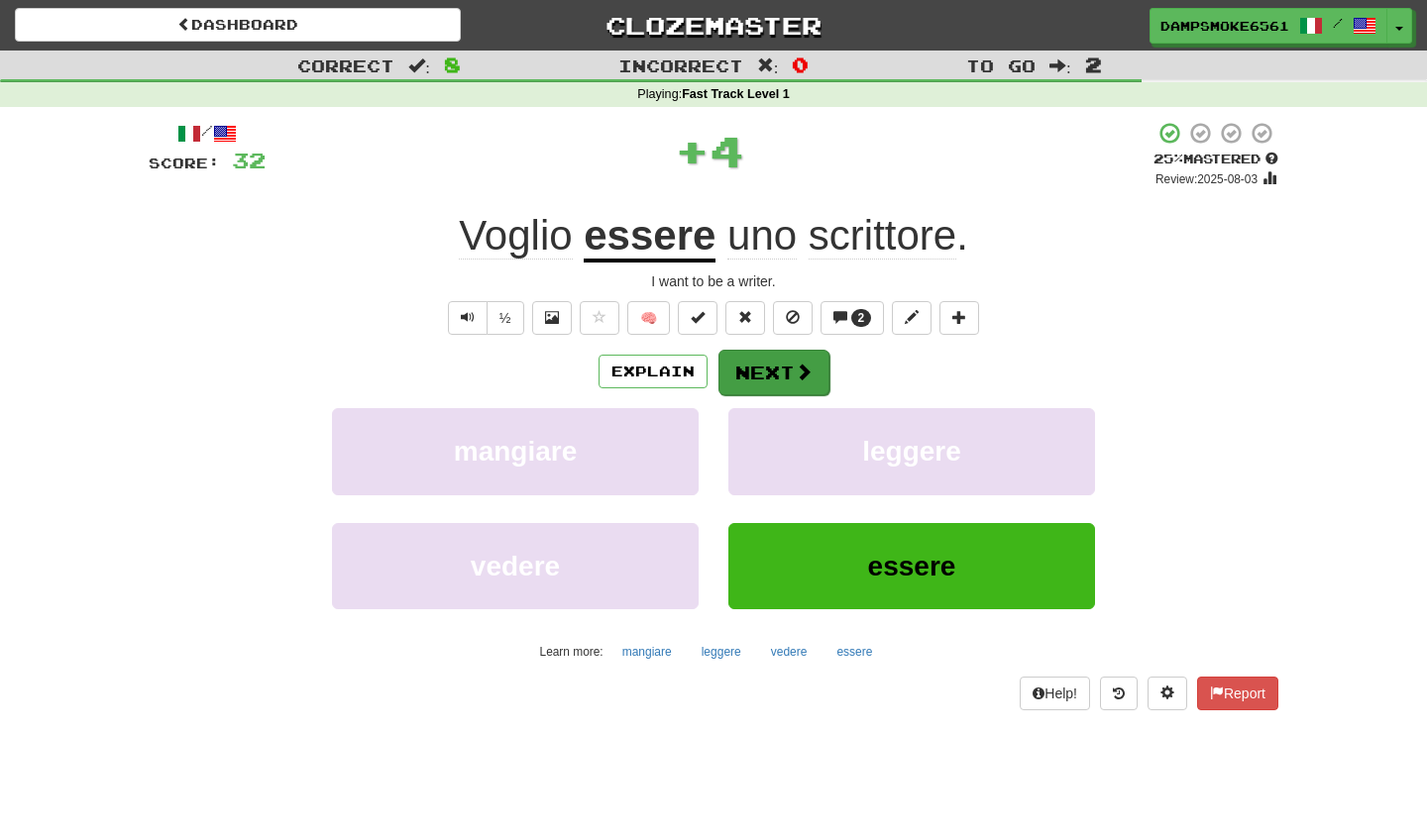 click on "Next" at bounding box center (774, 372) 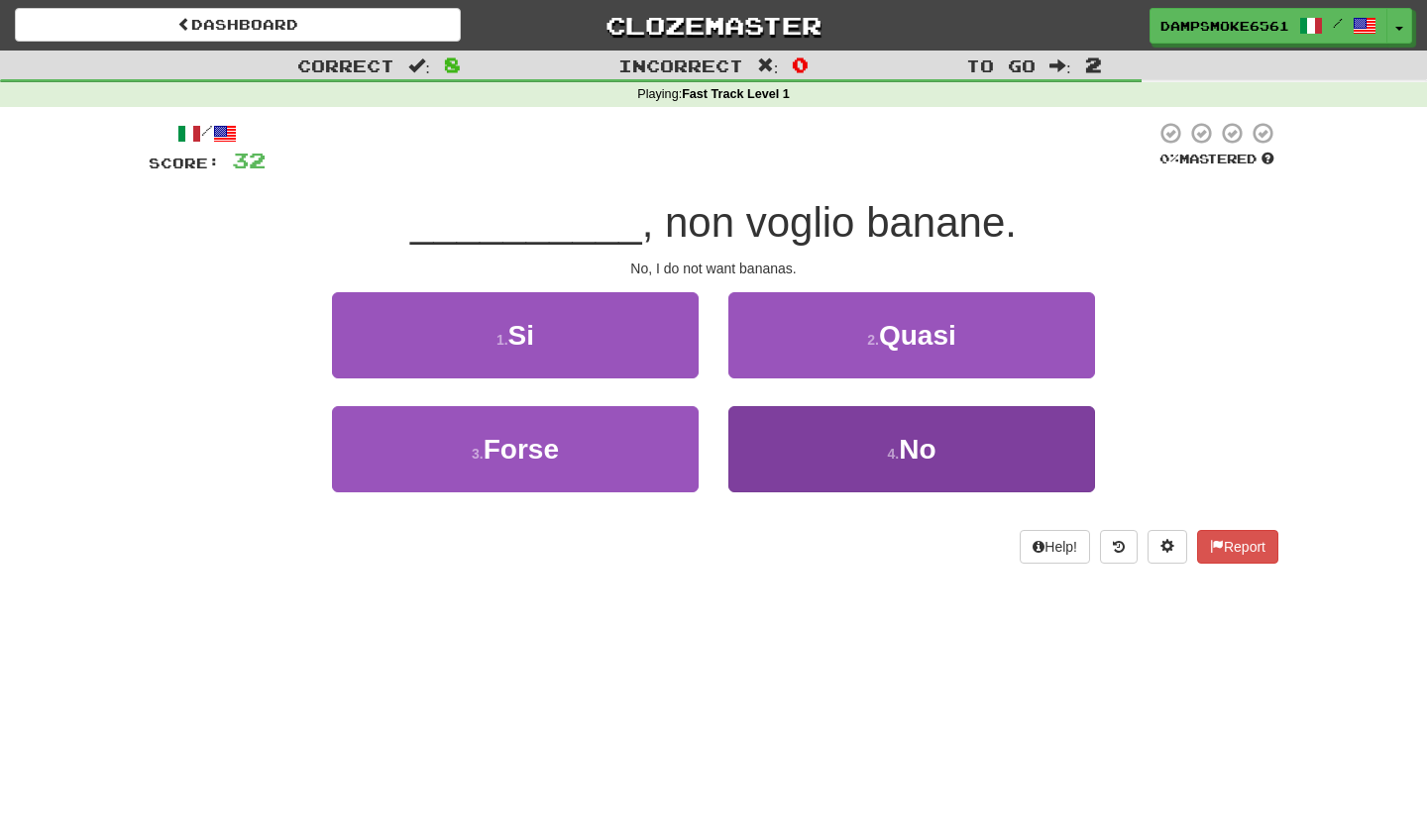 click on "4 .  No" at bounding box center (912, 449) 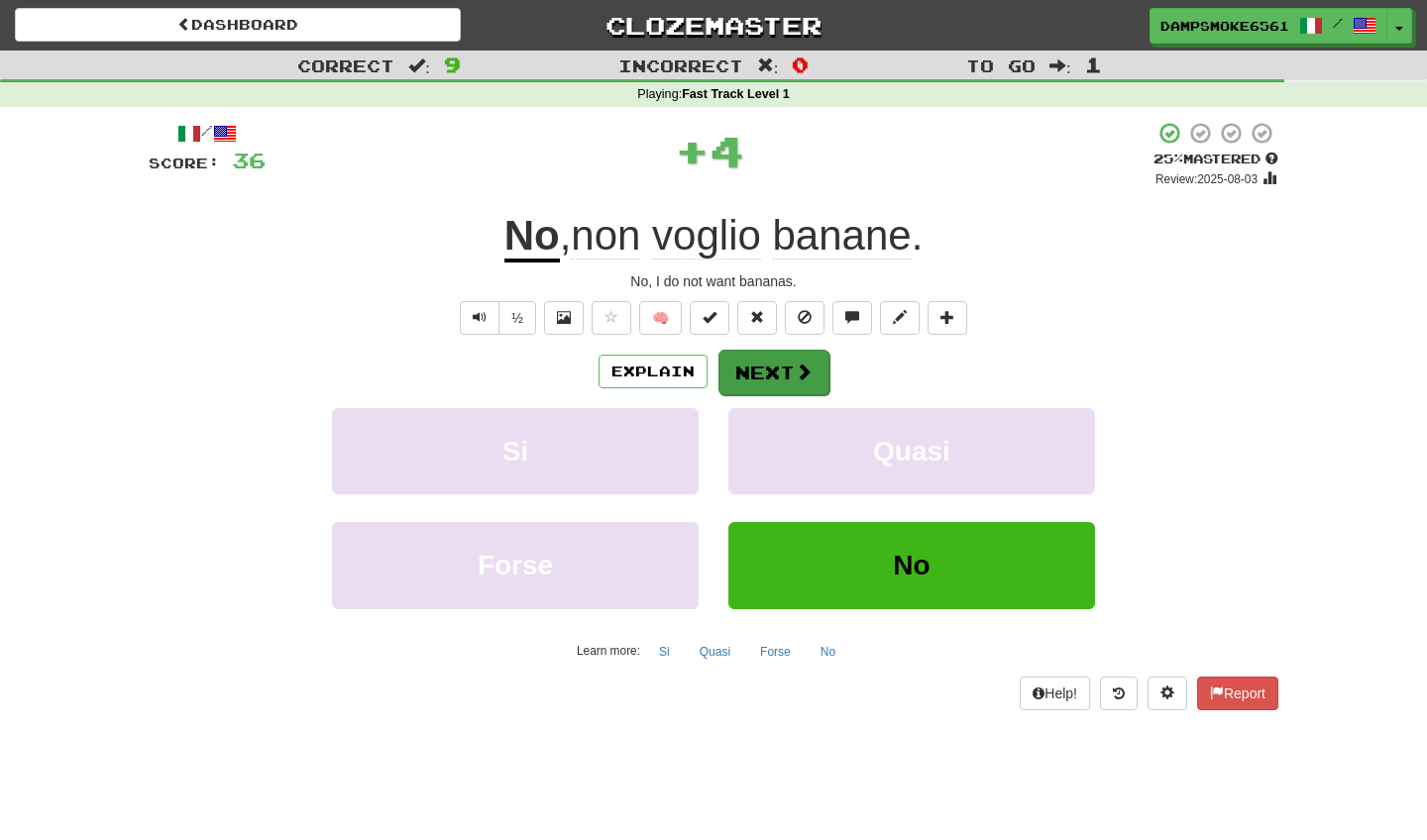 click on "Next" at bounding box center [774, 372] 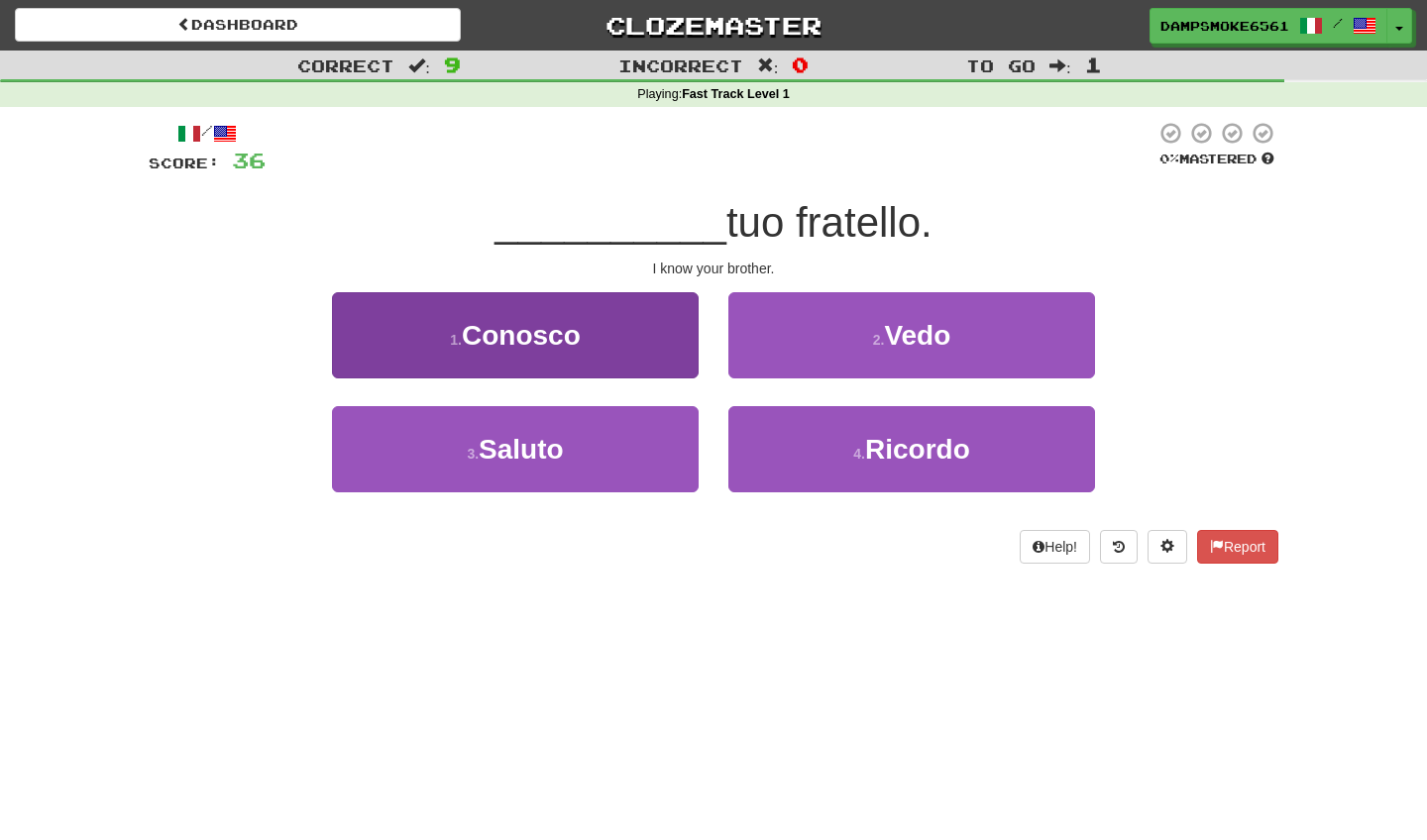 click on "1 .  Conosco" at bounding box center [515, 335] 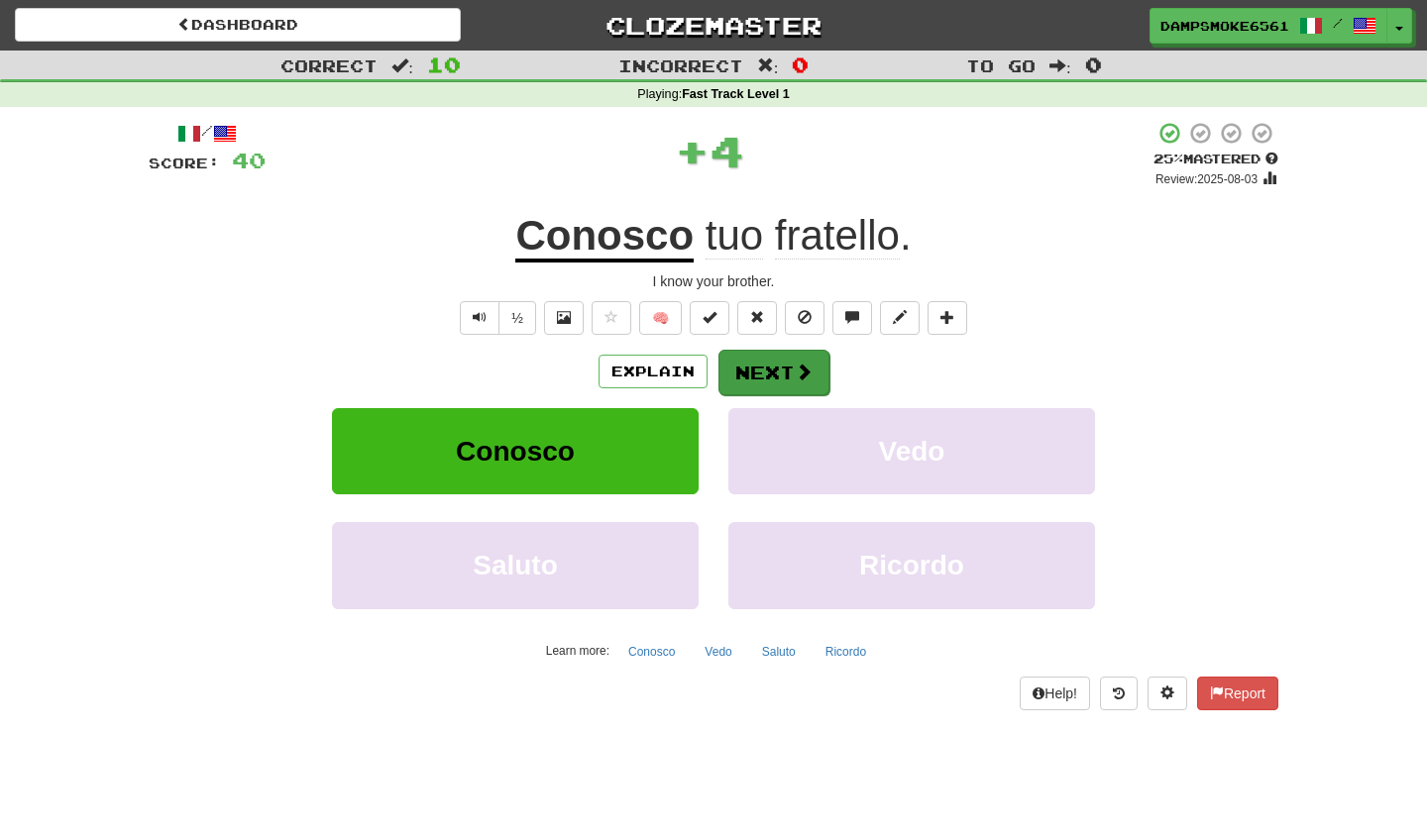 click on "Next" at bounding box center [774, 372] 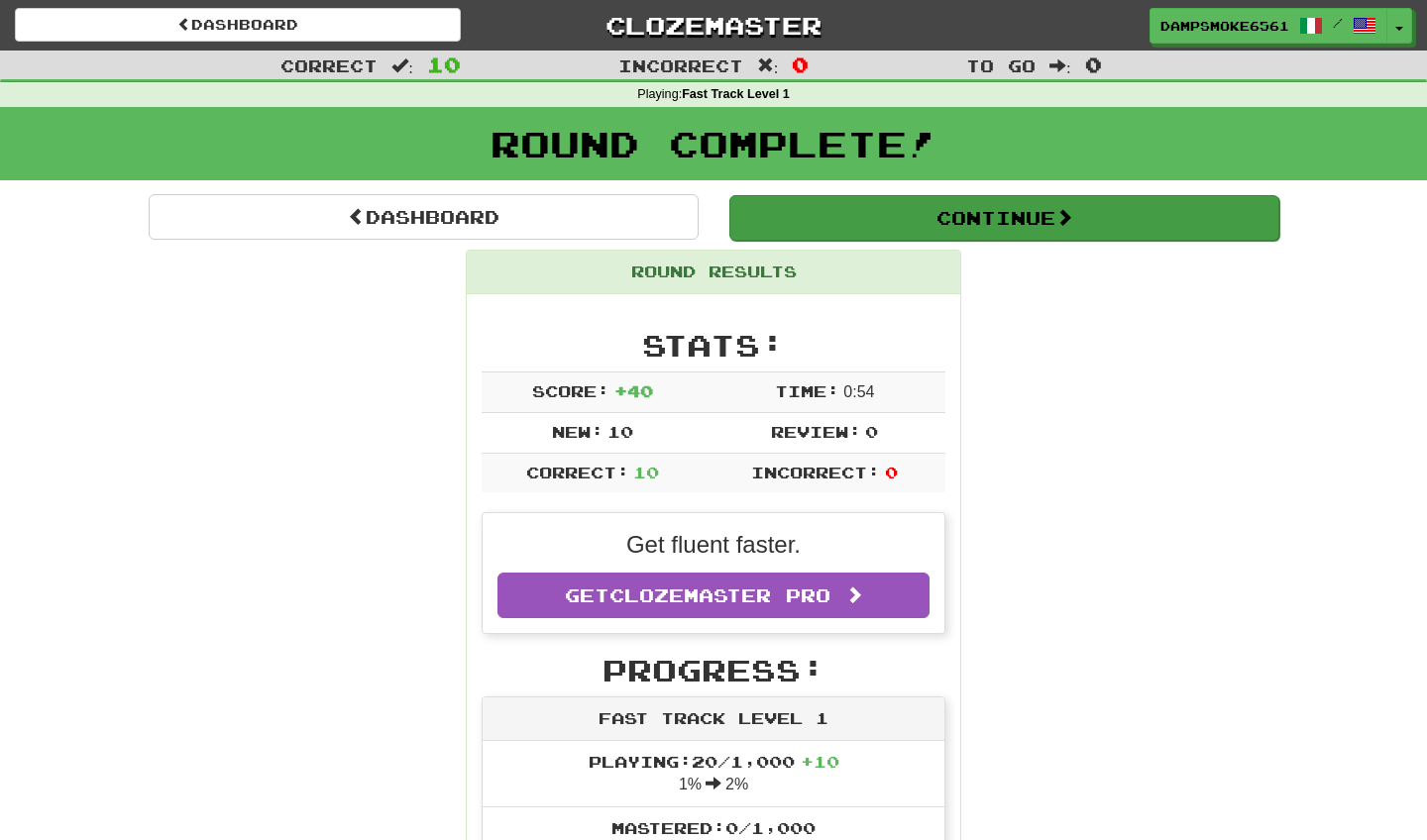 click on "Continue" at bounding box center (1004, 218) 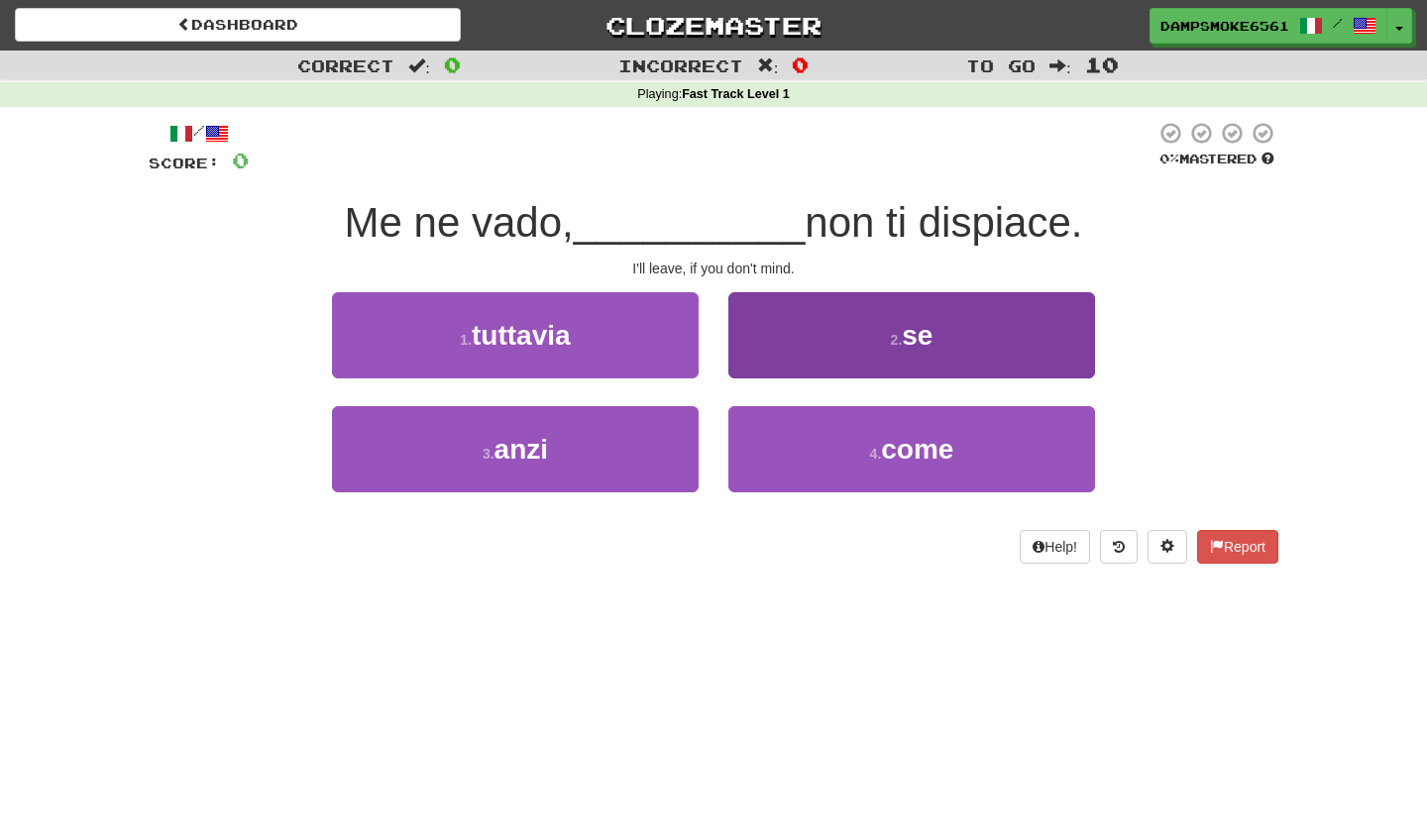 click on "2 .  se" at bounding box center (912, 335) 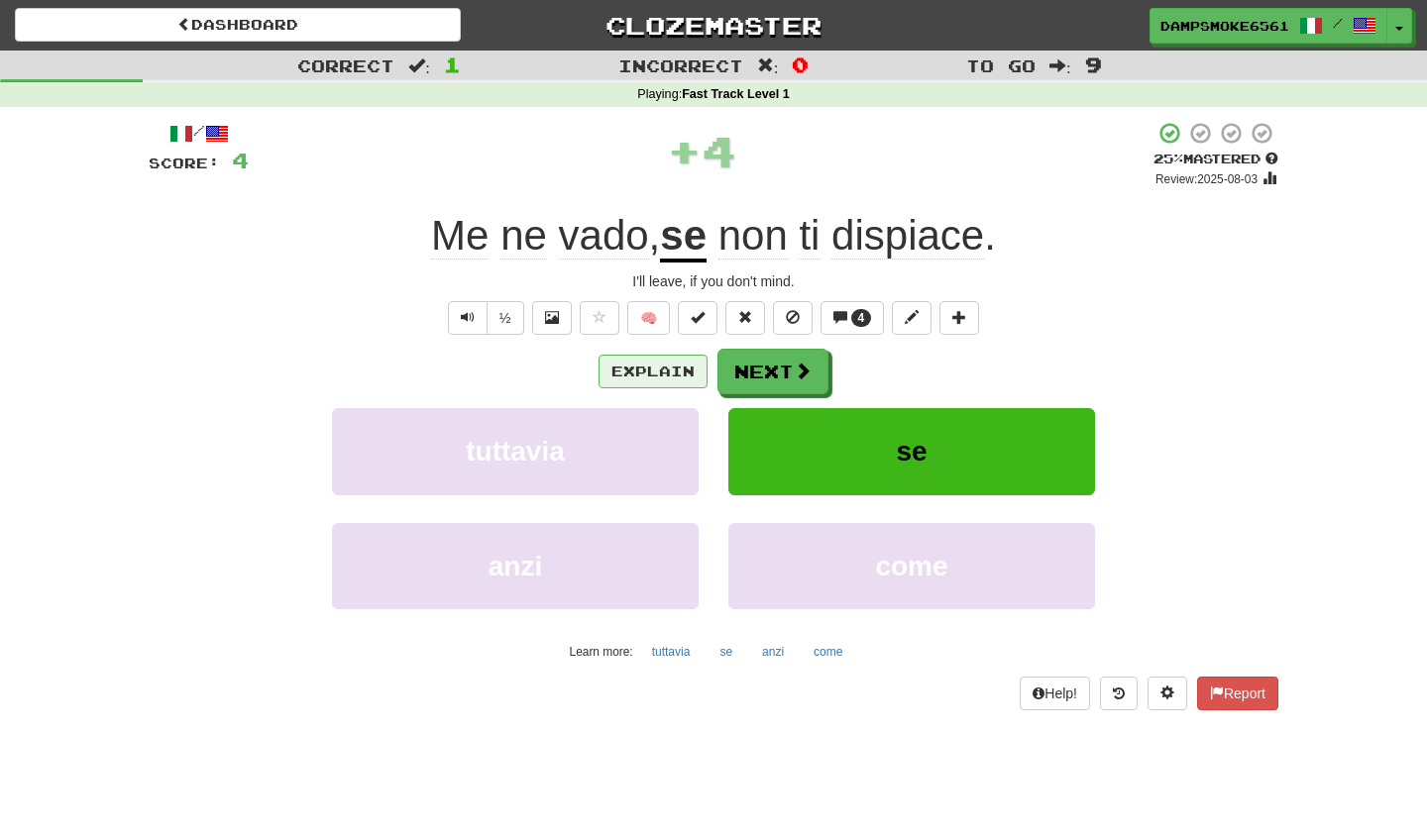 click on "Explain" at bounding box center [653, 371] 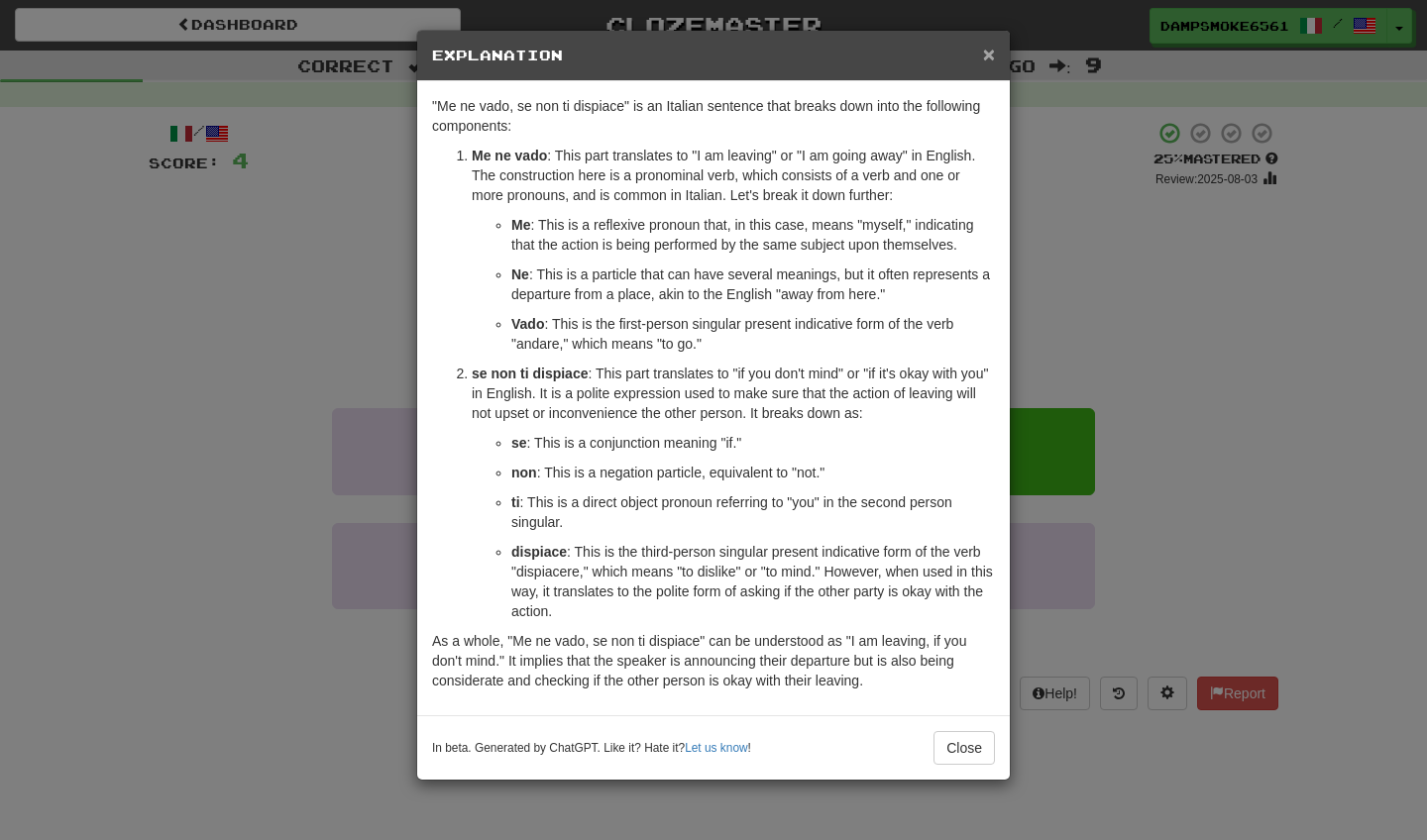click on "×" at bounding box center (989, 53) 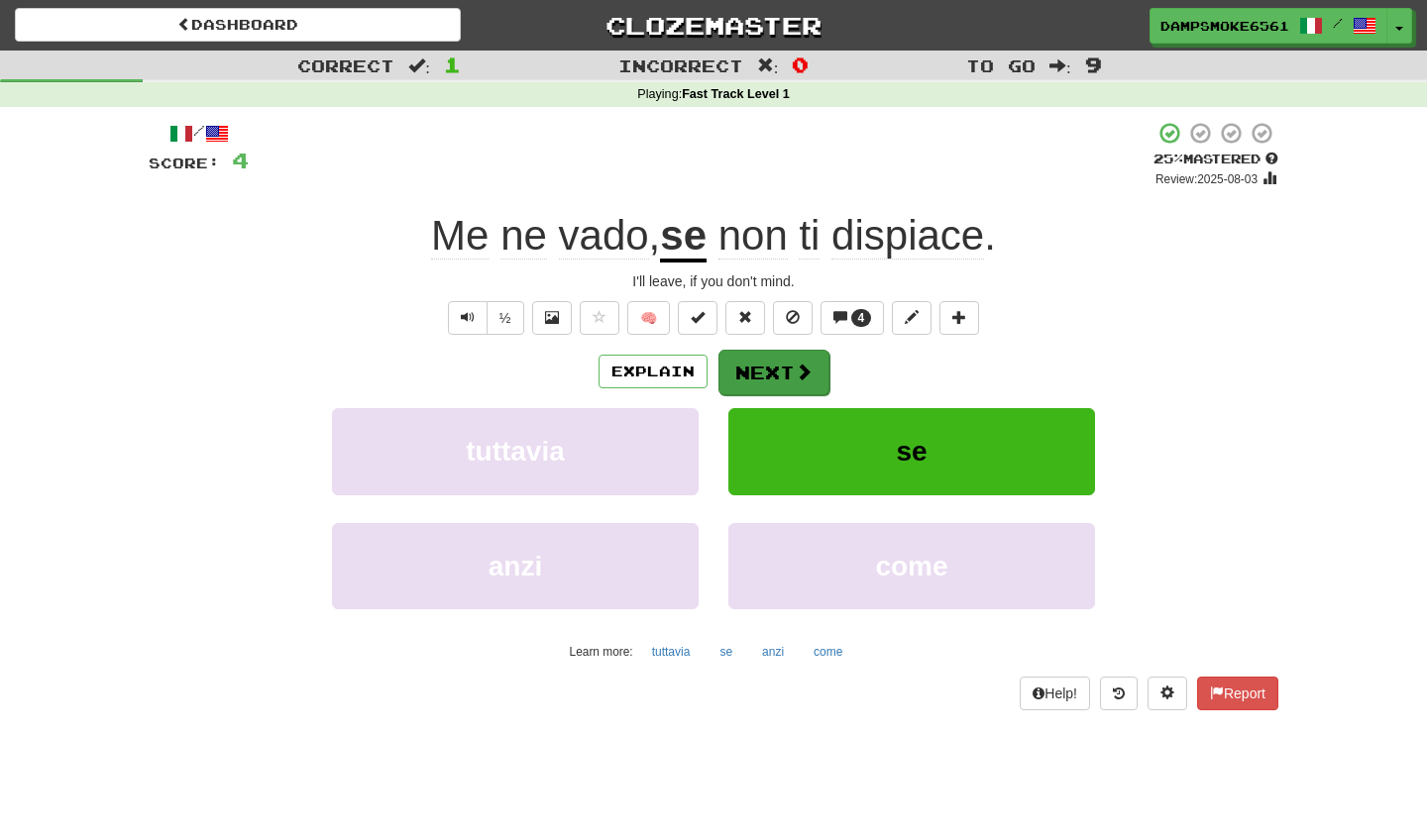 click at bounding box center (804, 371) 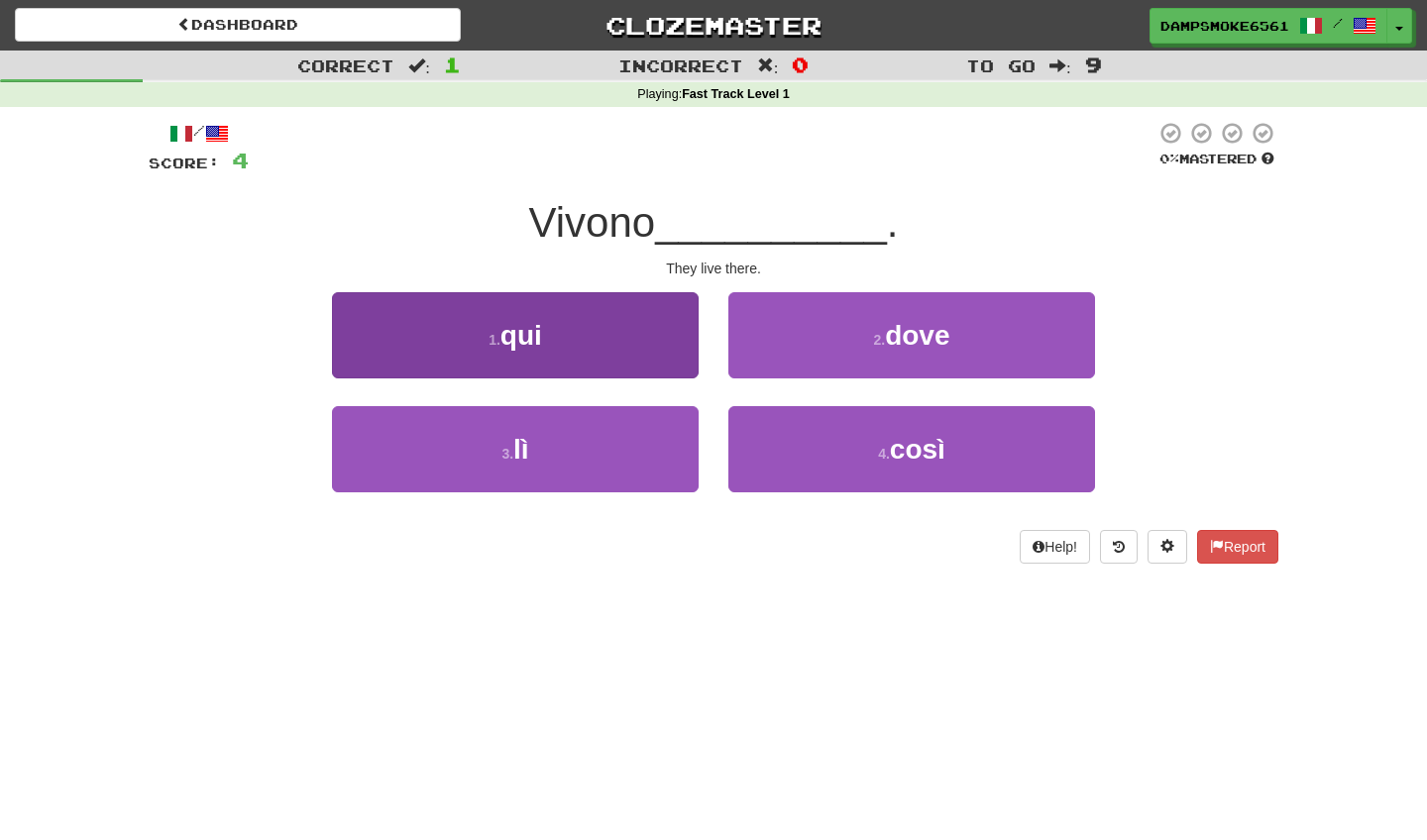 click on "1 .  qui" at bounding box center [515, 335] 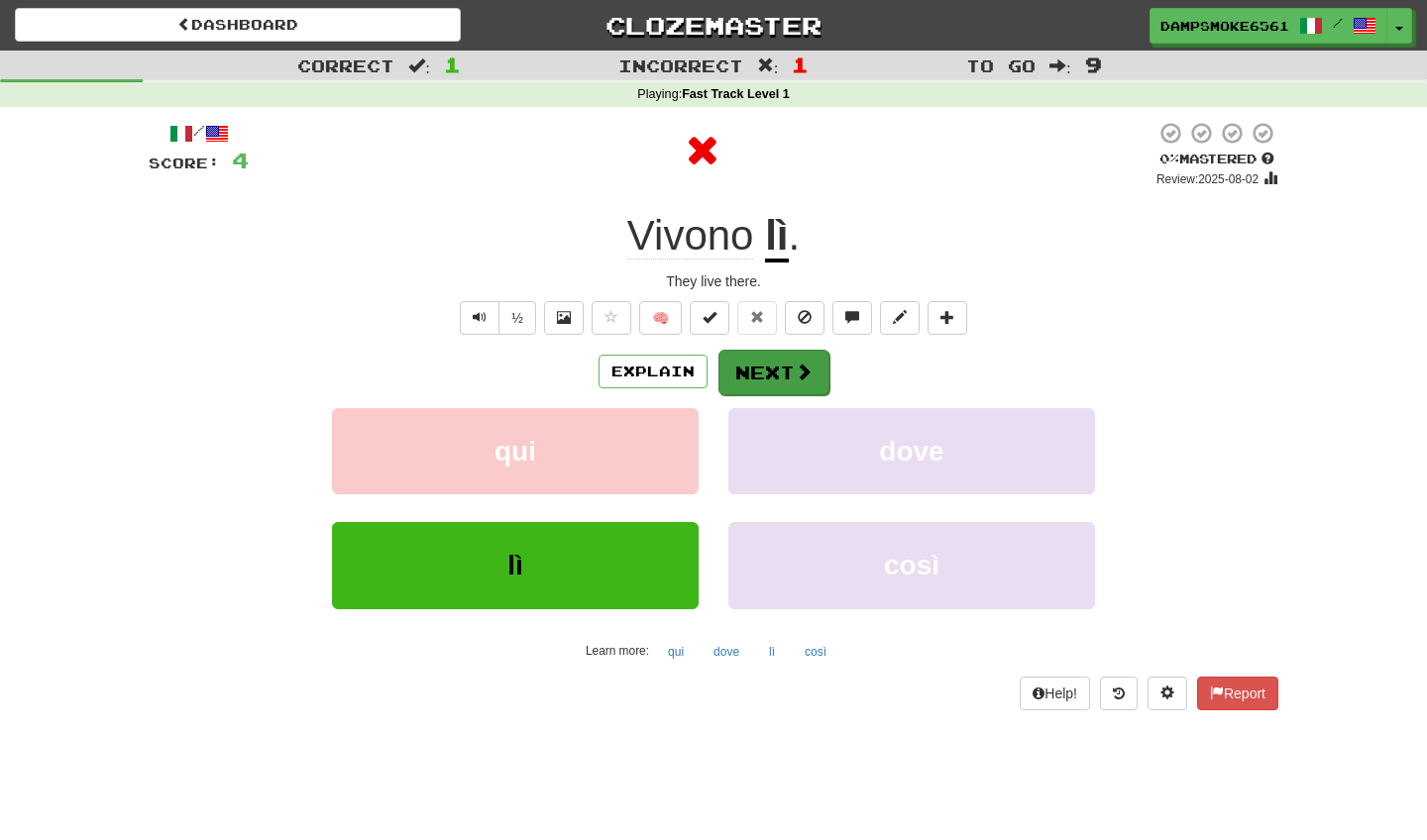 click on "Next" at bounding box center [774, 372] 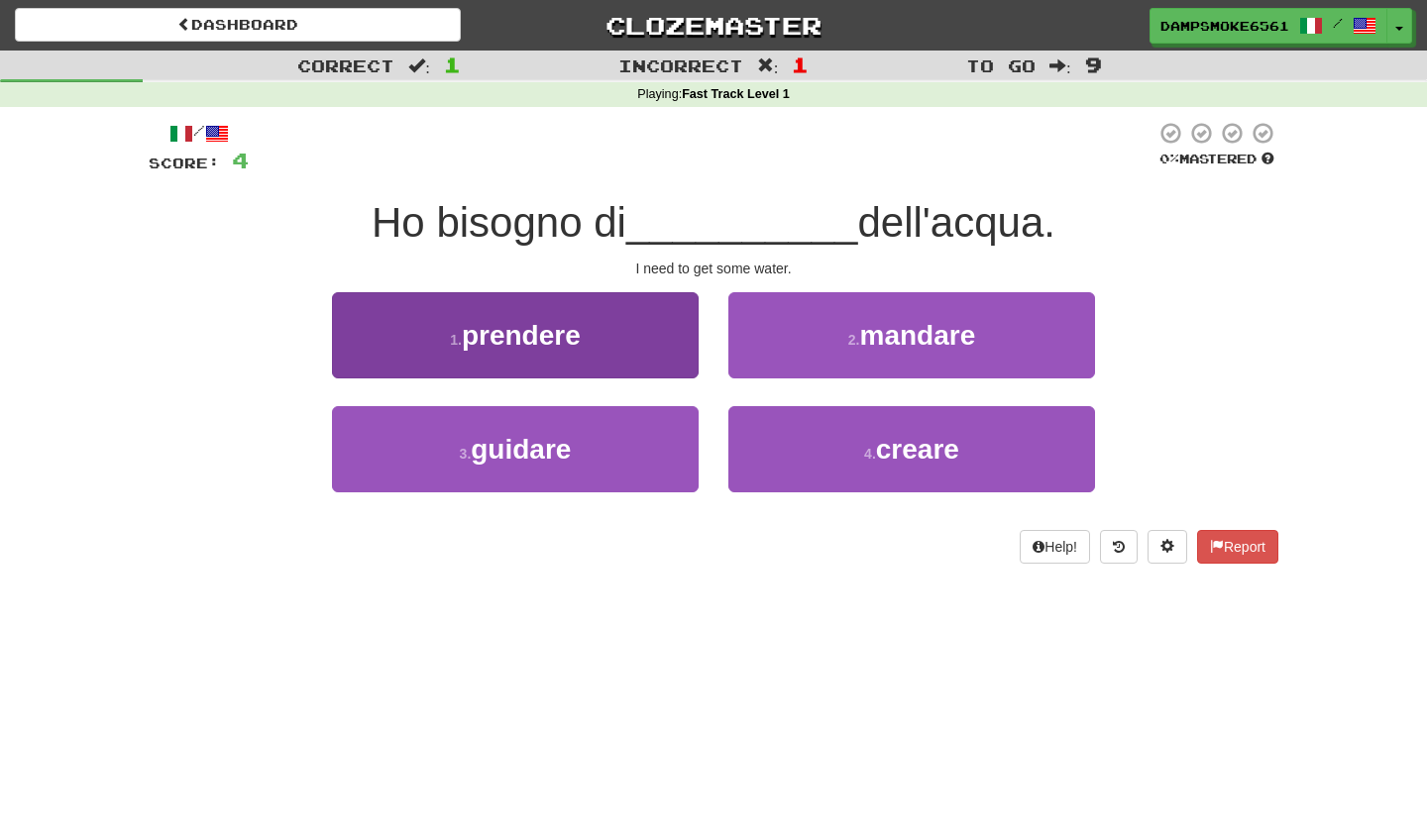 click on "1 .  prendere" at bounding box center (515, 335) 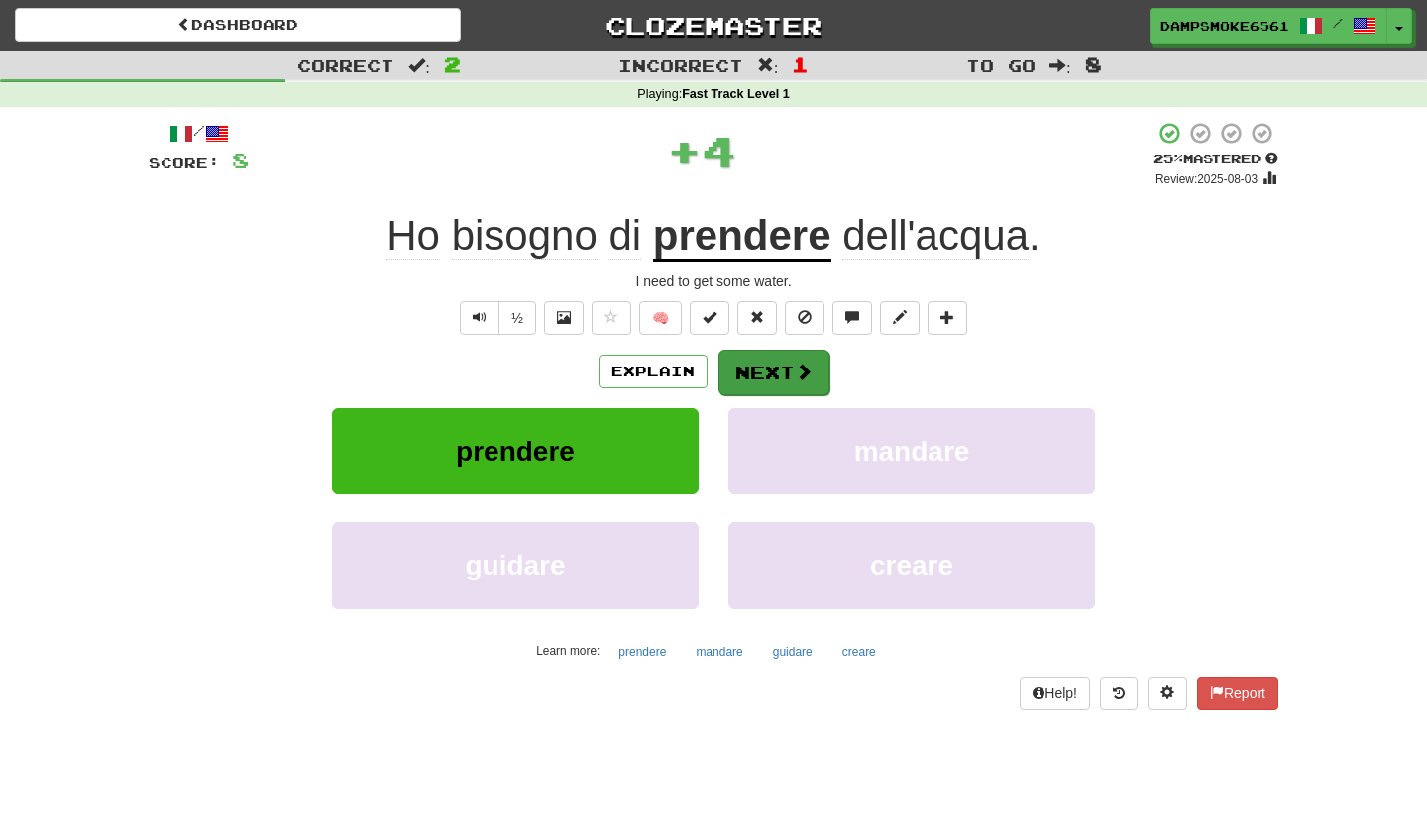 click at bounding box center [804, 371] 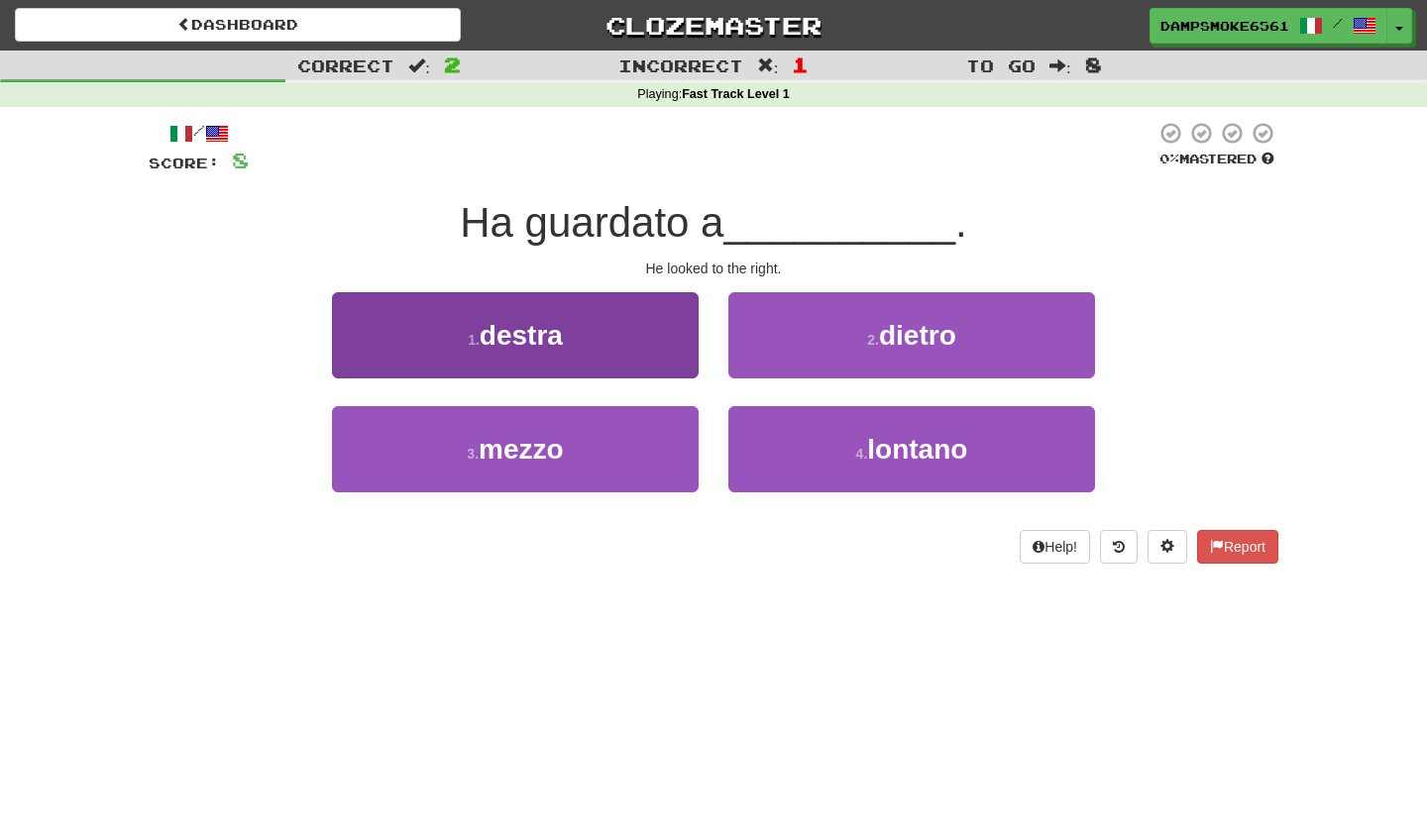 click on "1 .  destra" at bounding box center [515, 335] 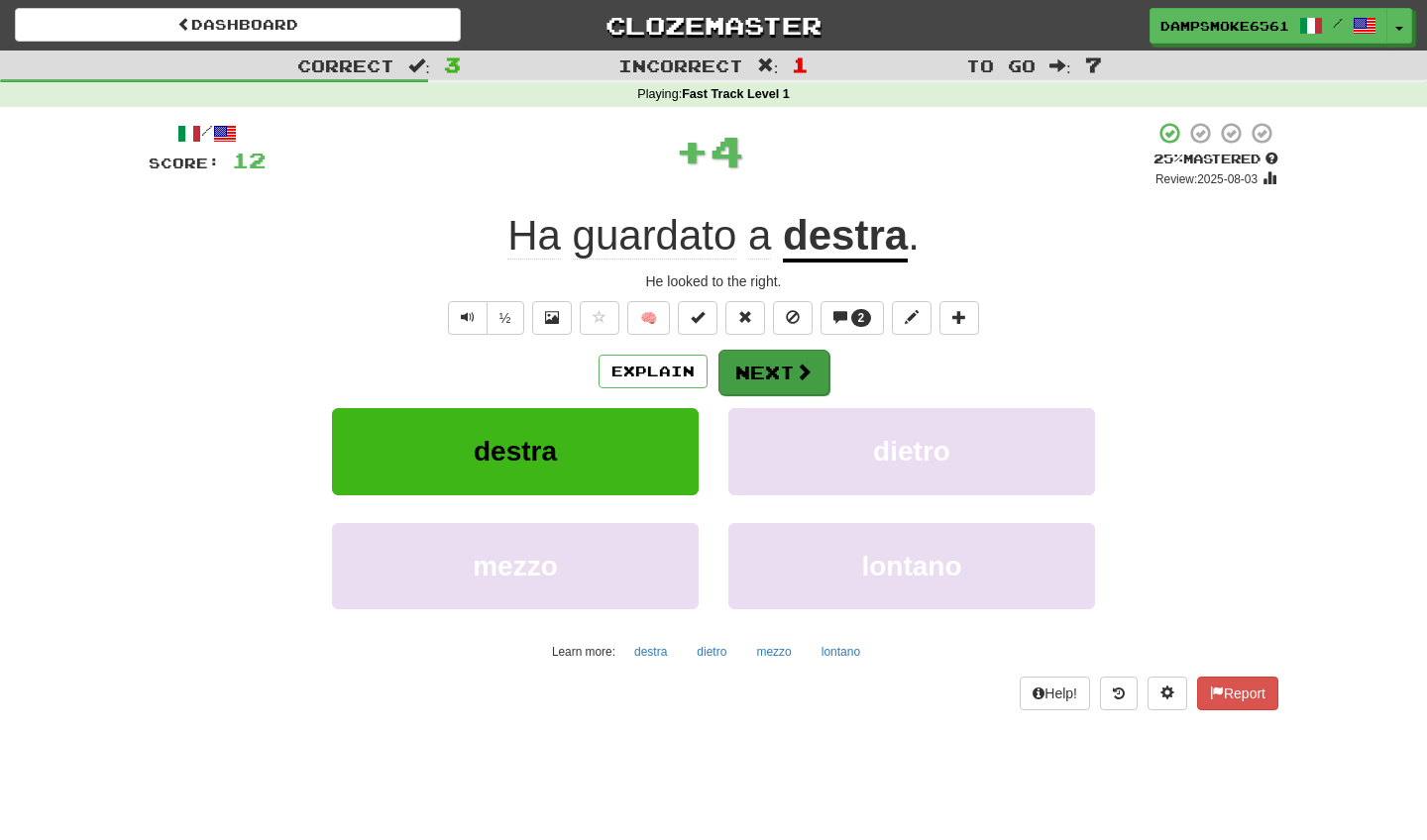 click on "Next" at bounding box center (774, 372) 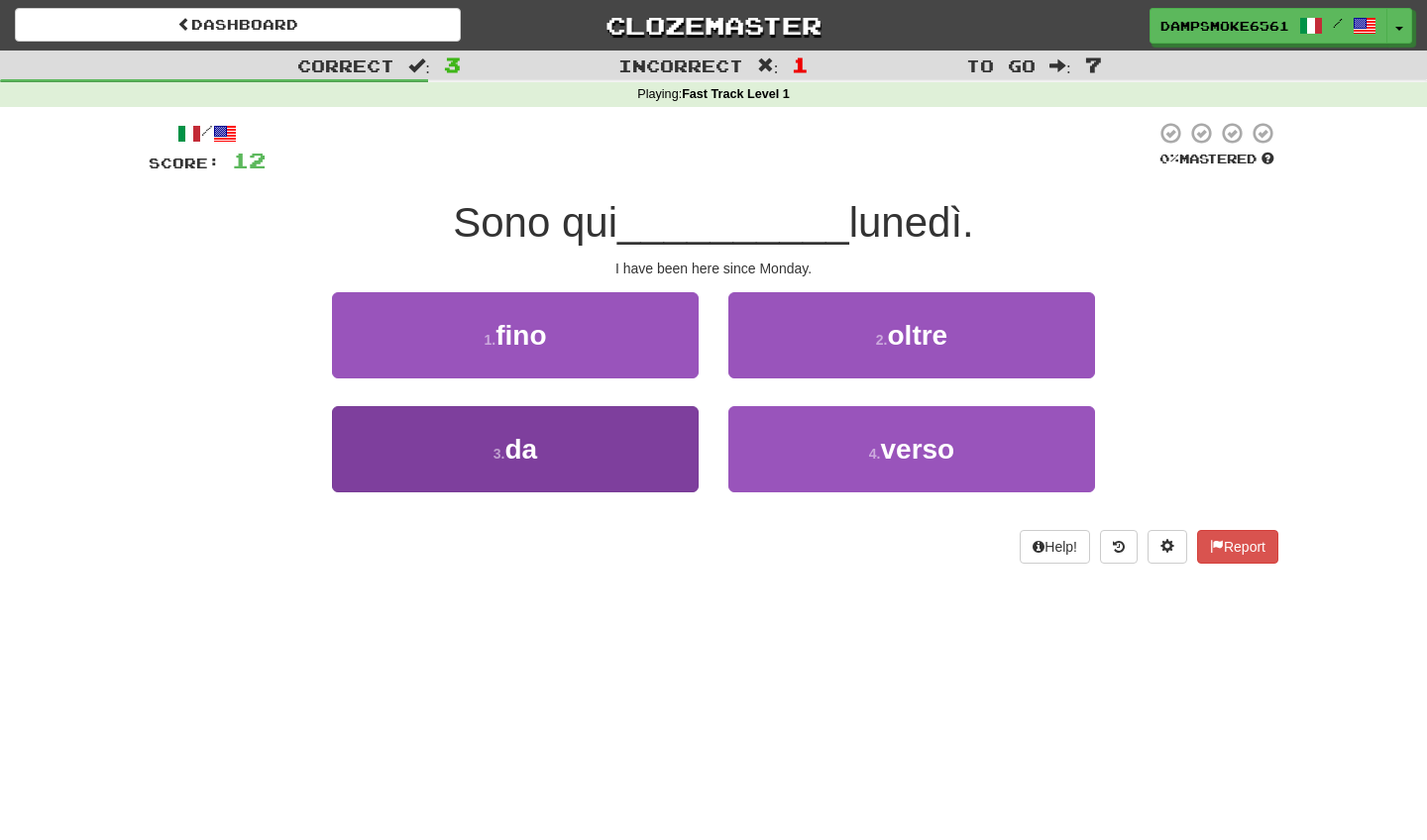 click on "3 .  da" at bounding box center (515, 449) 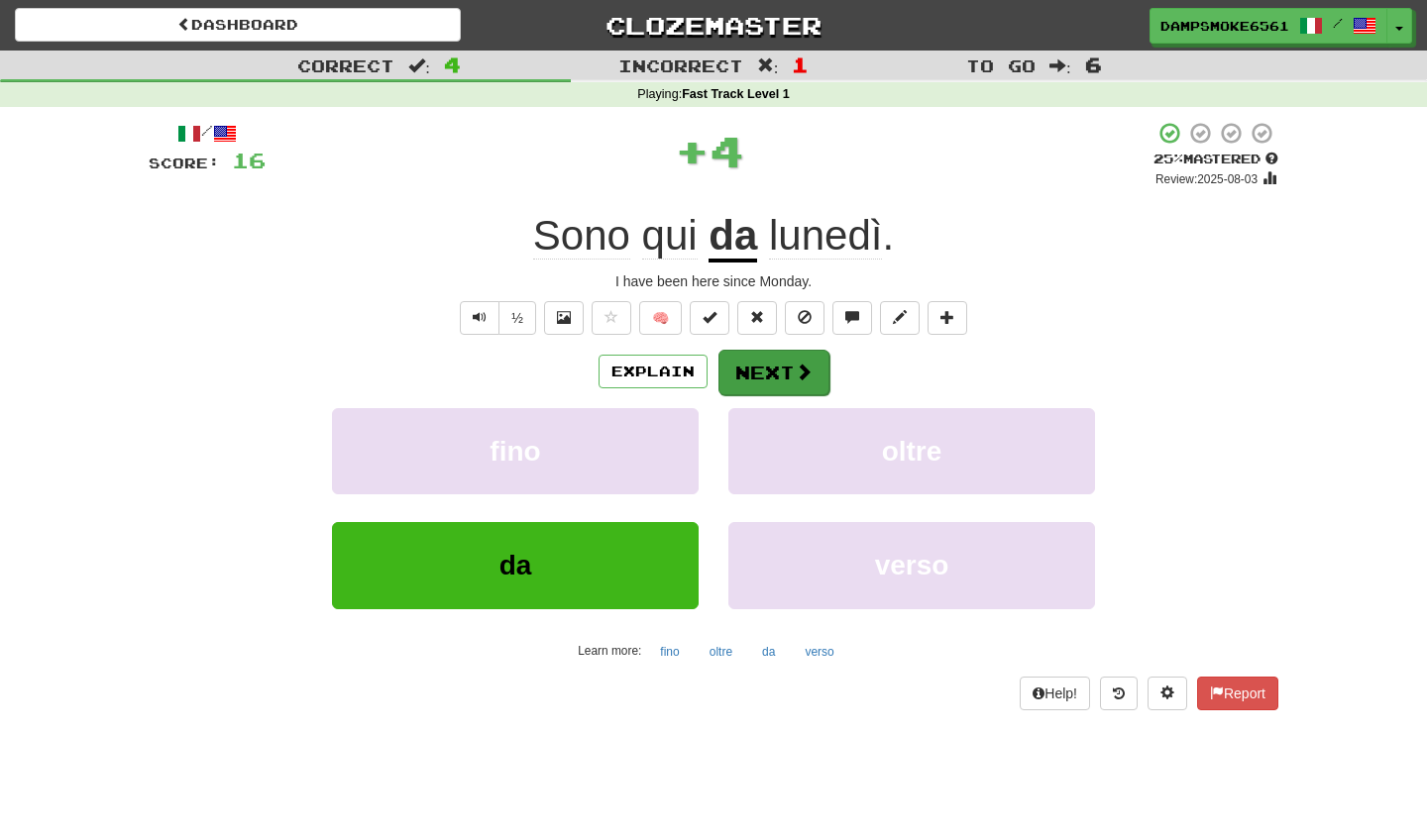 click on "Next" at bounding box center (774, 372) 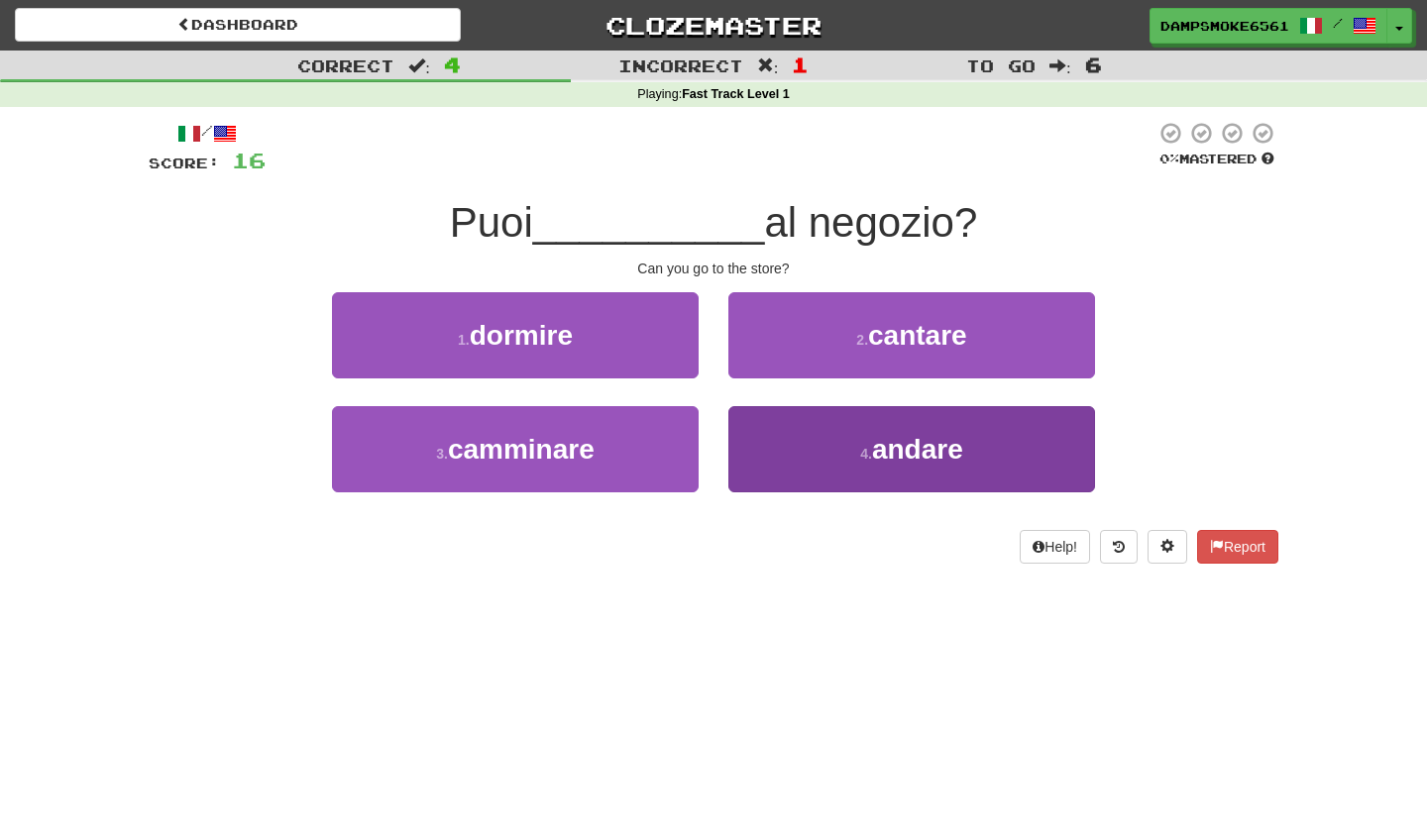 click on "4 .  andare" at bounding box center (912, 449) 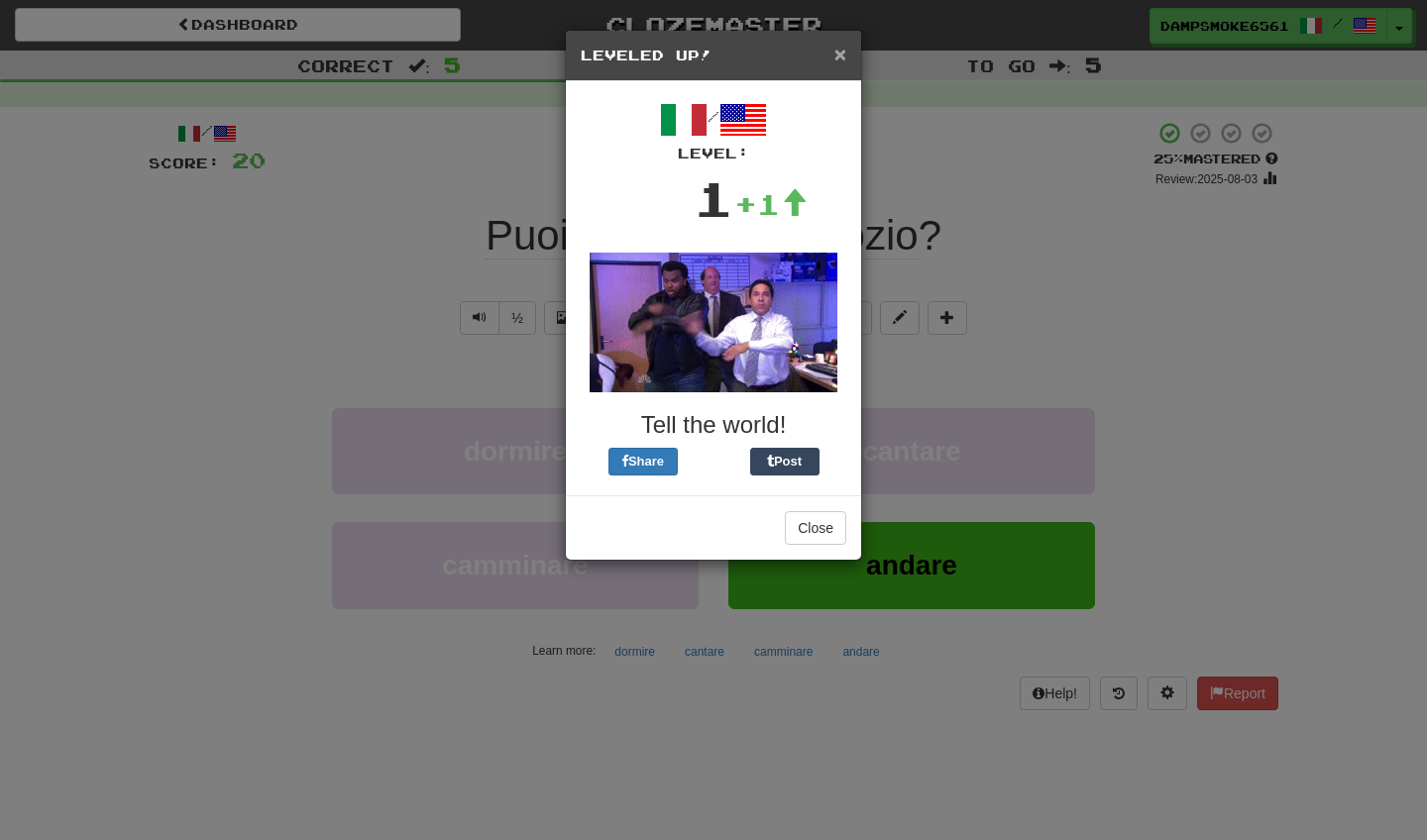 click on "×" at bounding box center [840, 53] 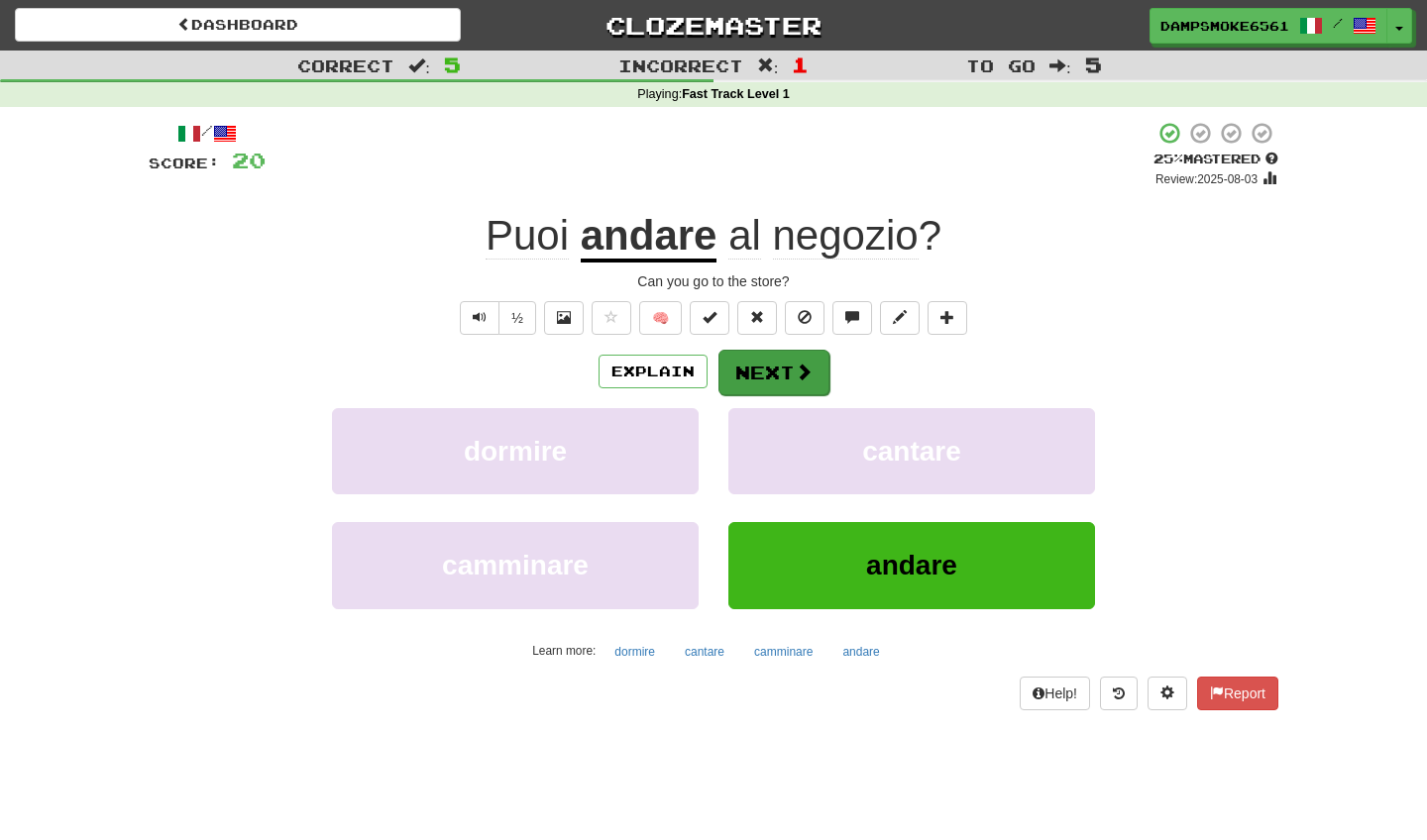 click on "Next" at bounding box center (774, 372) 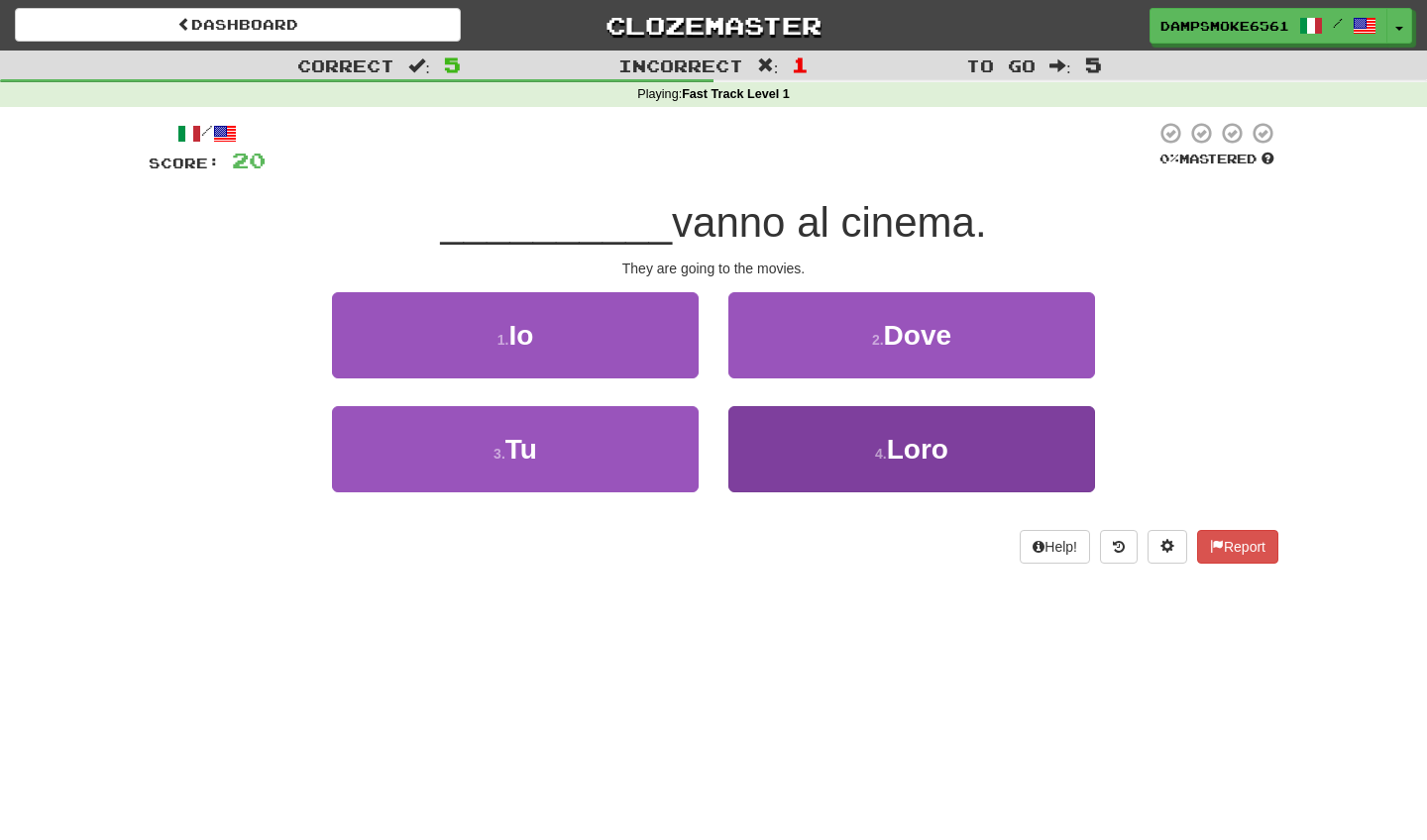 click on "4 .  Loro" at bounding box center (912, 449) 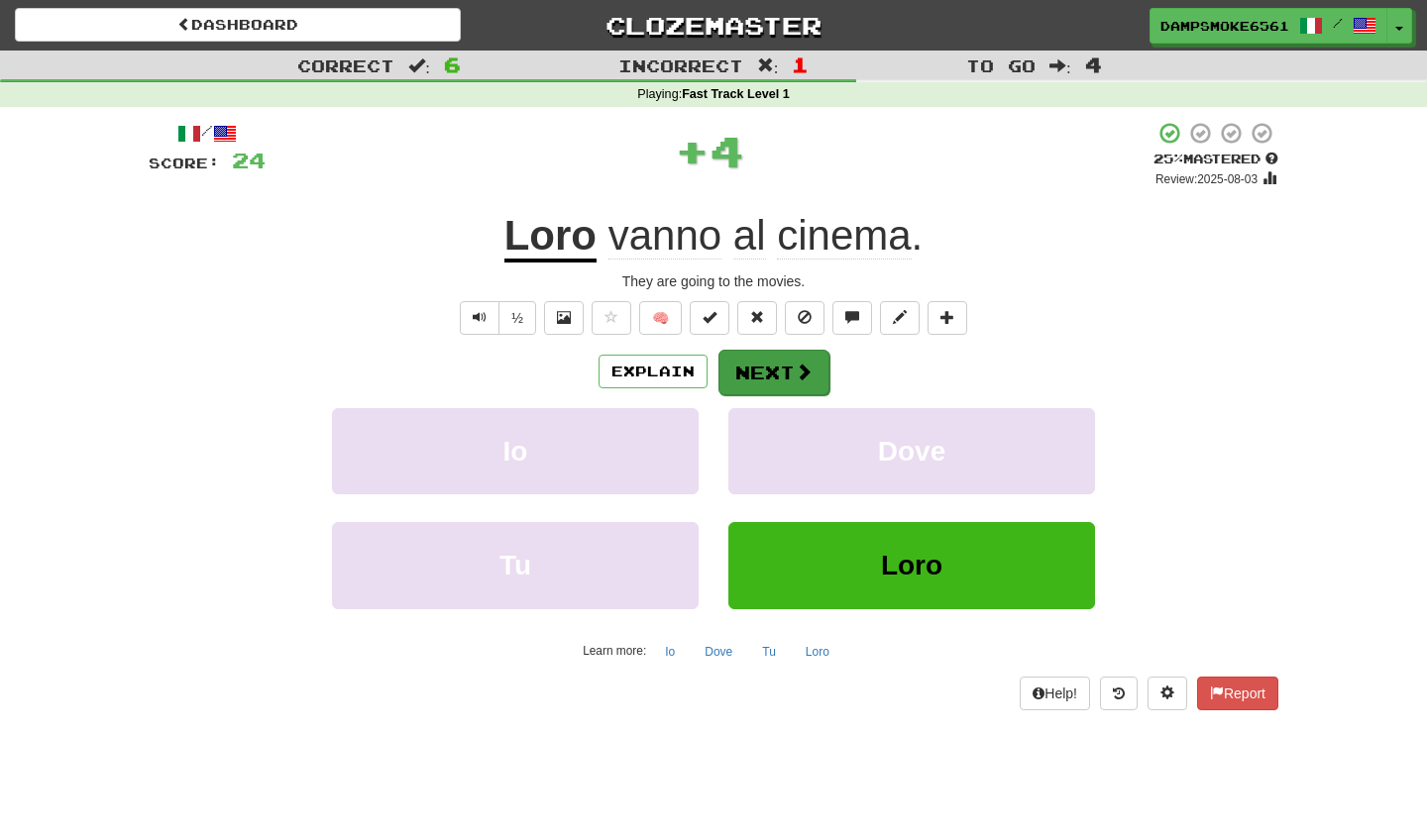 click at bounding box center [804, 371] 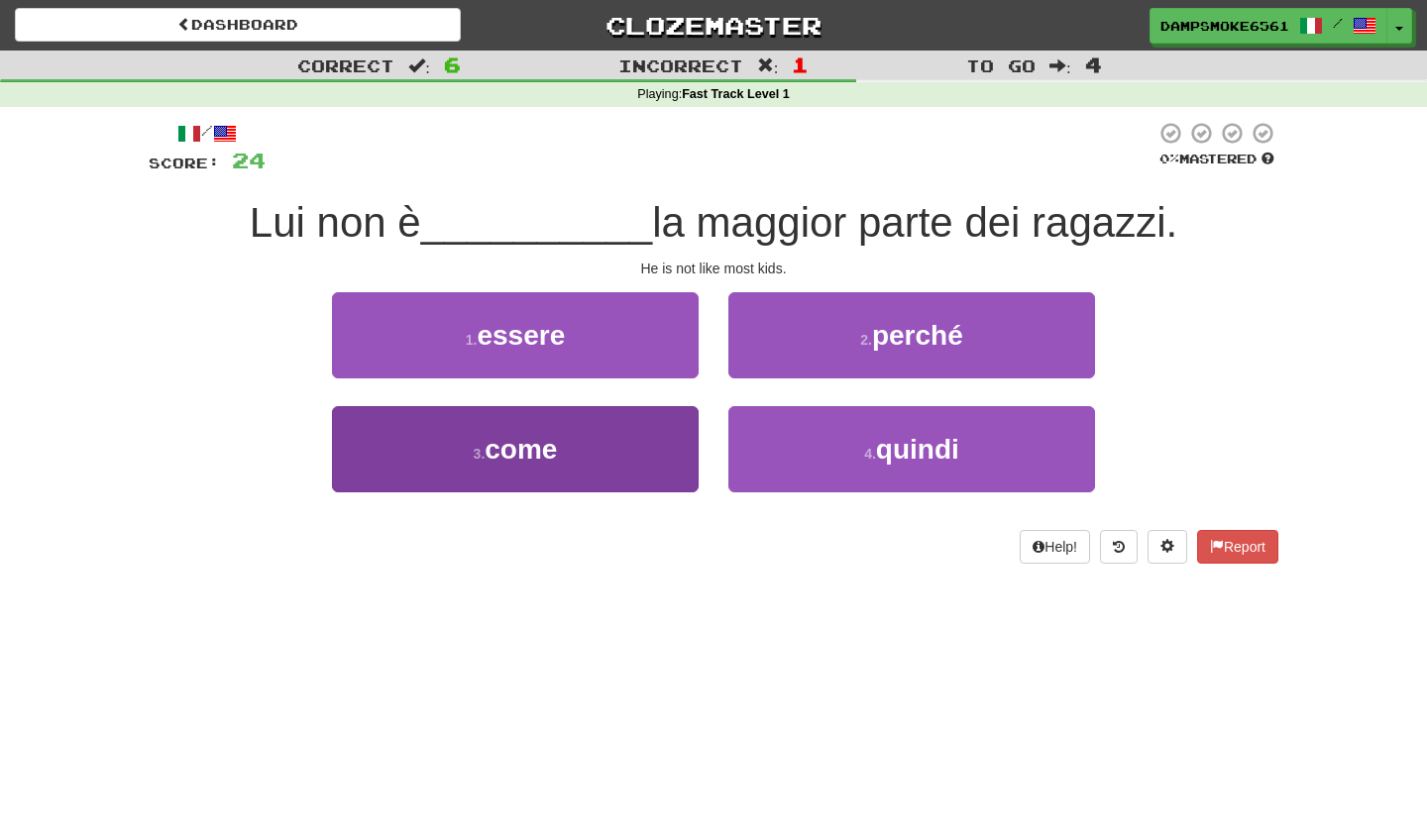 click on "3 .  come" at bounding box center (515, 449) 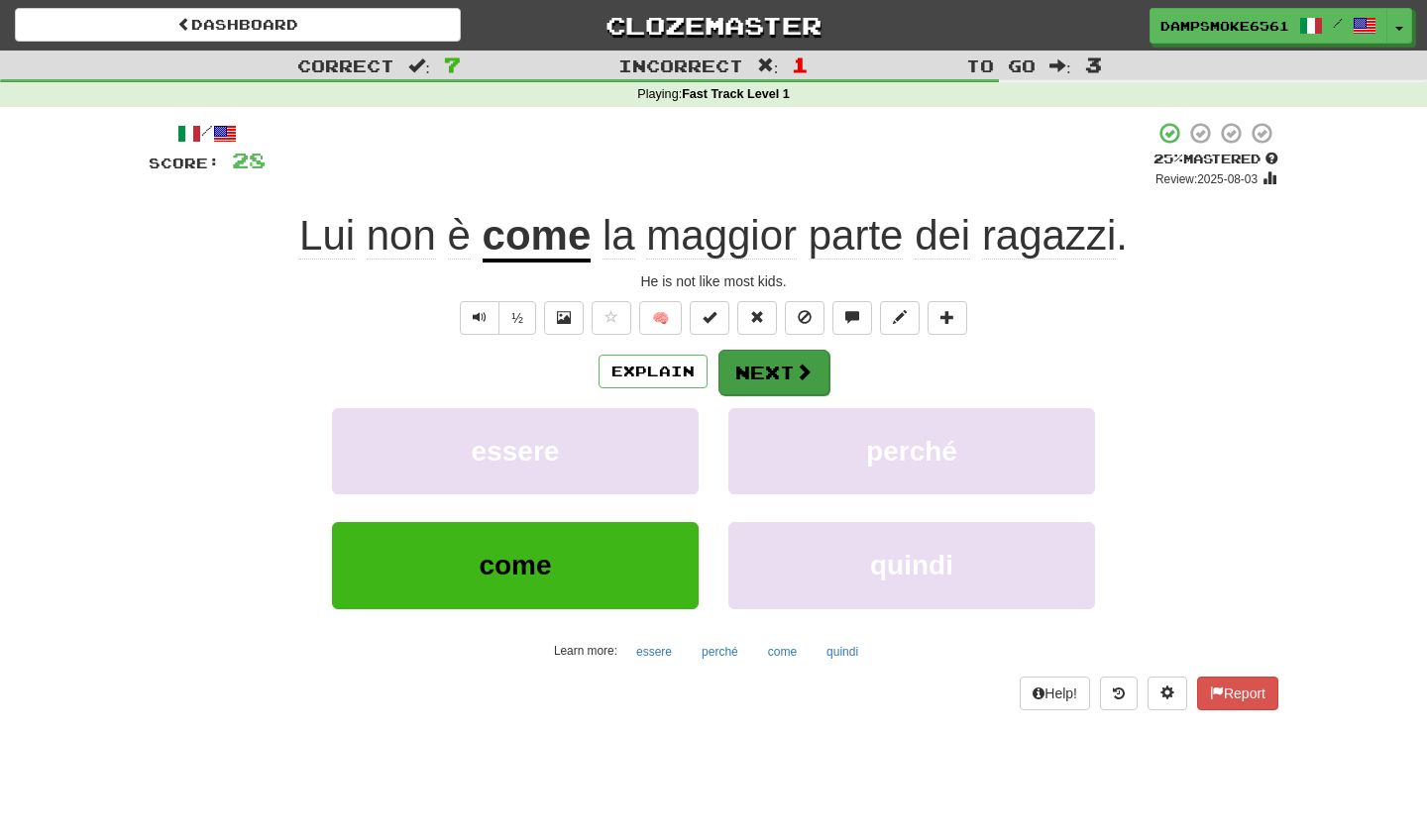 click on "Next" at bounding box center (774, 372) 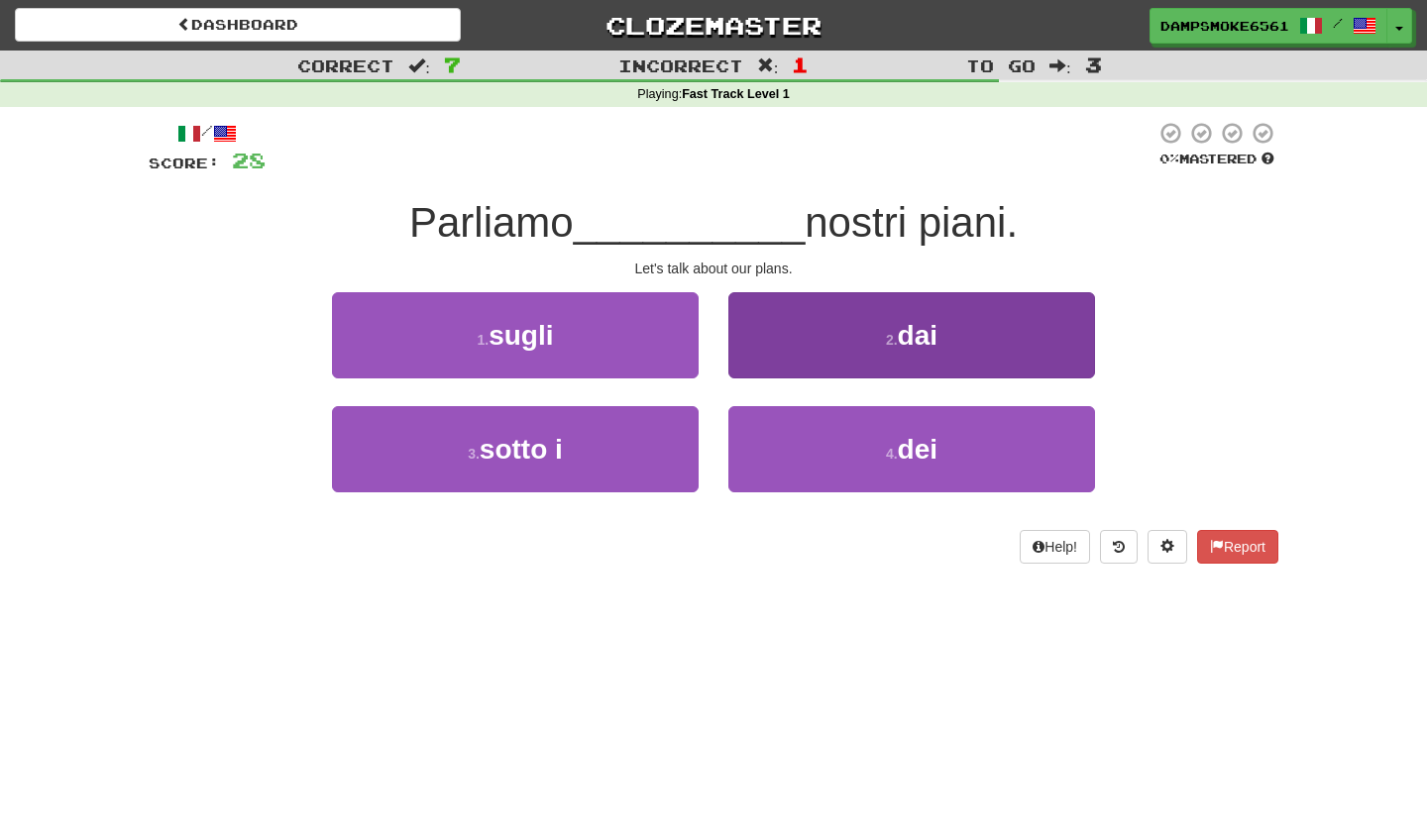 click on "2 .  dai" at bounding box center [912, 335] 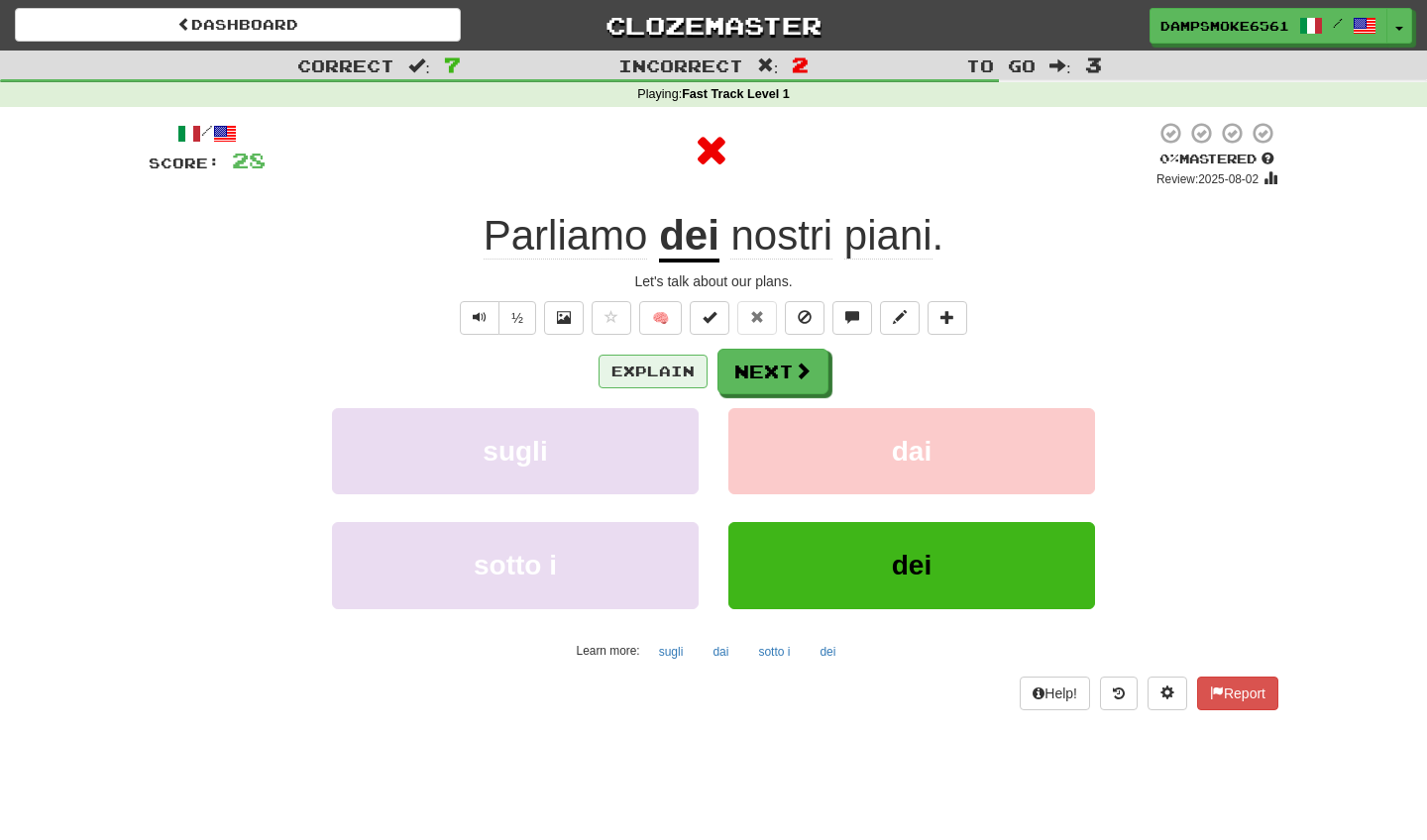 click on "Explain" at bounding box center (653, 371) 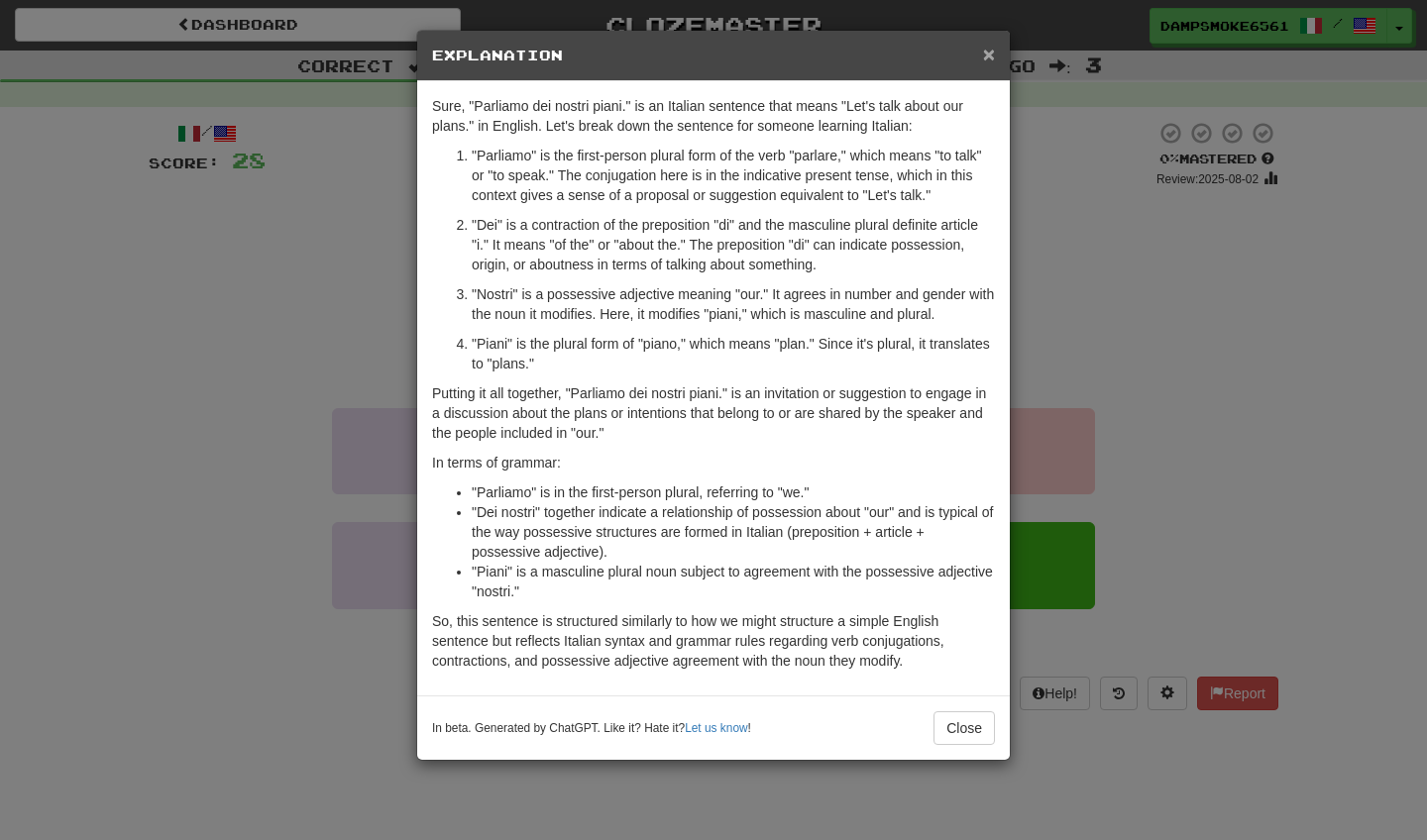 click on "×" at bounding box center (989, 53) 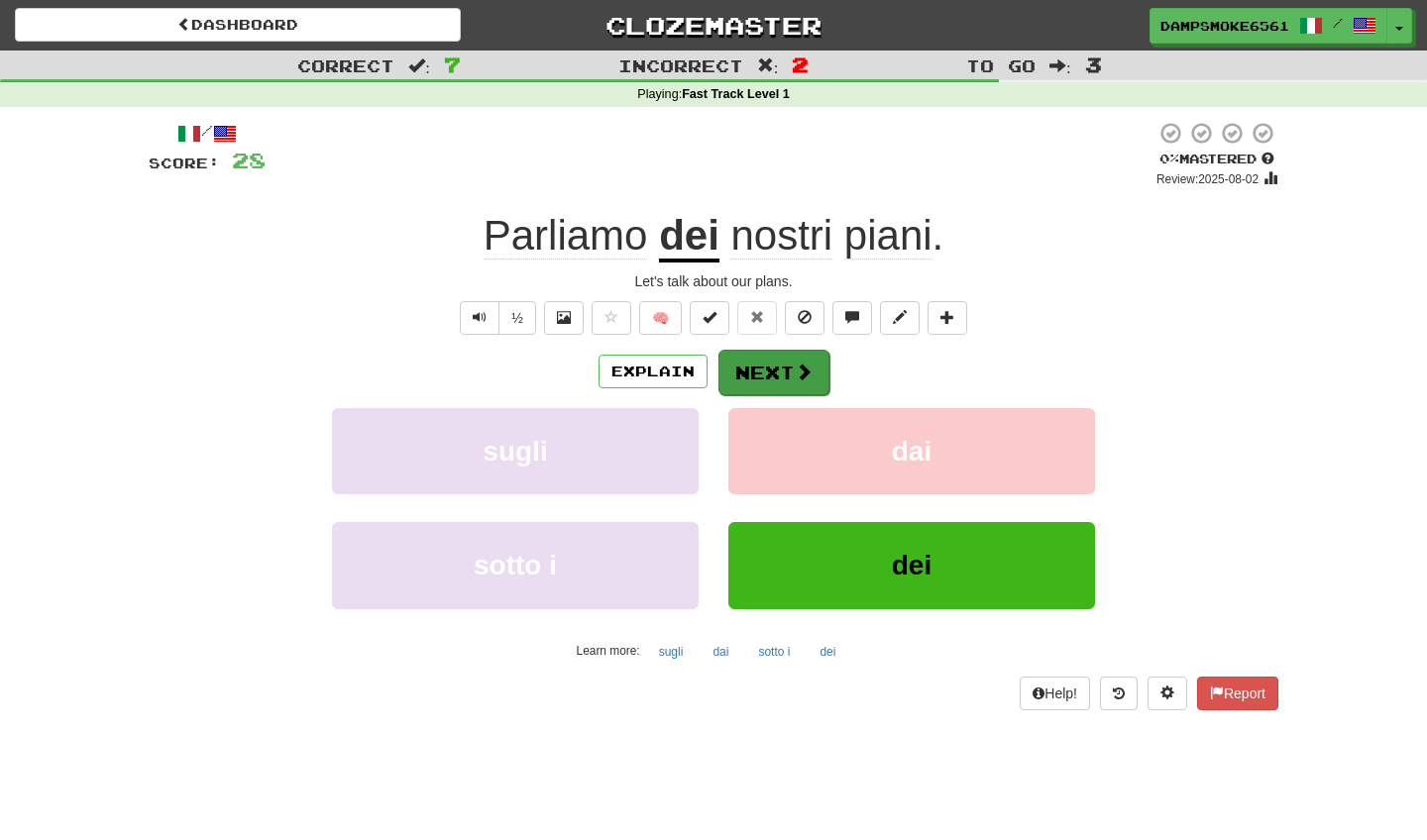 click on "Next" at bounding box center [774, 372] 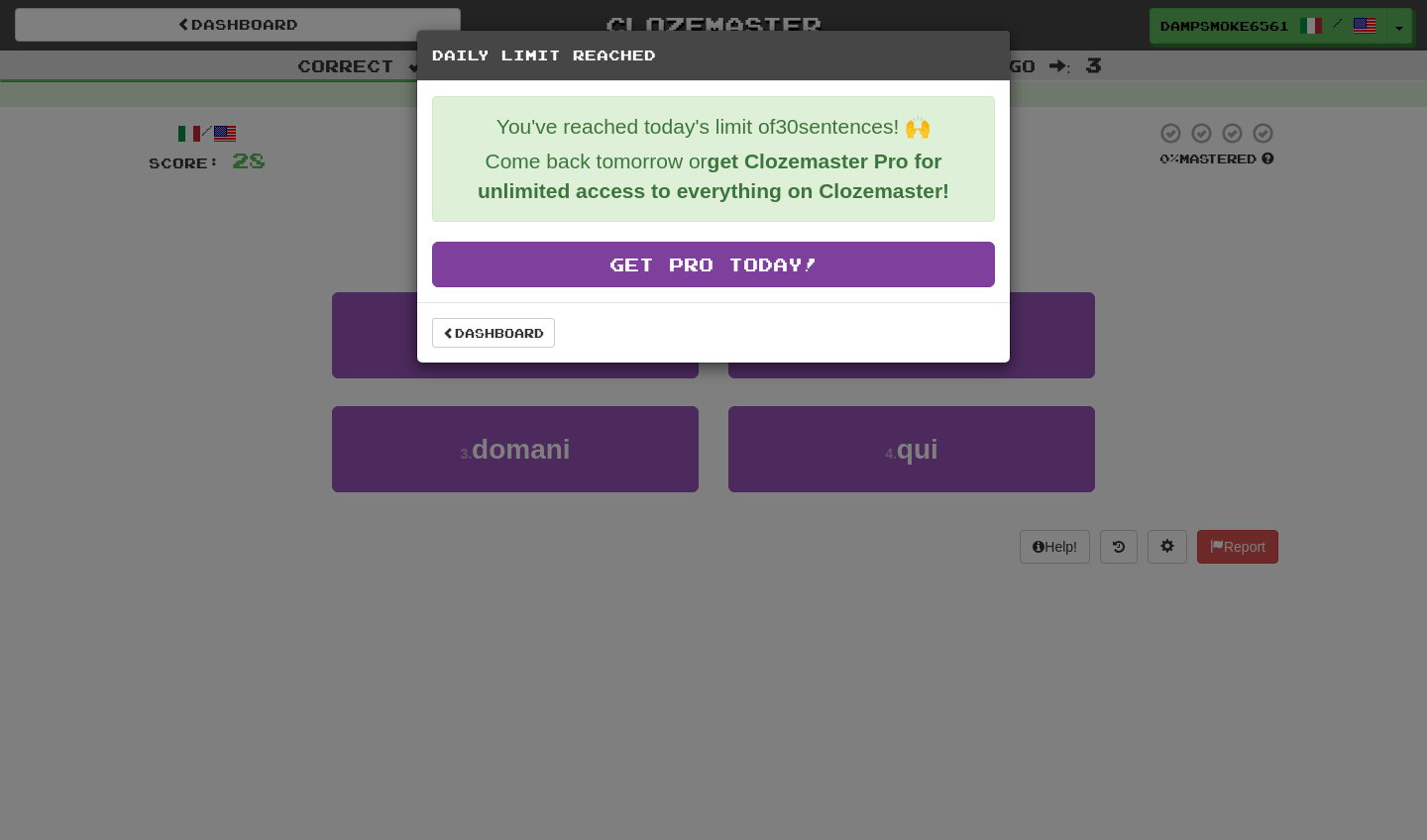 click on "Get Pro Today!" at bounding box center [714, 264] 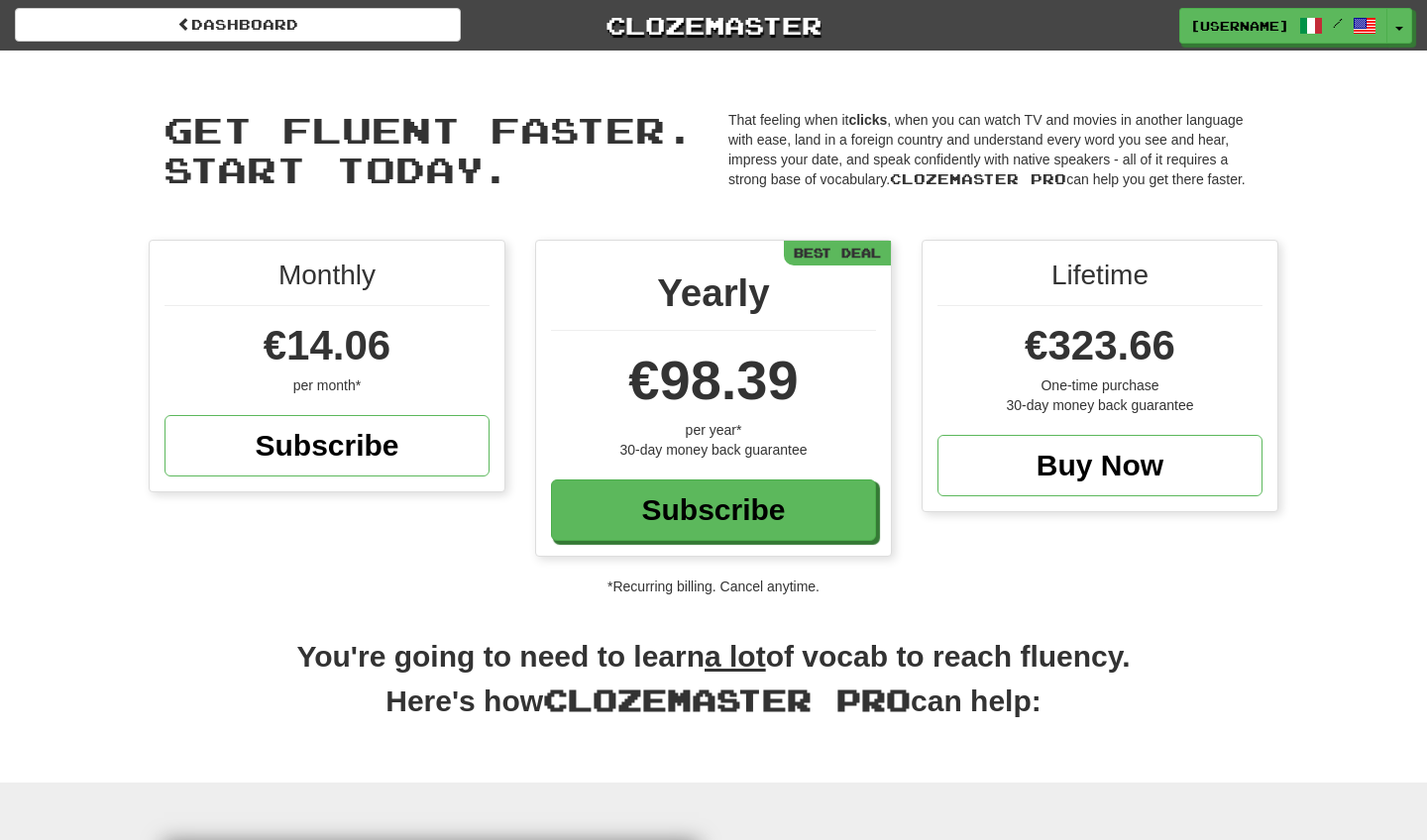 scroll, scrollTop: 0, scrollLeft: 0, axis: both 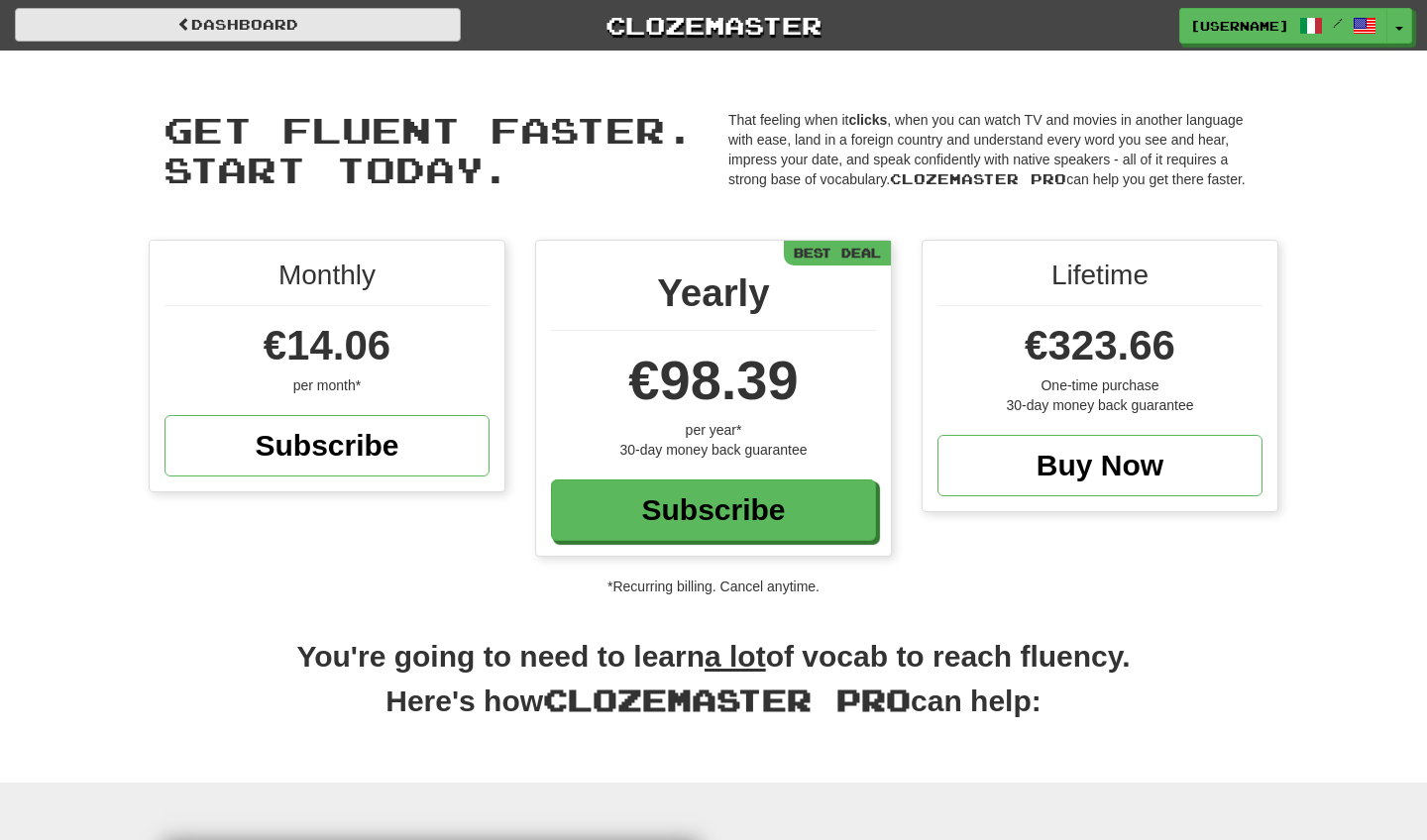 click on "Dashboard" at bounding box center [238, 25] 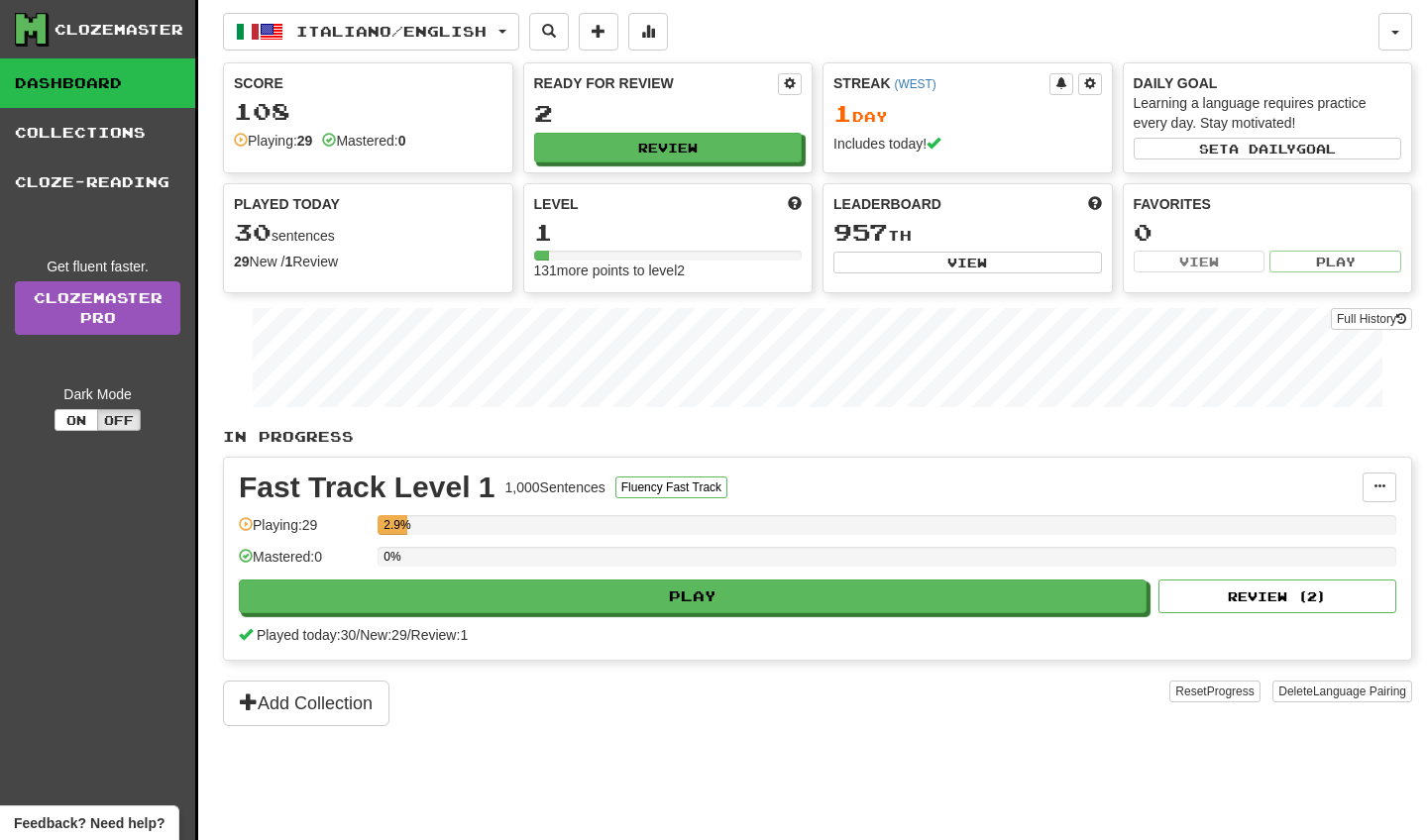 scroll, scrollTop: 0, scrollLeft: 0, axis: both 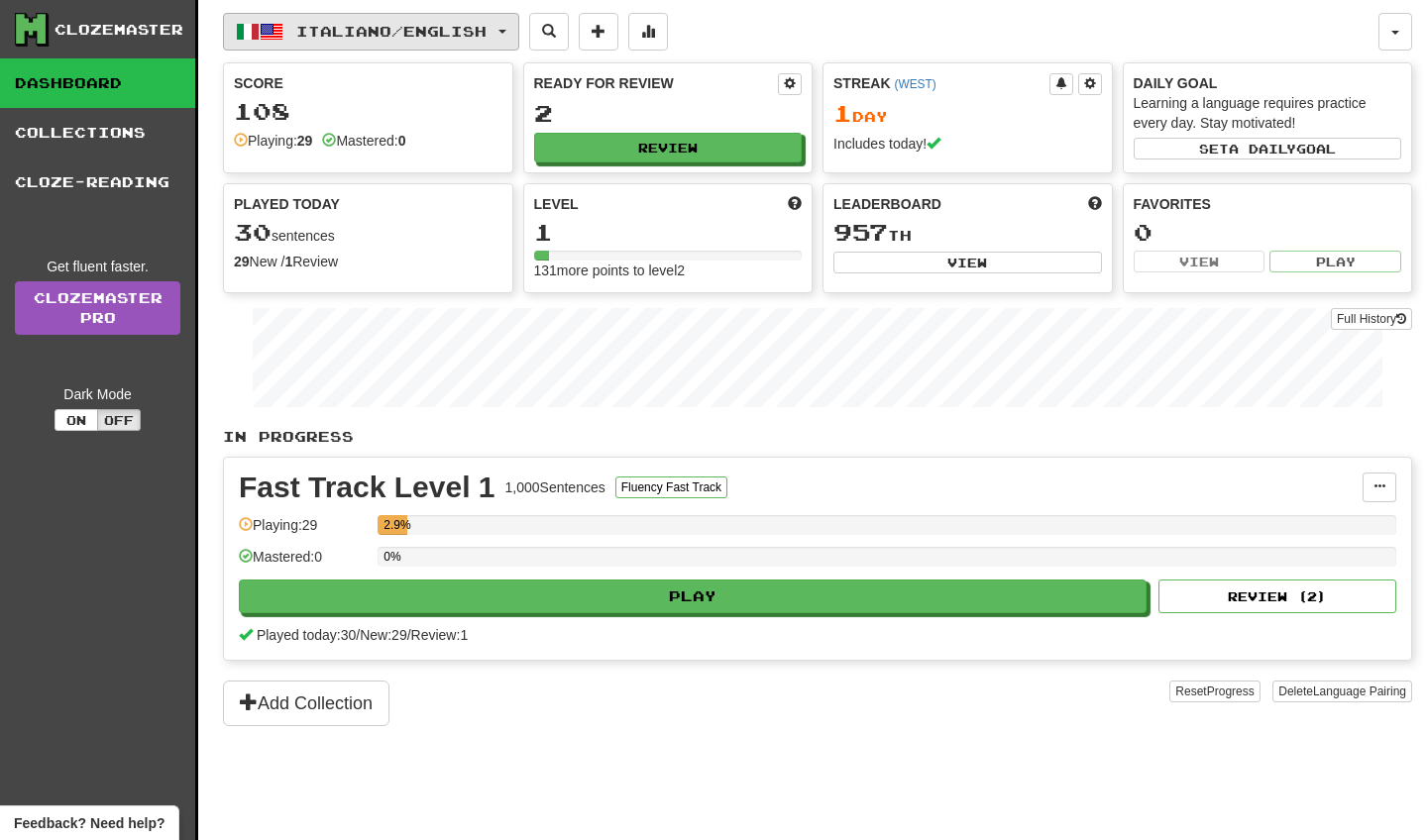 click on "Italiano  /  English" at bounding box center (391, 31) 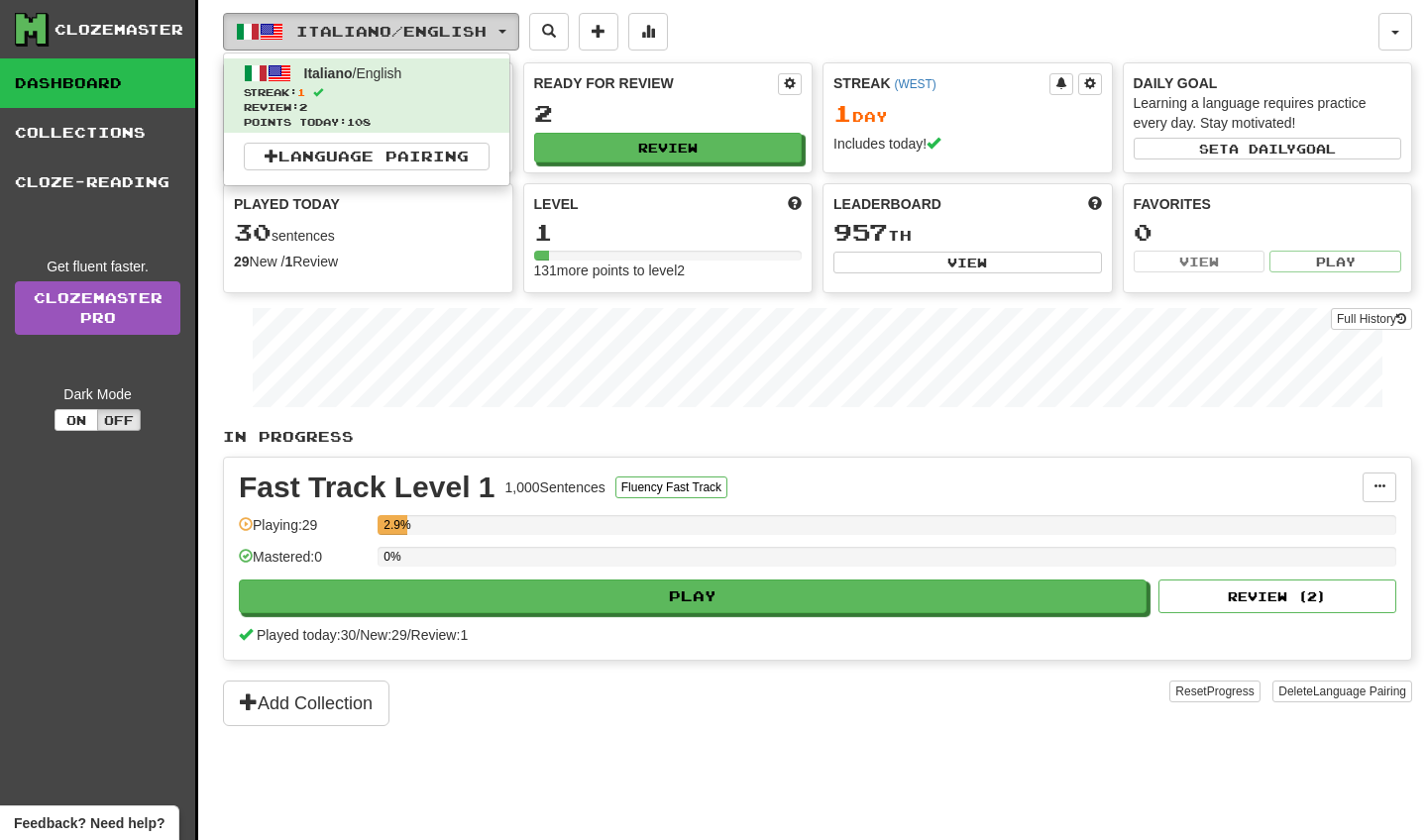click on "Italiano  /  English" at bounding box center (391, 31) 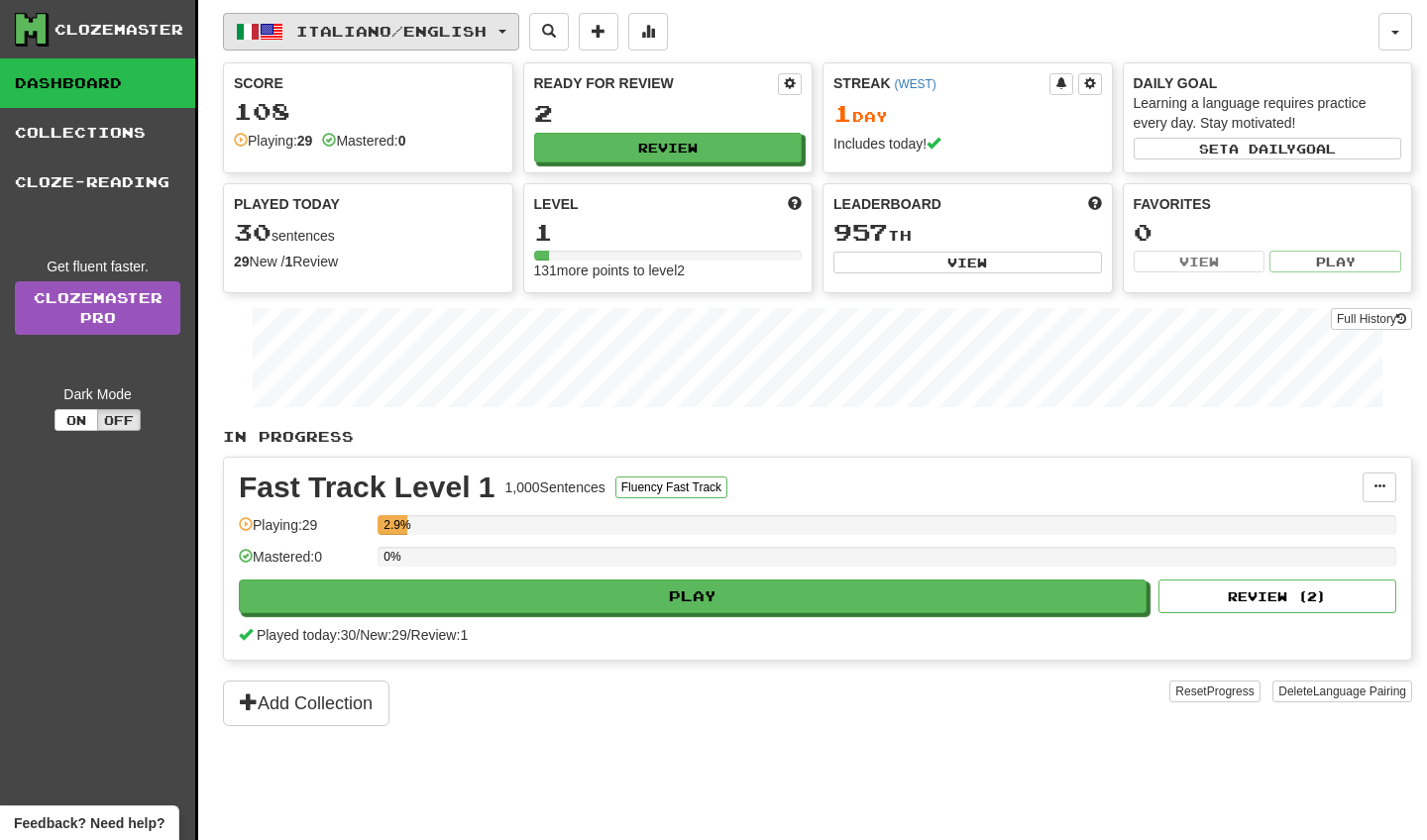 click on "Italiano  /  English" at bounding box center (391, 31) 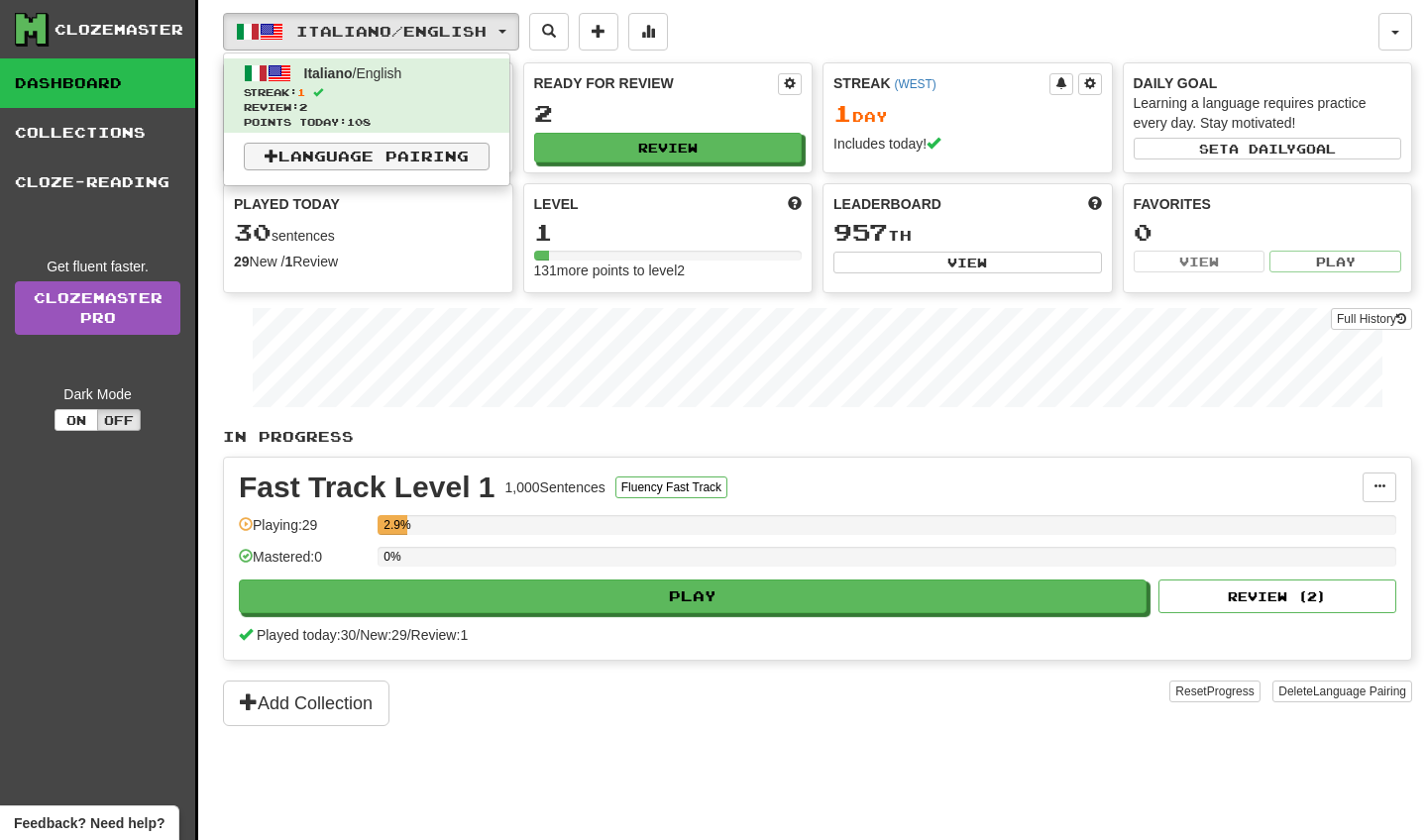 click on "Language Pairing" at bounding box center [367, 157] 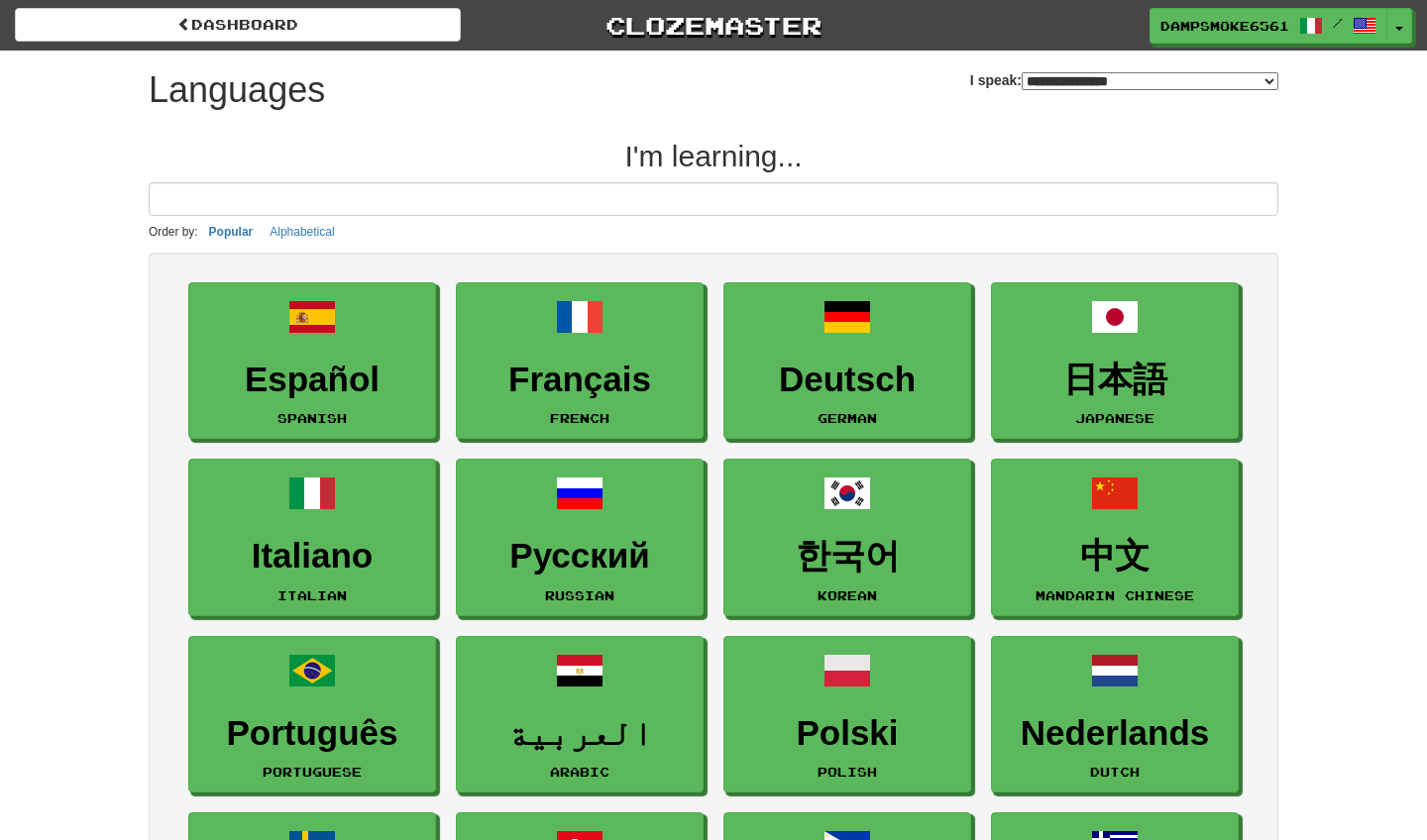 select on "*******" 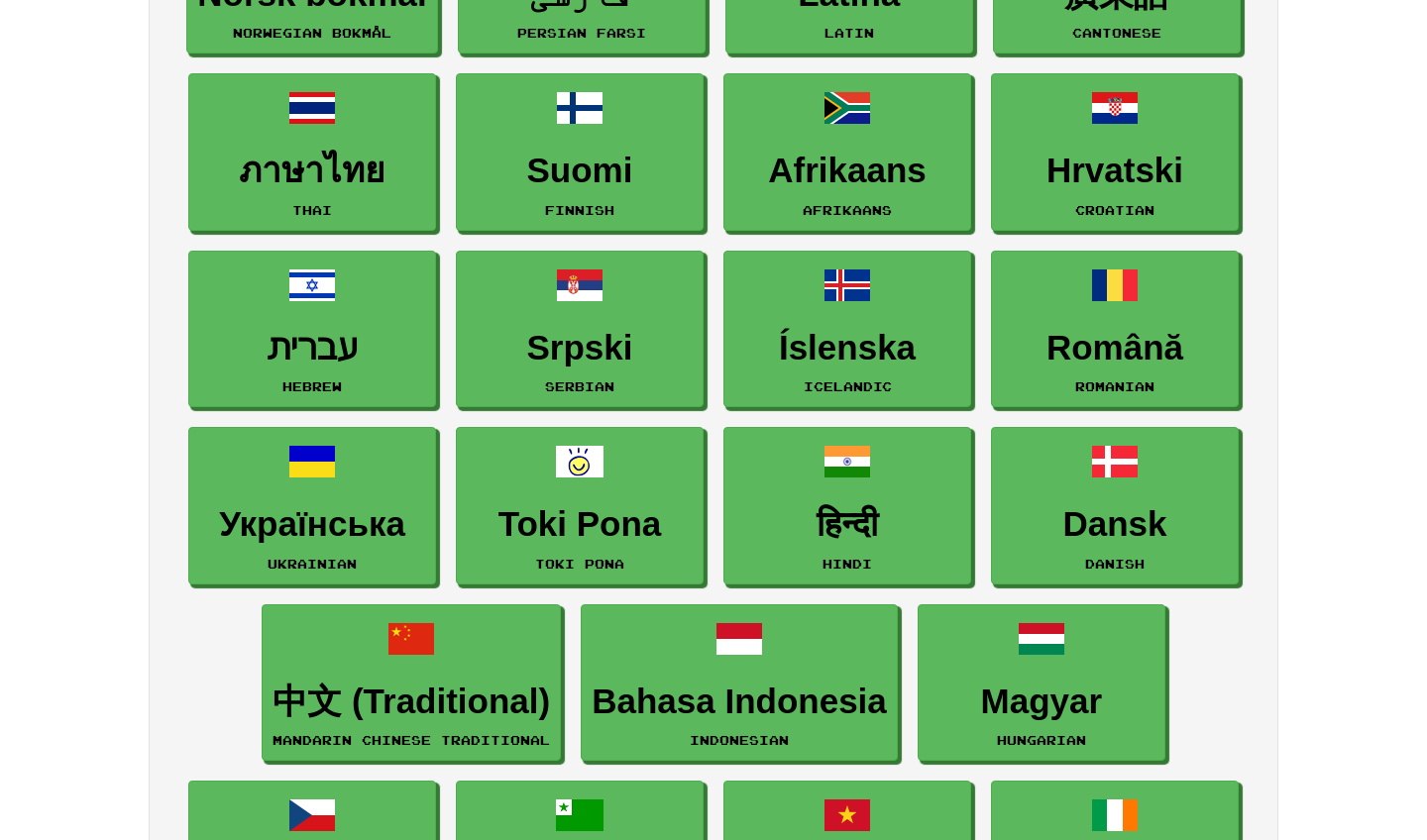 scroll, scrollTop: 1090, scrollLeft: 0, axis: vertical 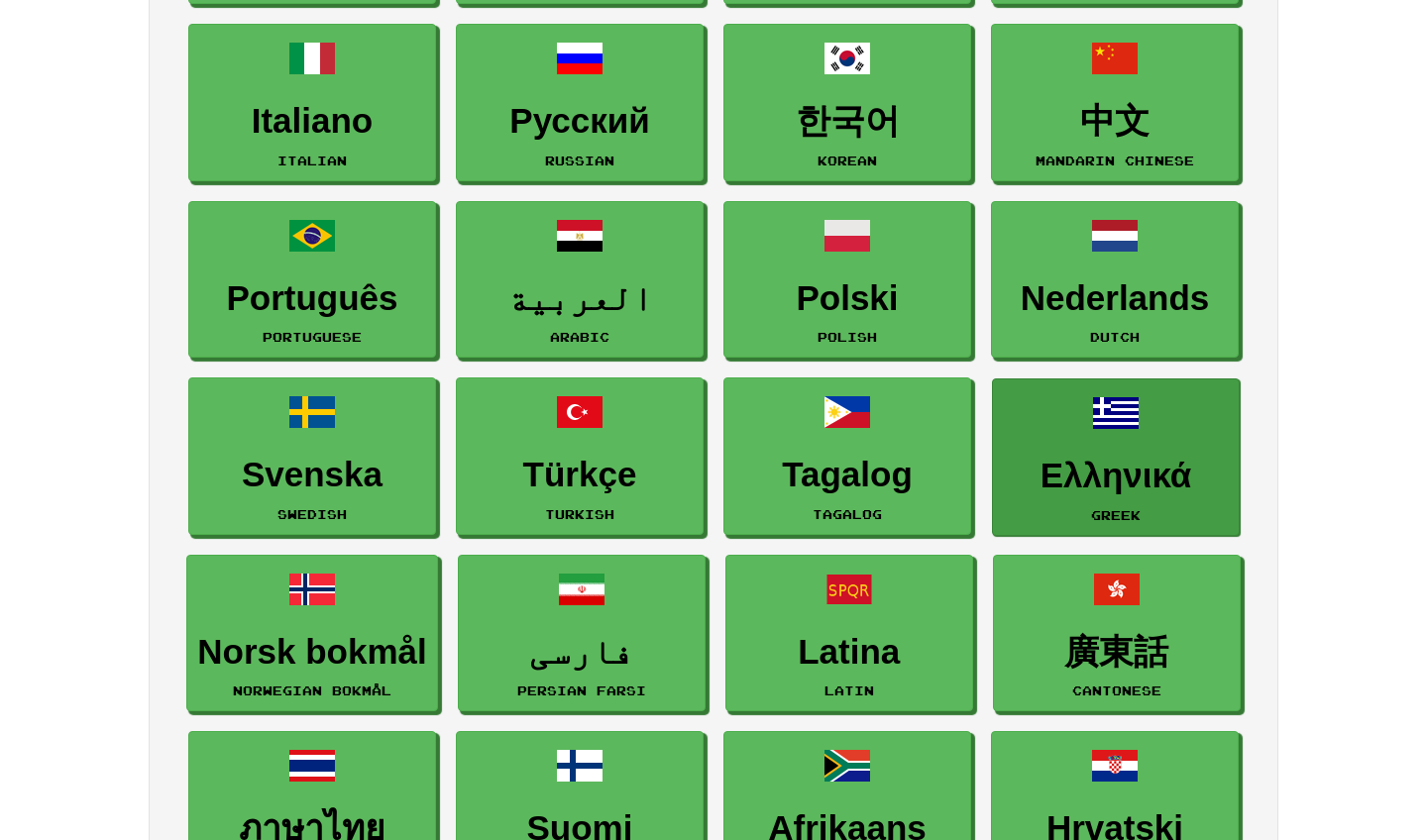 click on "Ελληνικά Greek" at bounding box center (1116, 457) 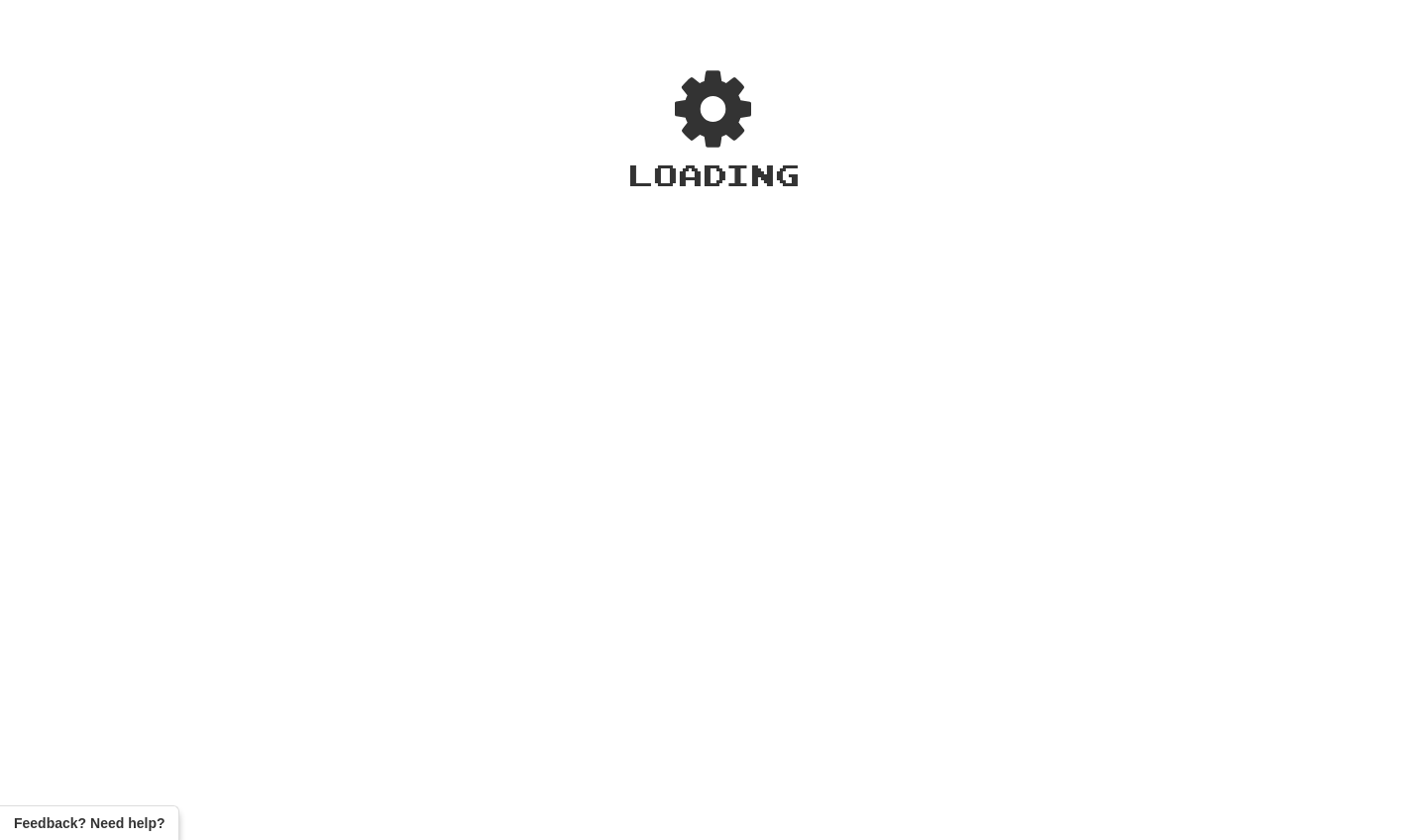 scroll, scrollTop: 0, scrollLeft: 0, axis: both 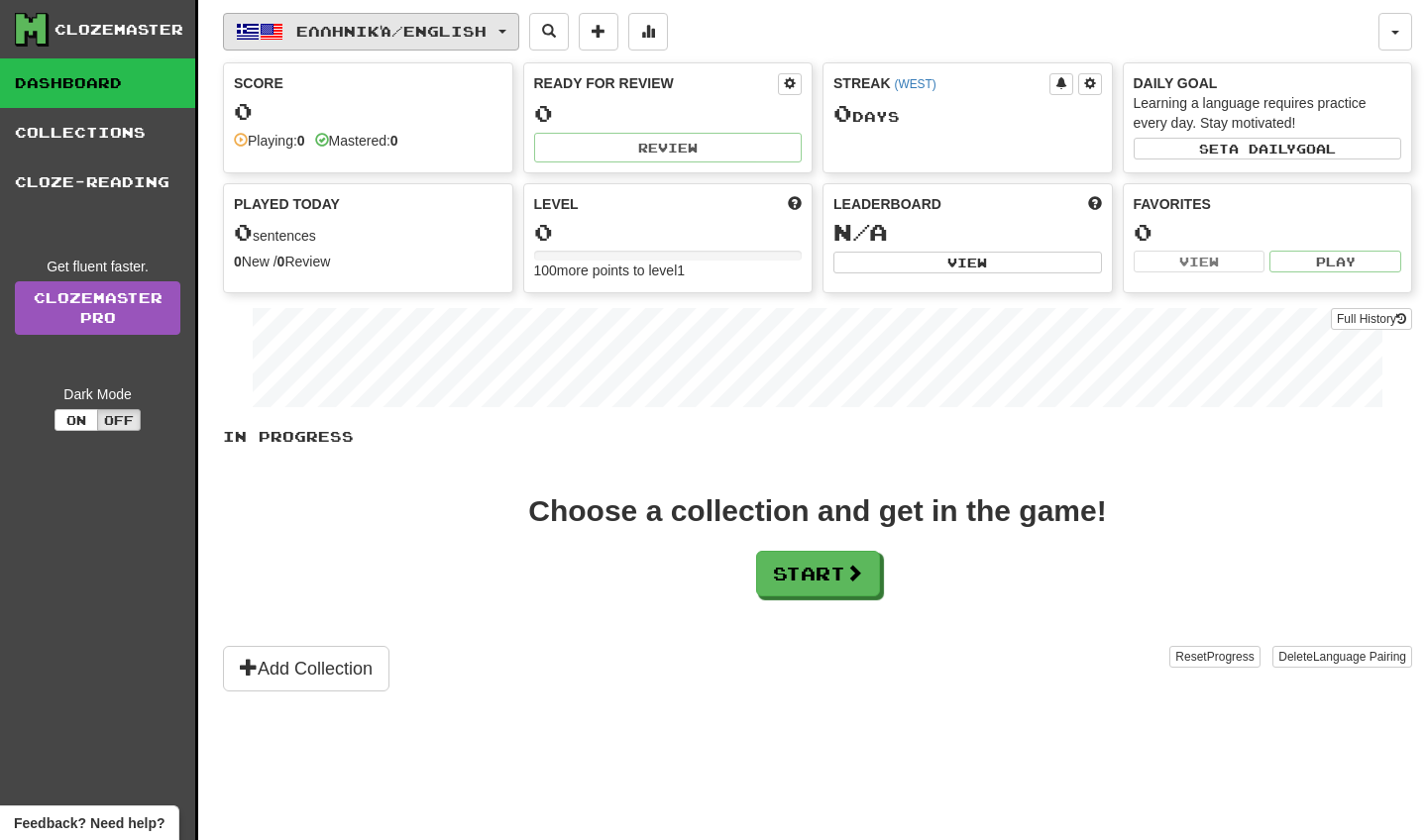 click on "Ελληνικά  /  English" at bounding box center (391, 31) 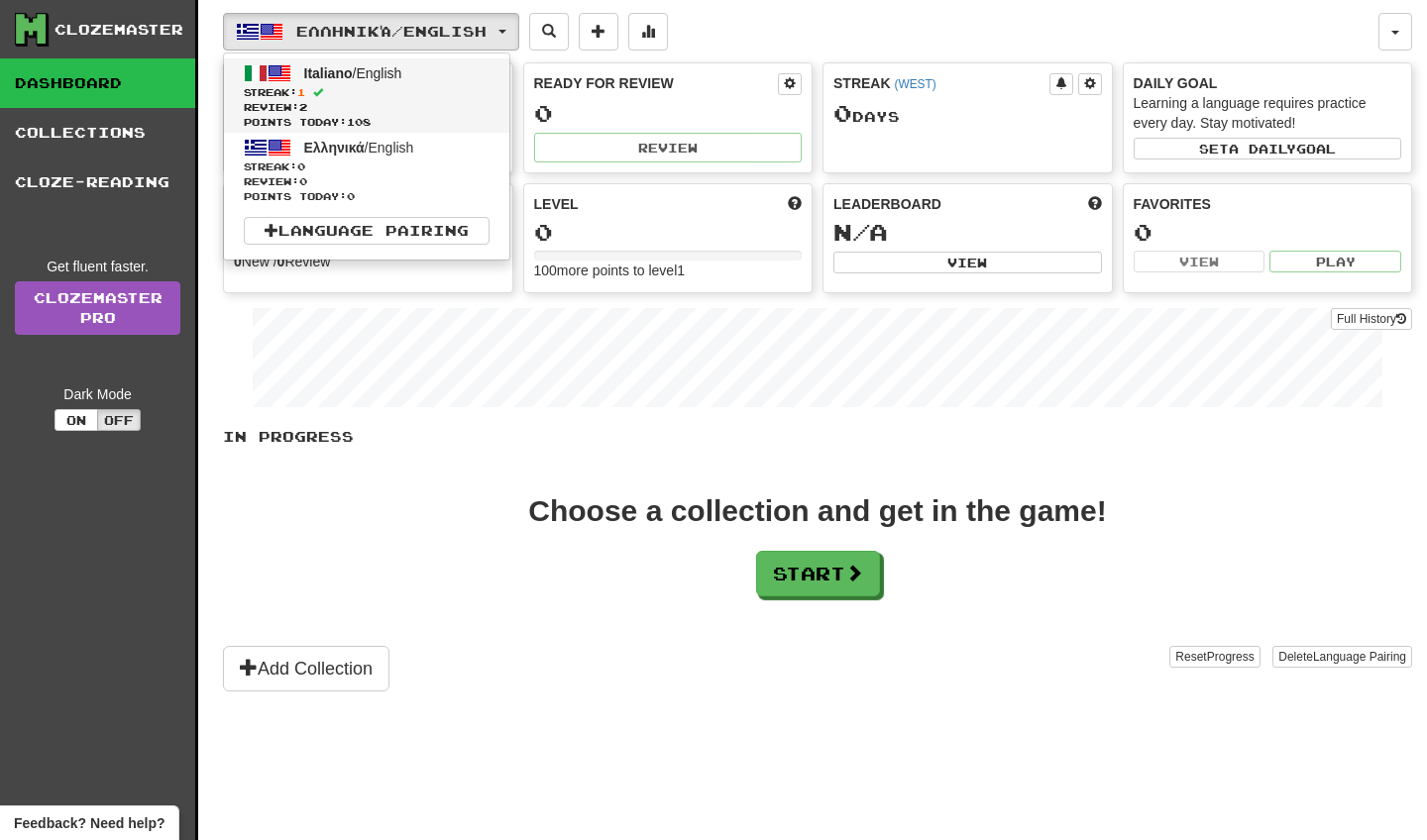 click on "Streak:  1" at bounding box center (367, 92) 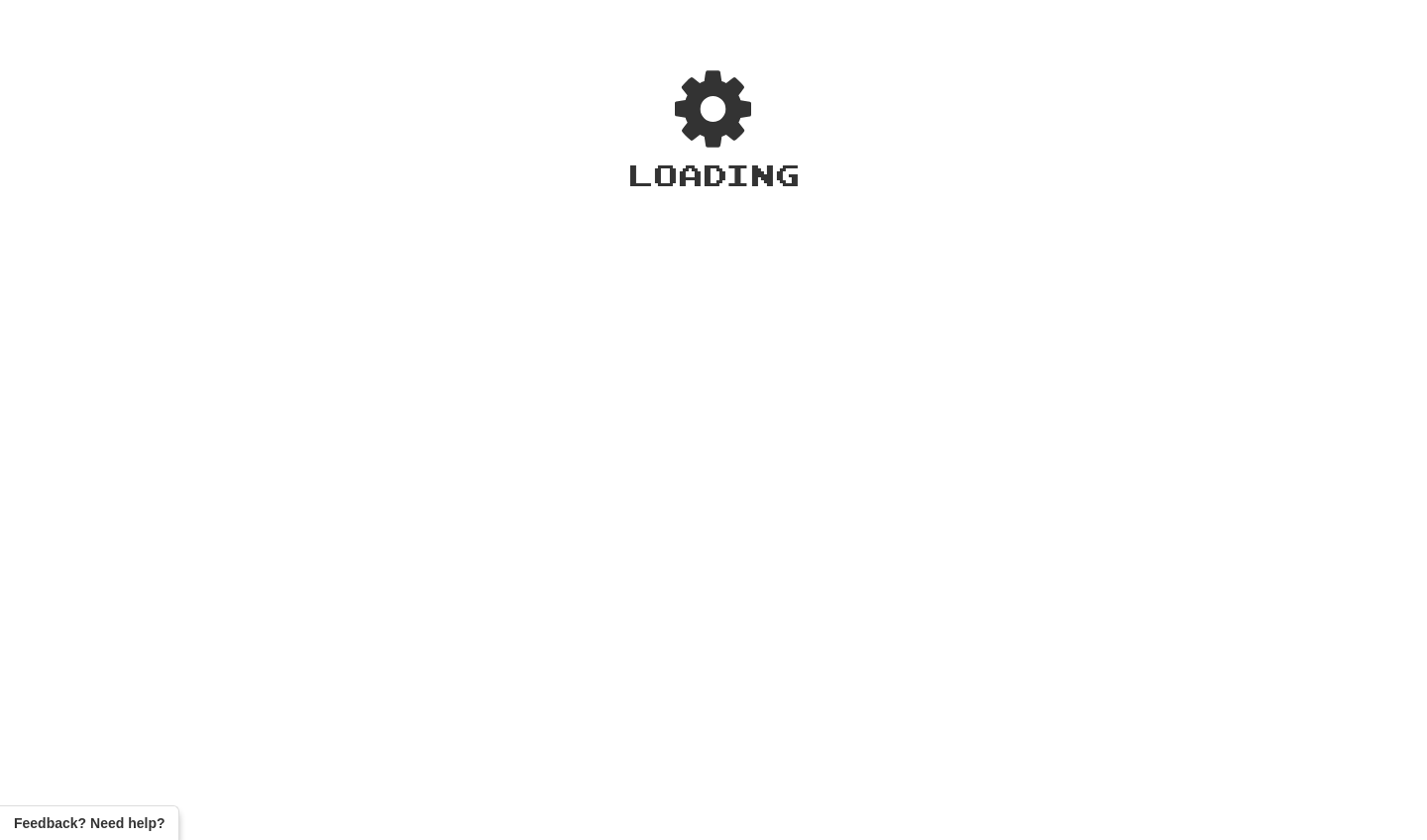 scroll, scrollTop: 0, scrollLeft: 0, axis: both 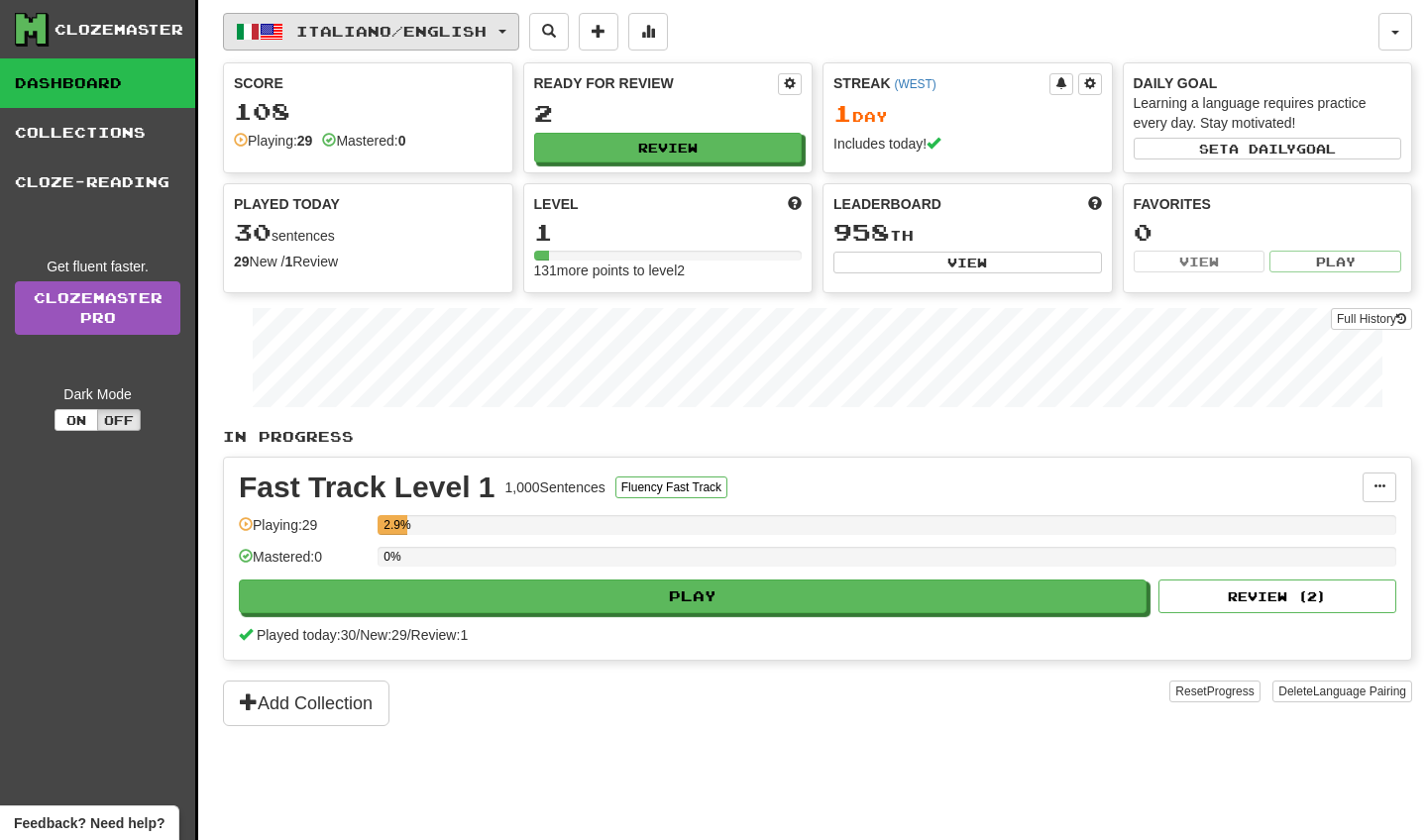 click on "Italiano  /  English" at bounding box center (371, 32) 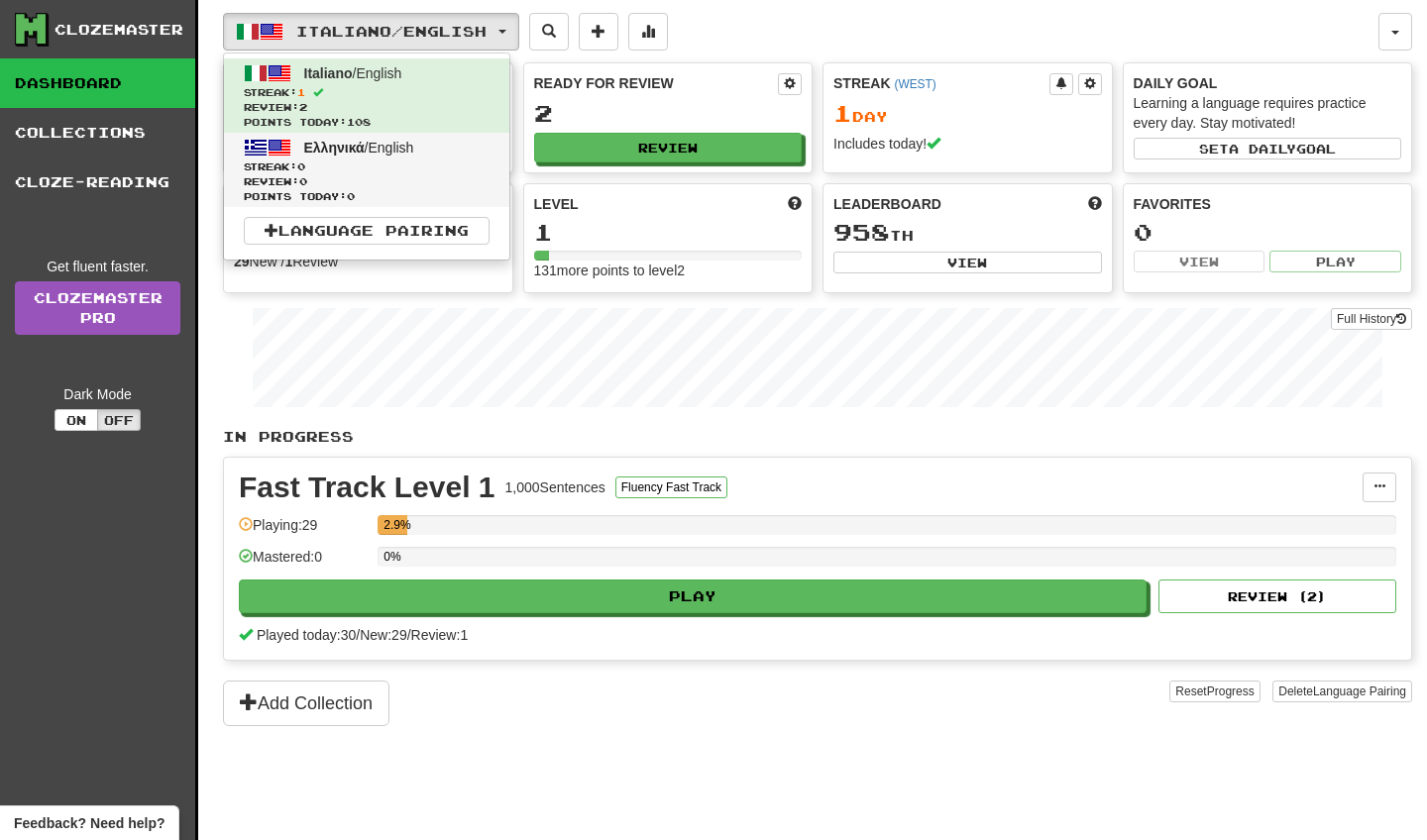 click on "Streak:  0" at bounding box center [367, 166] 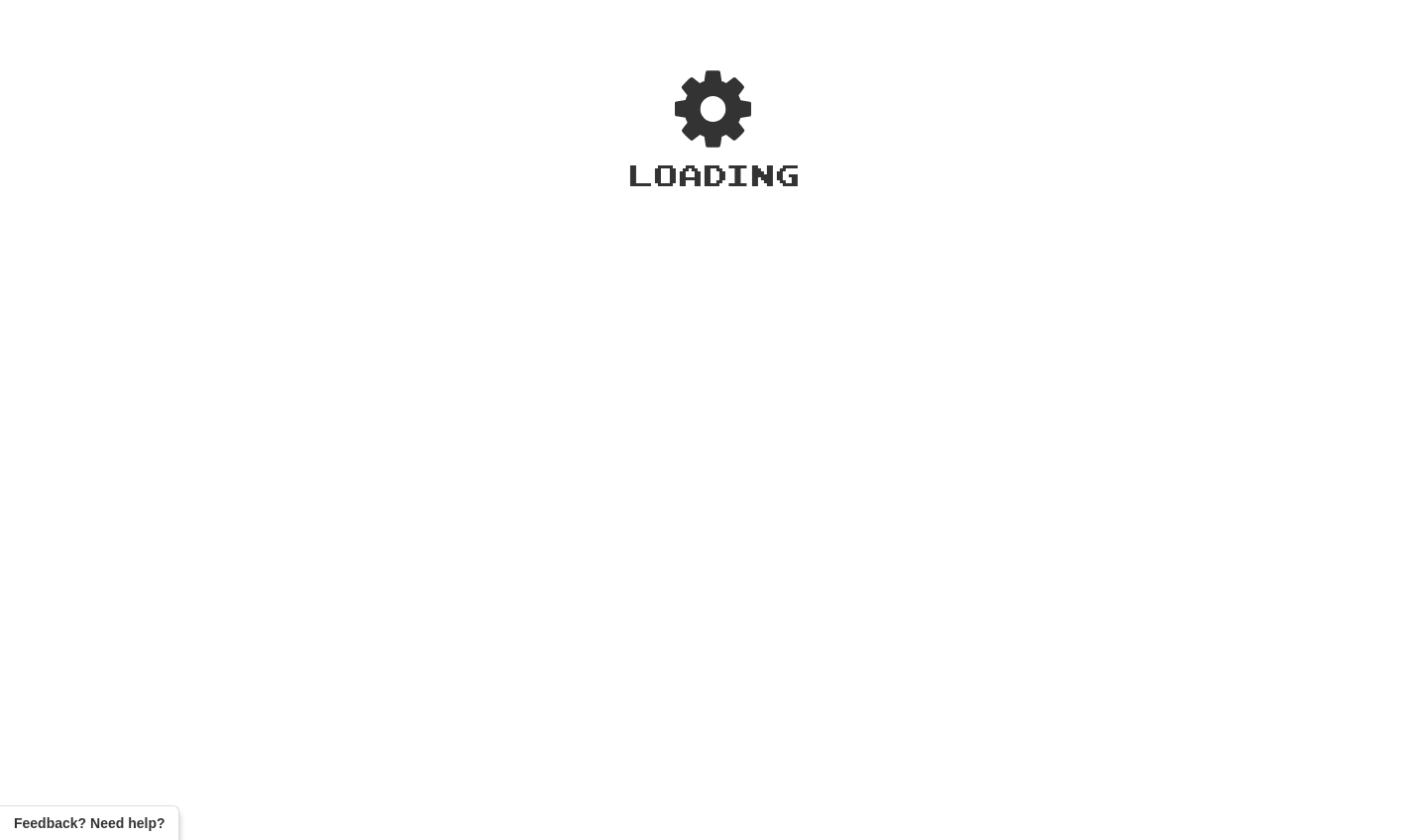scroll, scrollTop: 0, scrollLeft: 0, axis: both 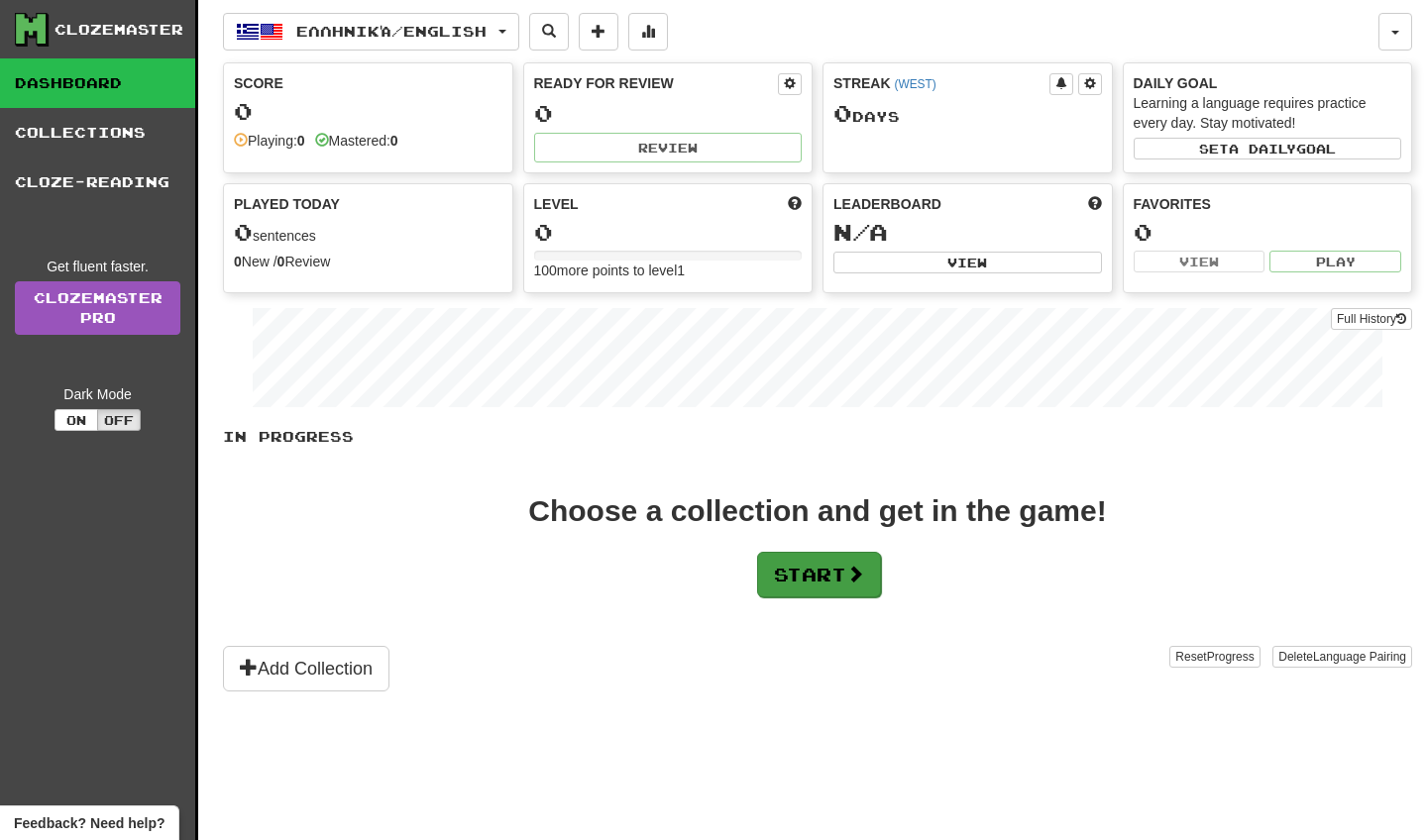 click on "Start" at bounding box center (819, 575) 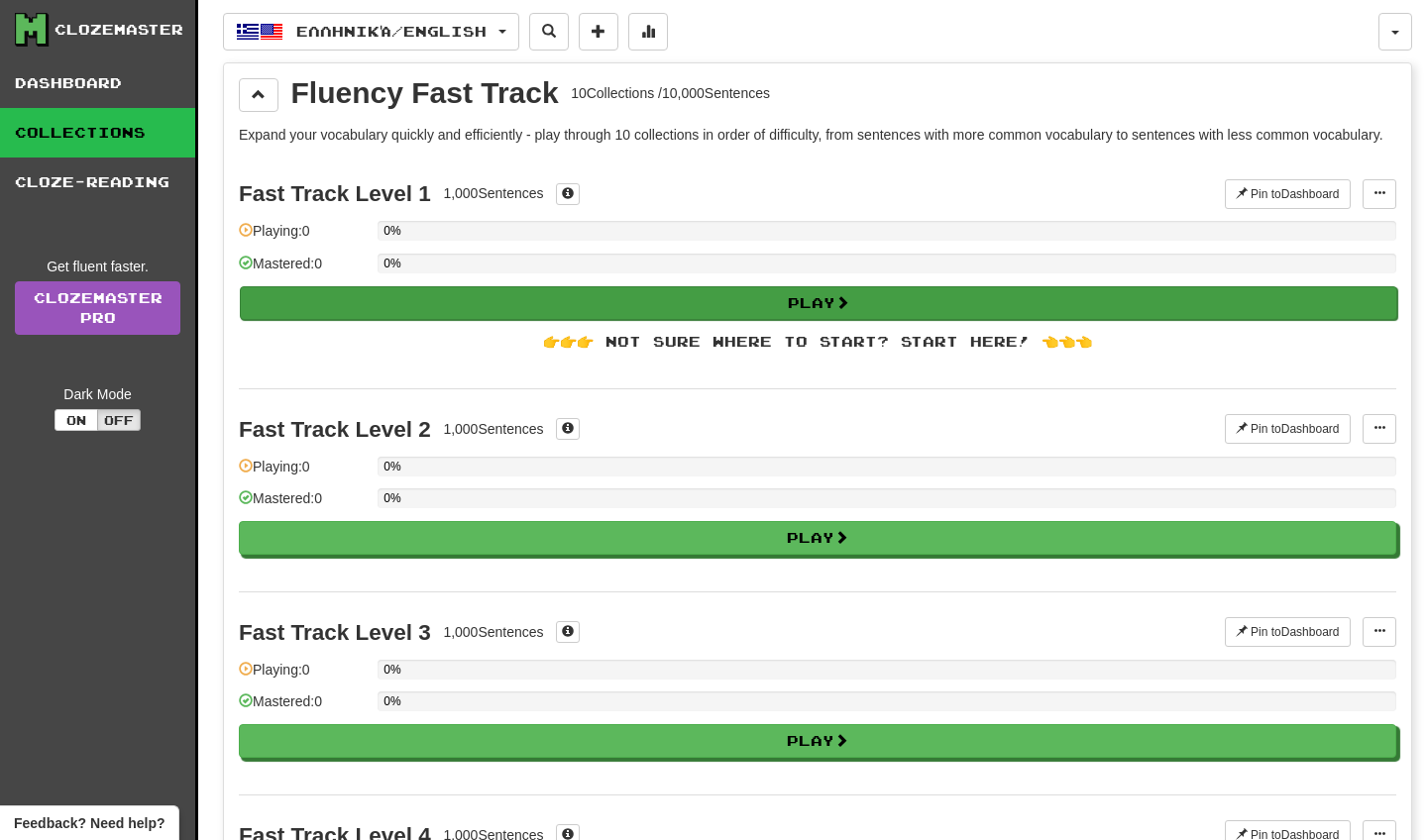 click on "Play" at bounding box center (819, 303) 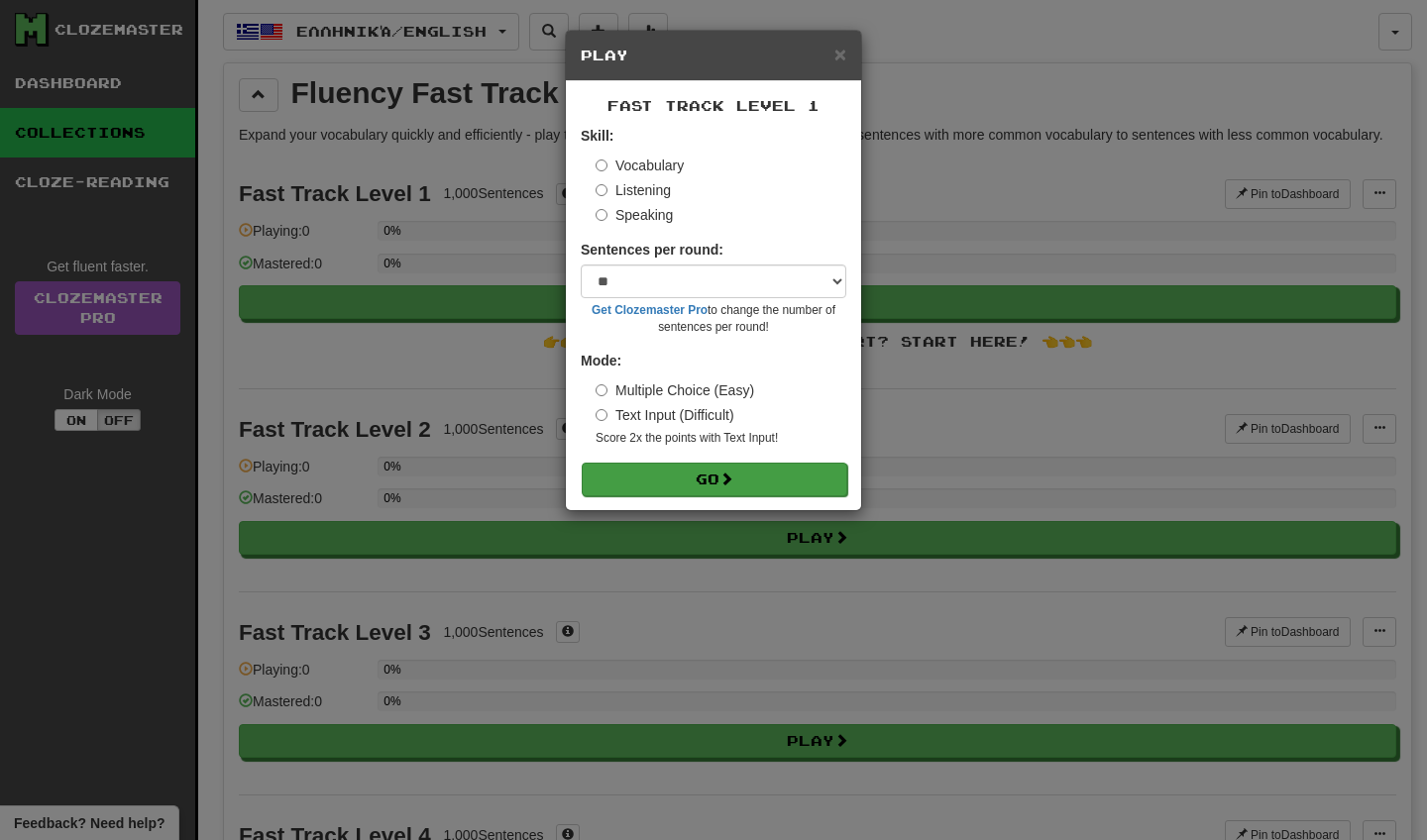 click on "Go" at bounding box center (714, 479) 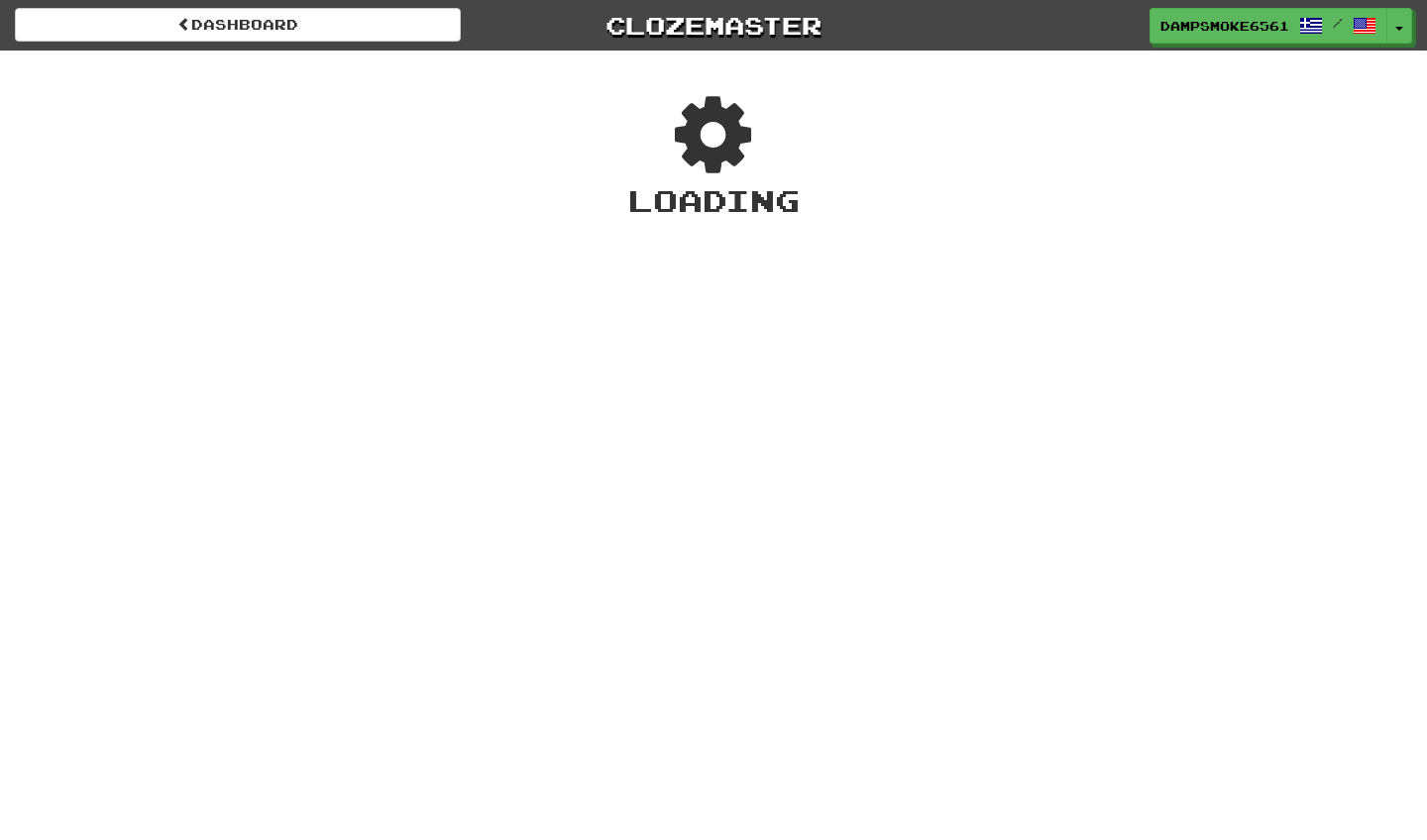 scroll, scrollTop: 0, scrollLeft: 0, axis: both 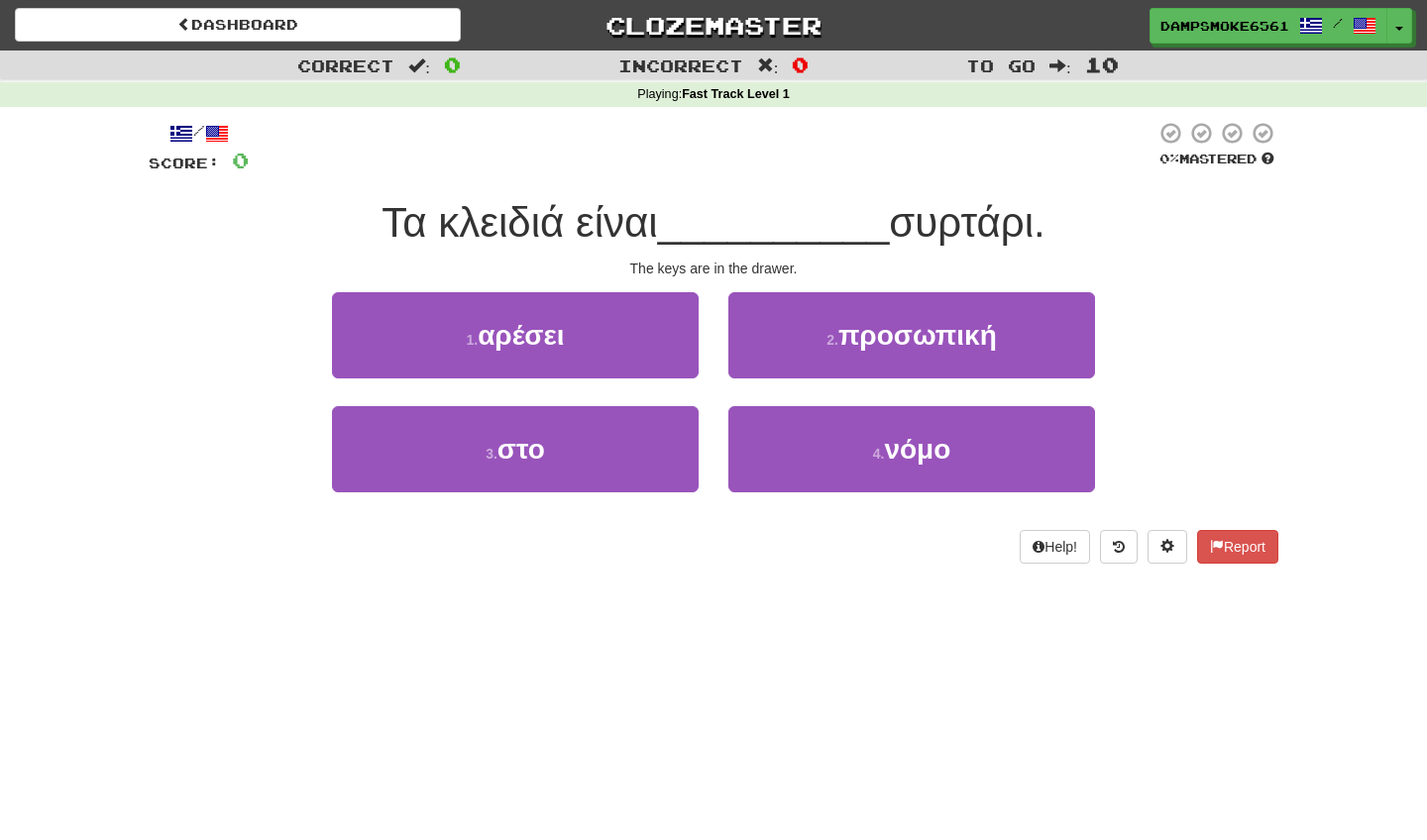click on "Τα κλειδιά είναι" at bounding box center (519, 222) 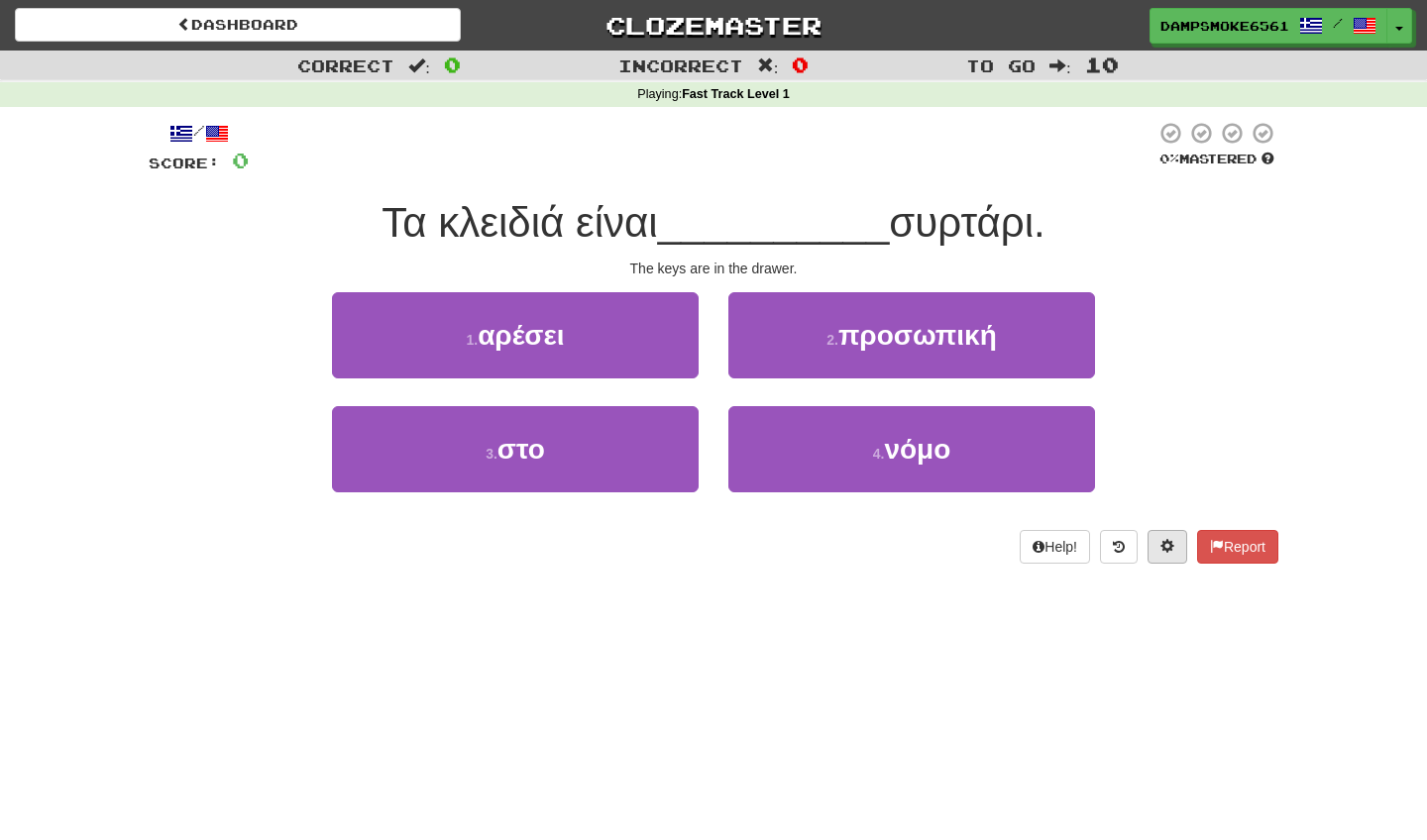 click at bounding box center (1167, 546) 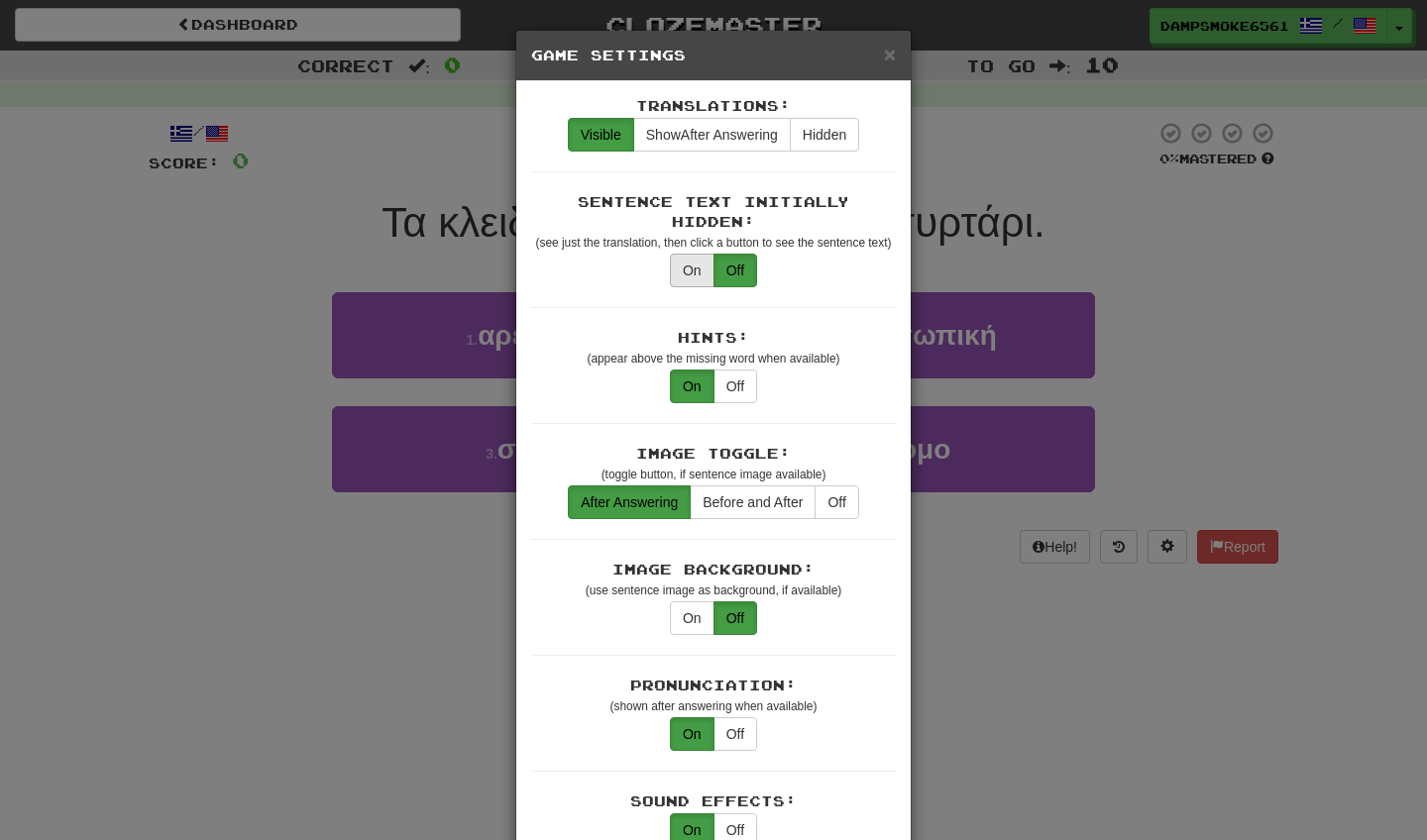 click on "On" at bounding box center [692, 270] 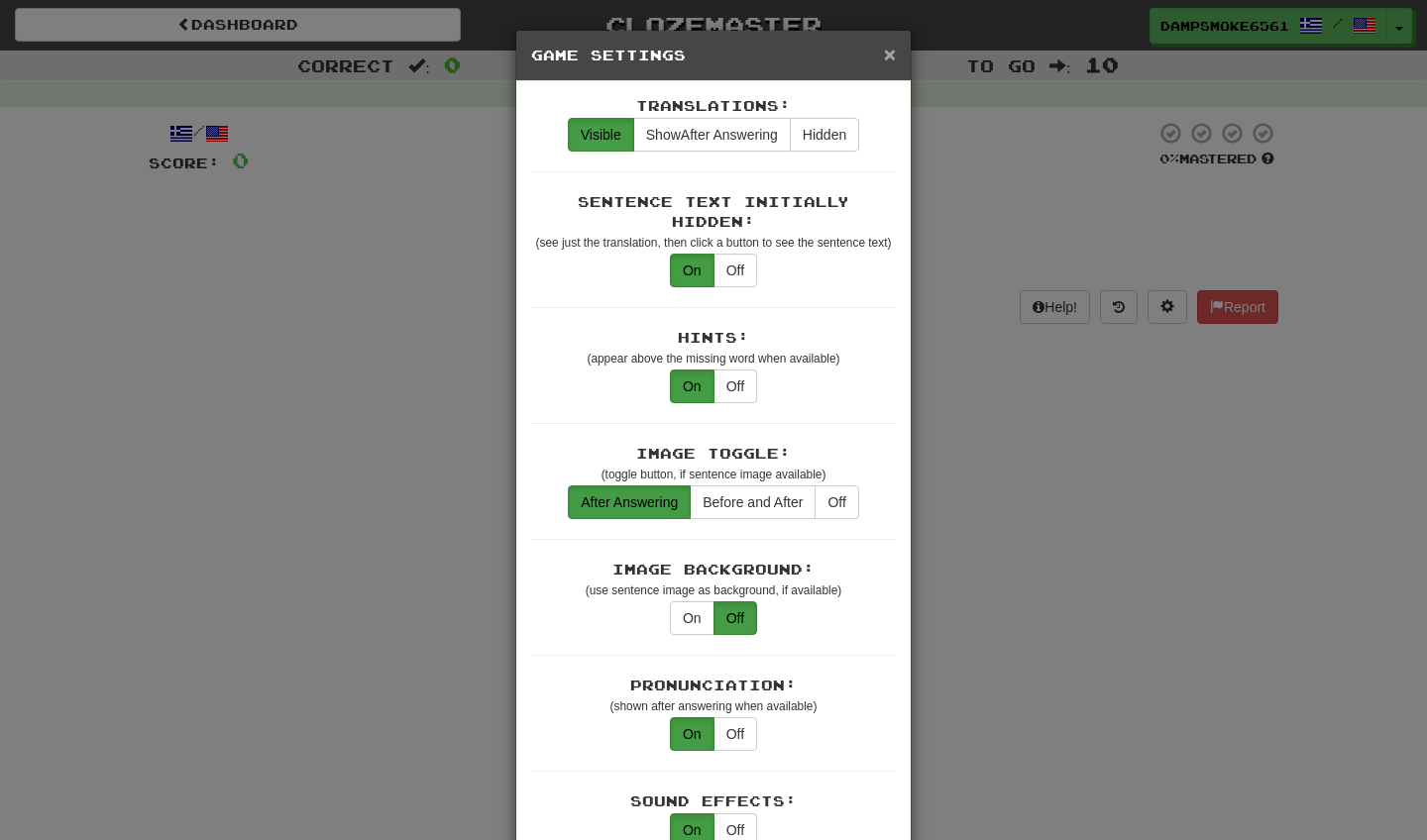 click on "×" at bounding box center (890, 53) 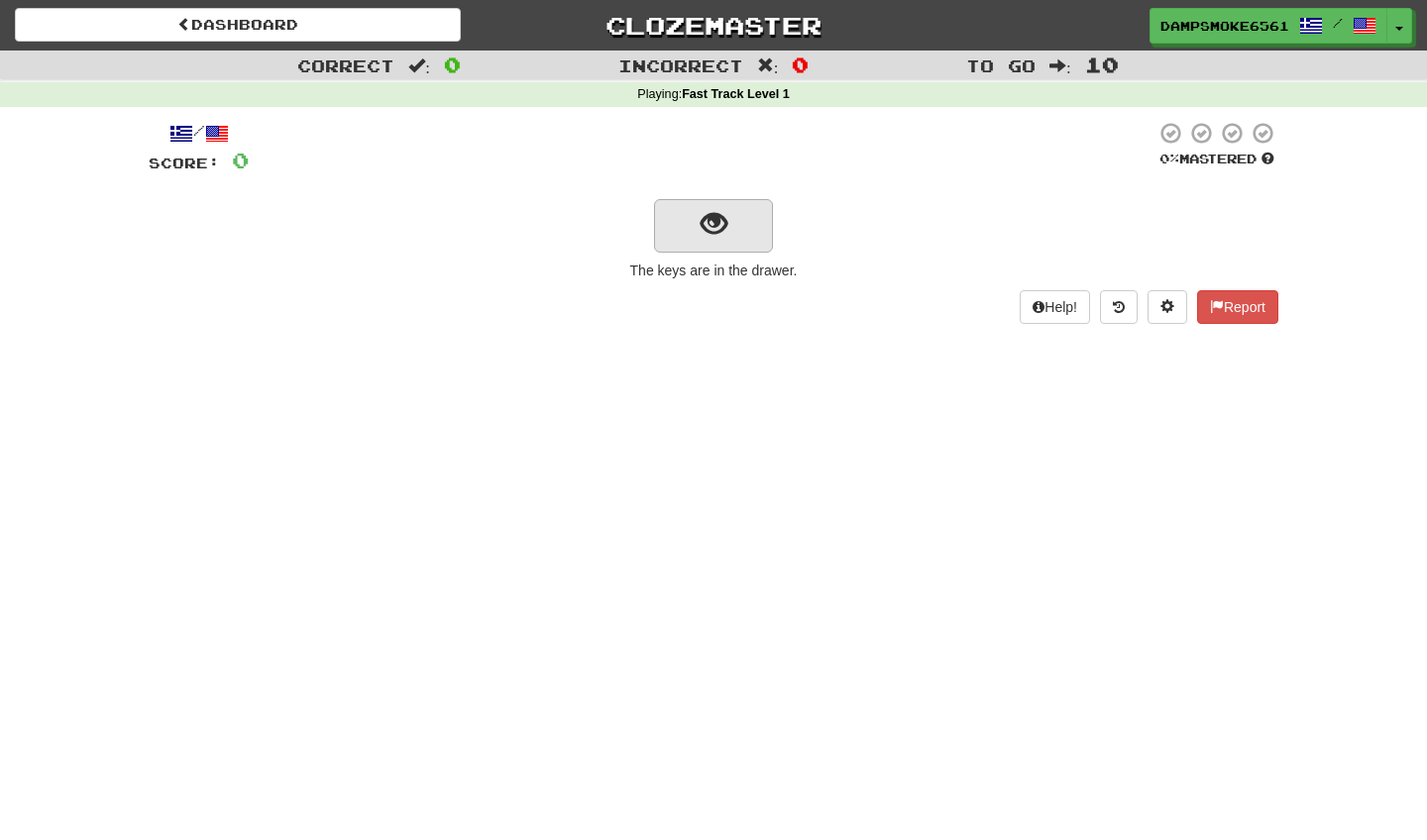 click at bounding box center (714, 226) 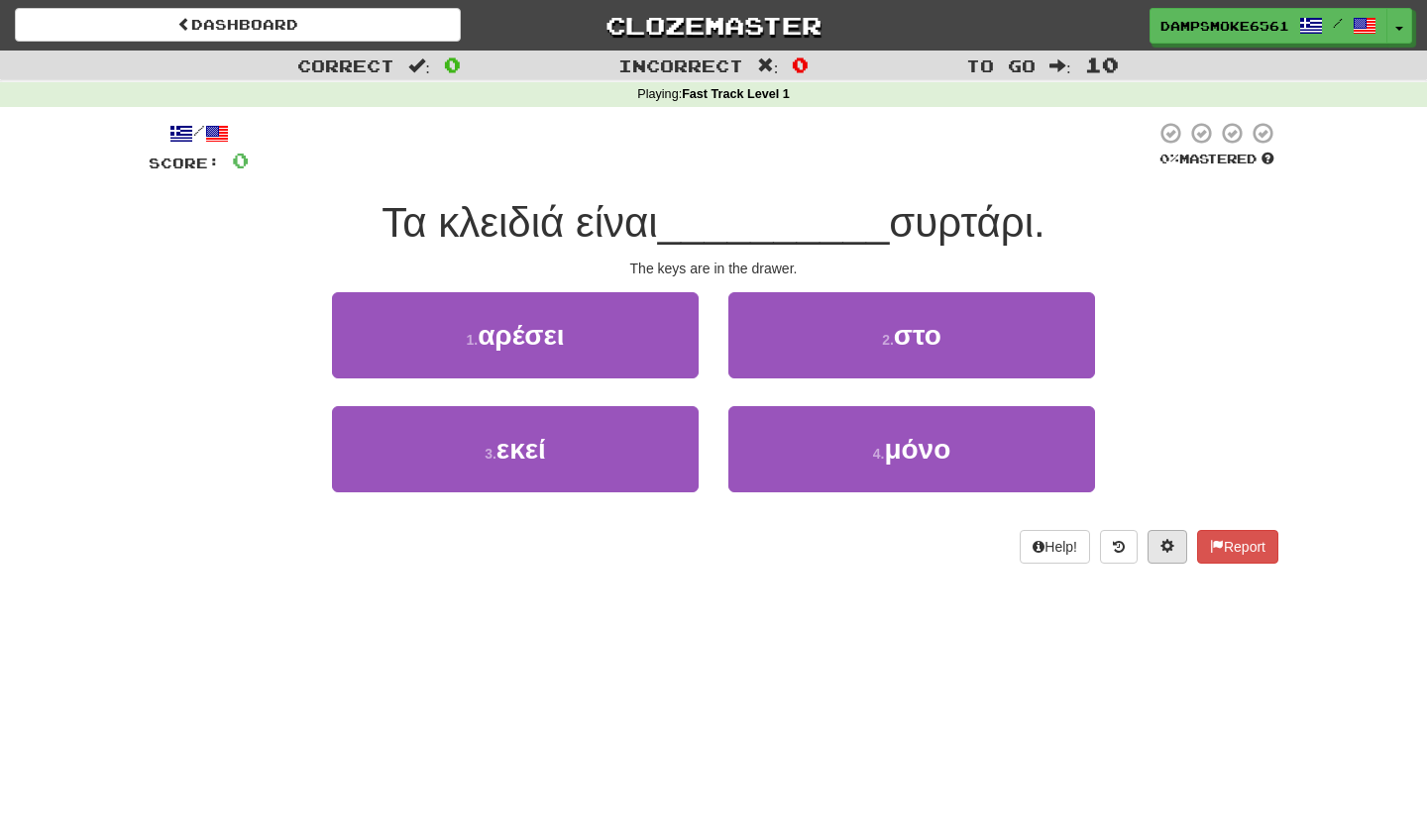 click at bounding box center (1167, 547) 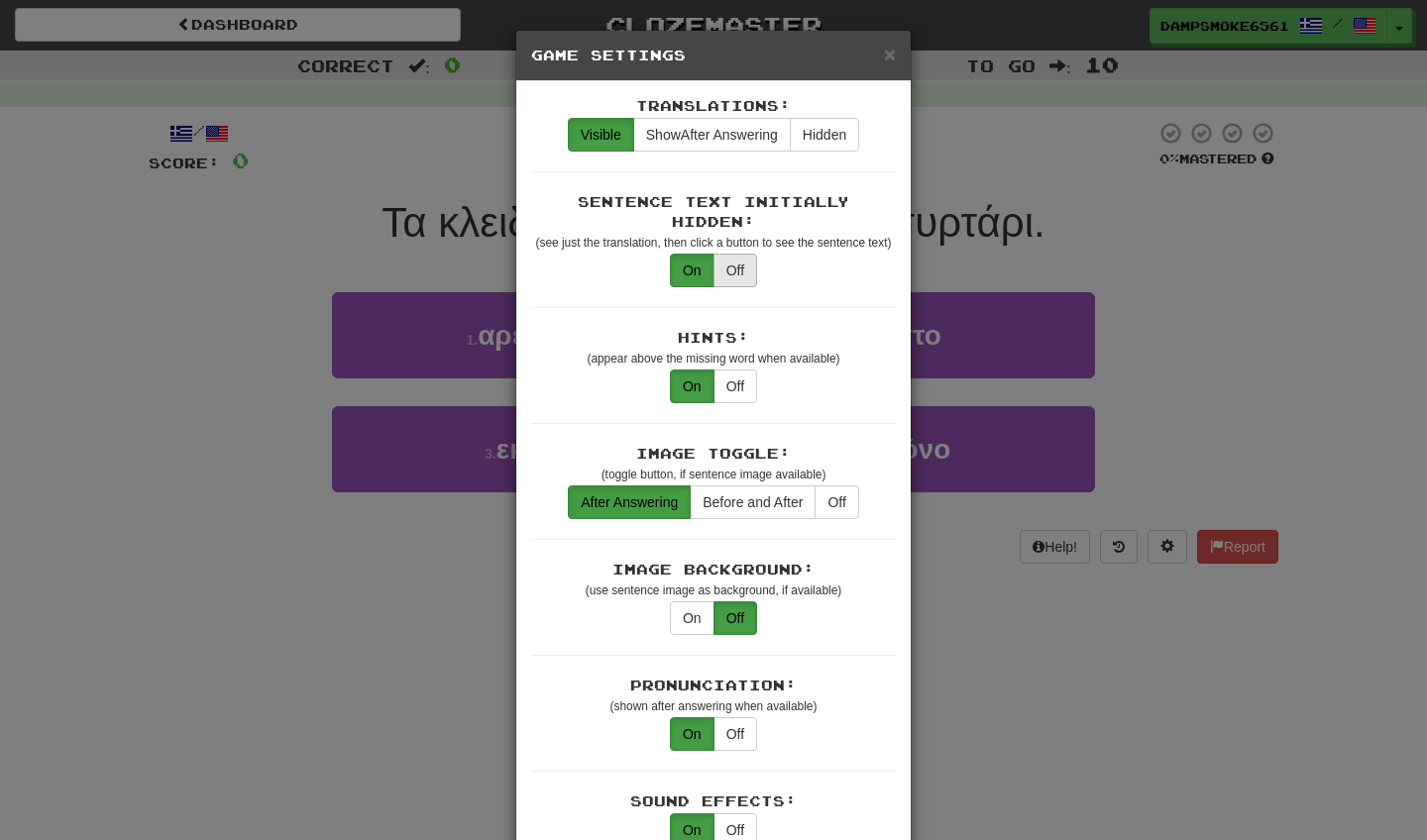 click on "Off" at bounding box center (735, 270) 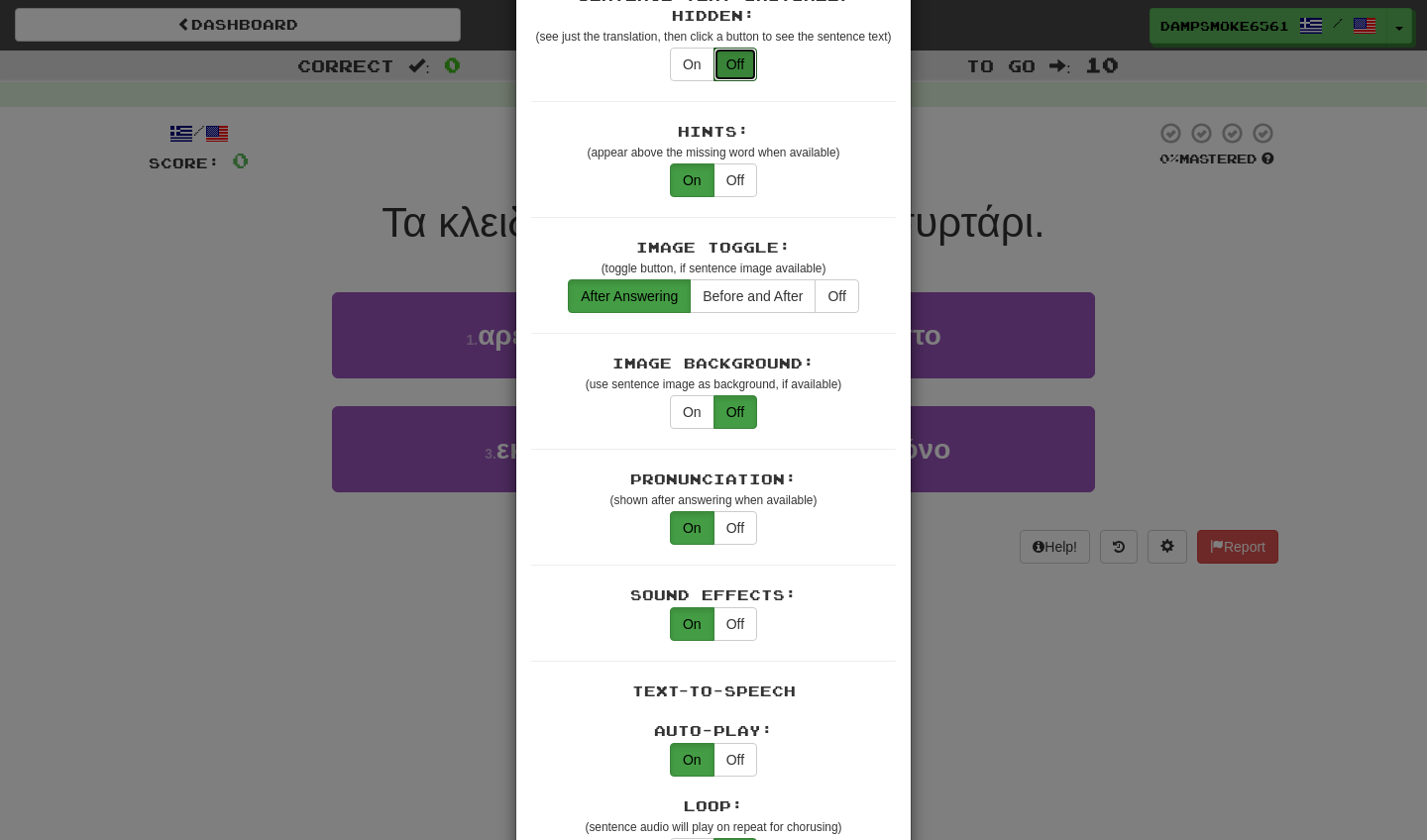 scroll, scrollTop: 208, scrollLeft: 0, axis: vertical 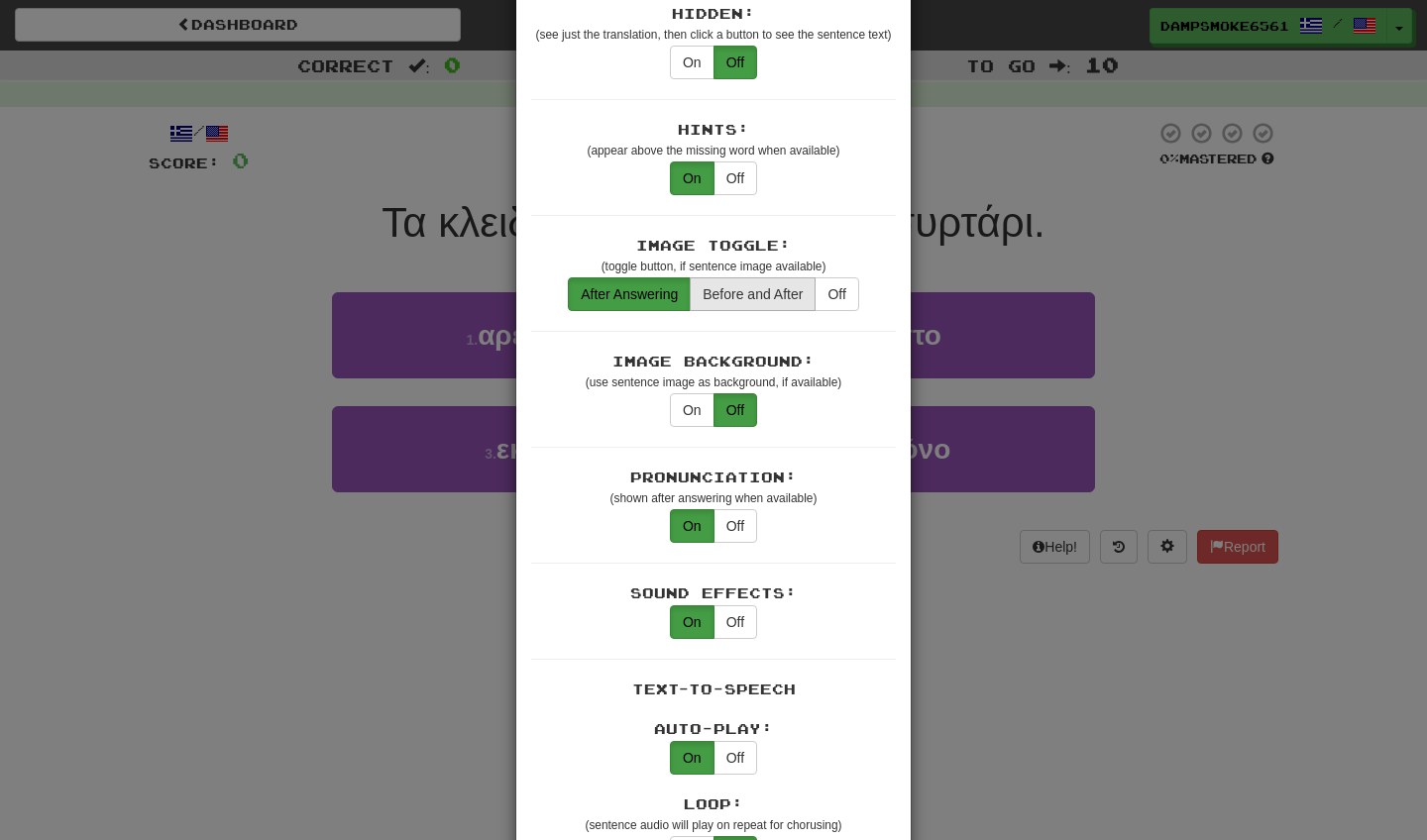click on "Before and After" at bounding box center (752, 294) 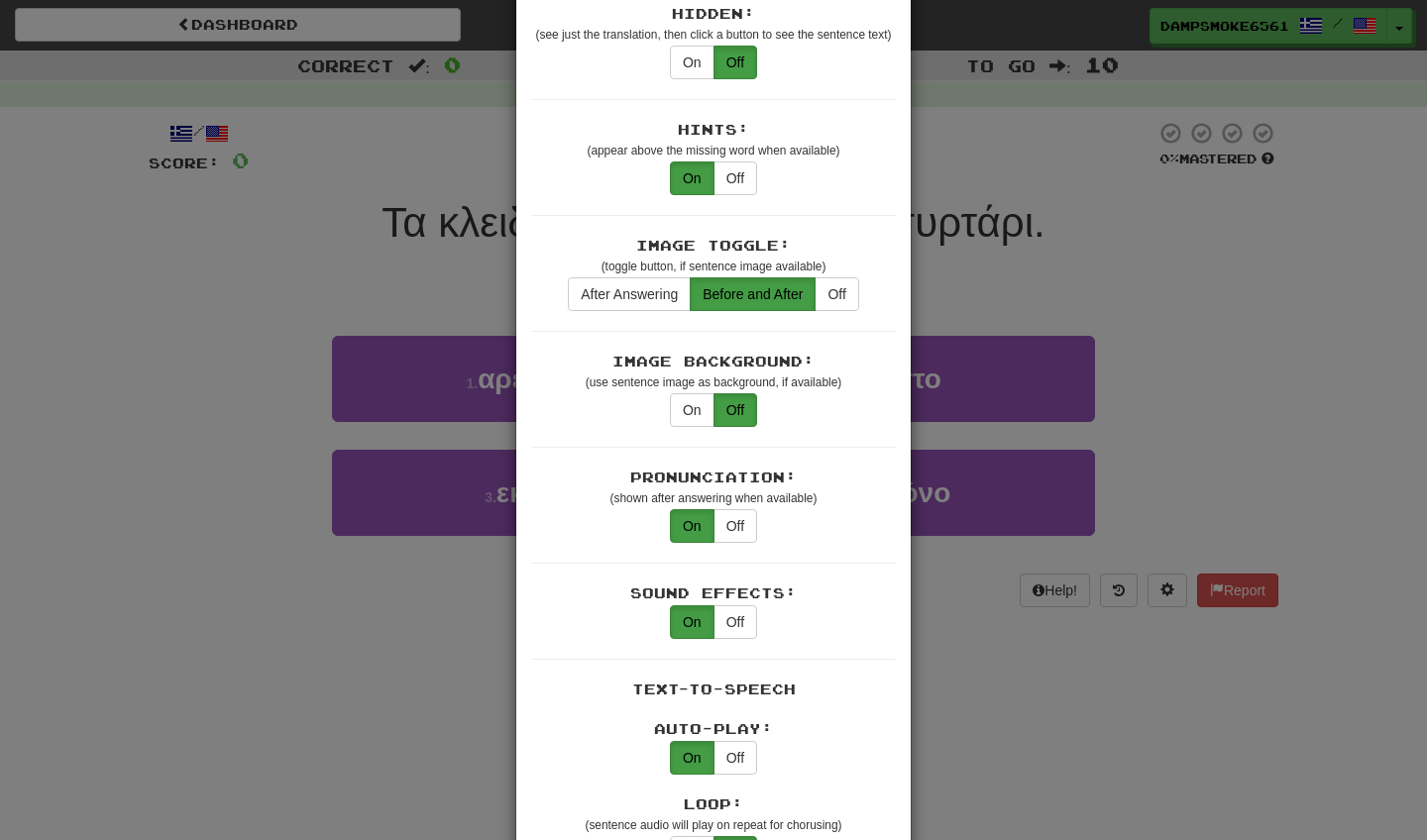 click on "× Game Settings Translations: Visible Show  After Answering Hidden Sentence Text Initially Hidden: (see just the translation, then click a button to see the sentence text) On Off Hints: (appear above the missing word when available) On Off Image Toggle: (toggle button, if sentence image available) After Answering Before and After Off Image Background: (use sentence image as background, if available) On Off Pronunciation: (shown after answering when available) On Off Sound Effects: On Off Text-to-Speech Auto-Play: On Off Loop: (sentence audio will play on repeat for chorusing) On Off Use Clozemaster Voice: On Off Speed: 0.5x 0.75x 1x 1.25x 1.5x 2x Dark Mode: On Off Leveled Up Notifications: On Off Manual Master/Reset Confirmation: On Off Font Sizes: Hint 1 x Sample text. Notes 1 x Sample text. Pronunciation 1 x Sample text. Translation 1 x Sample text. Transliteration 1 x Sample text. Shortcut Hotkeys:  Enabled Enter Submit answer, next sentence, next round 1-4 Select multiple choice answer ctl+Space alt+a" at bounding box center [714, 420] 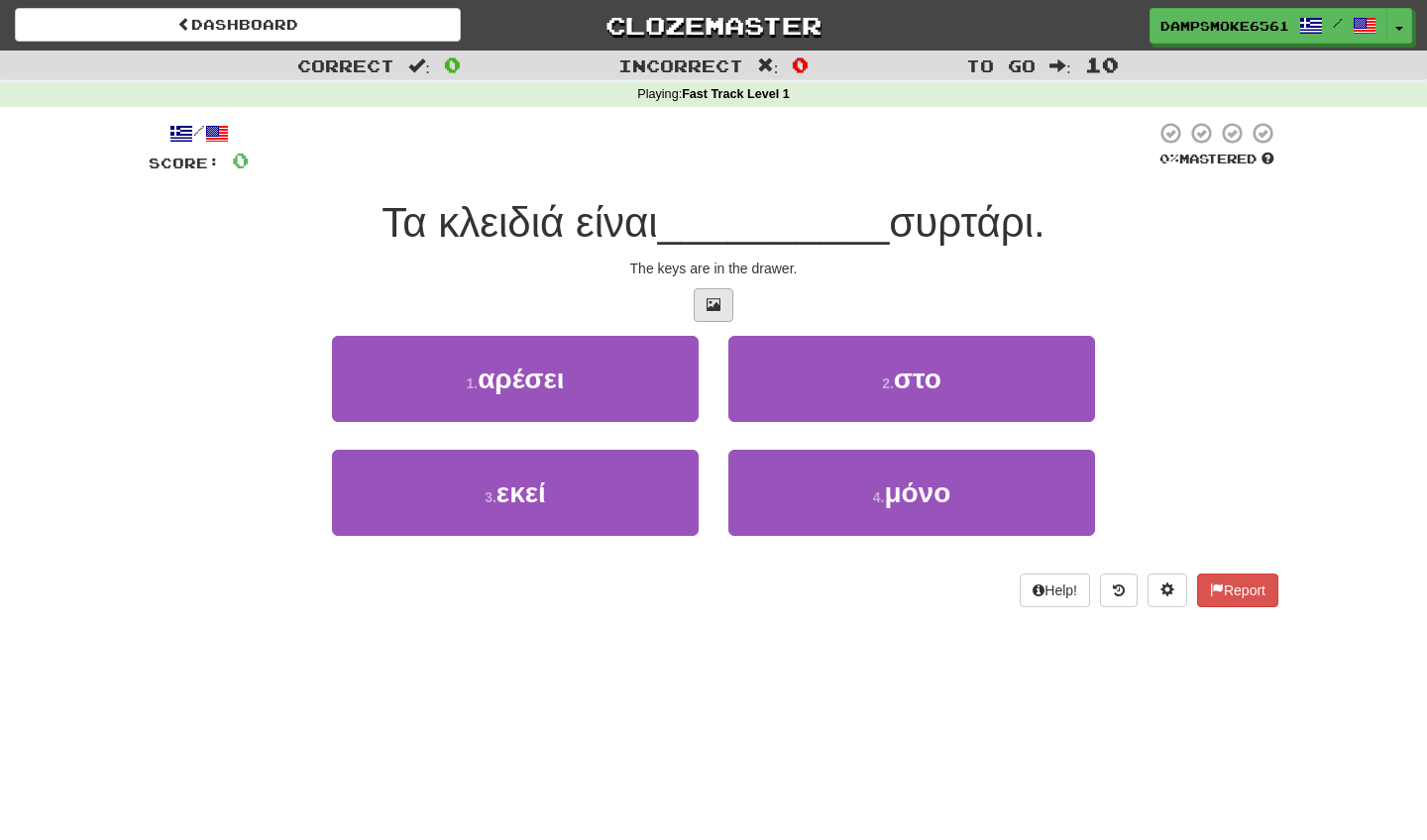 click at bounding box center (714, 305) 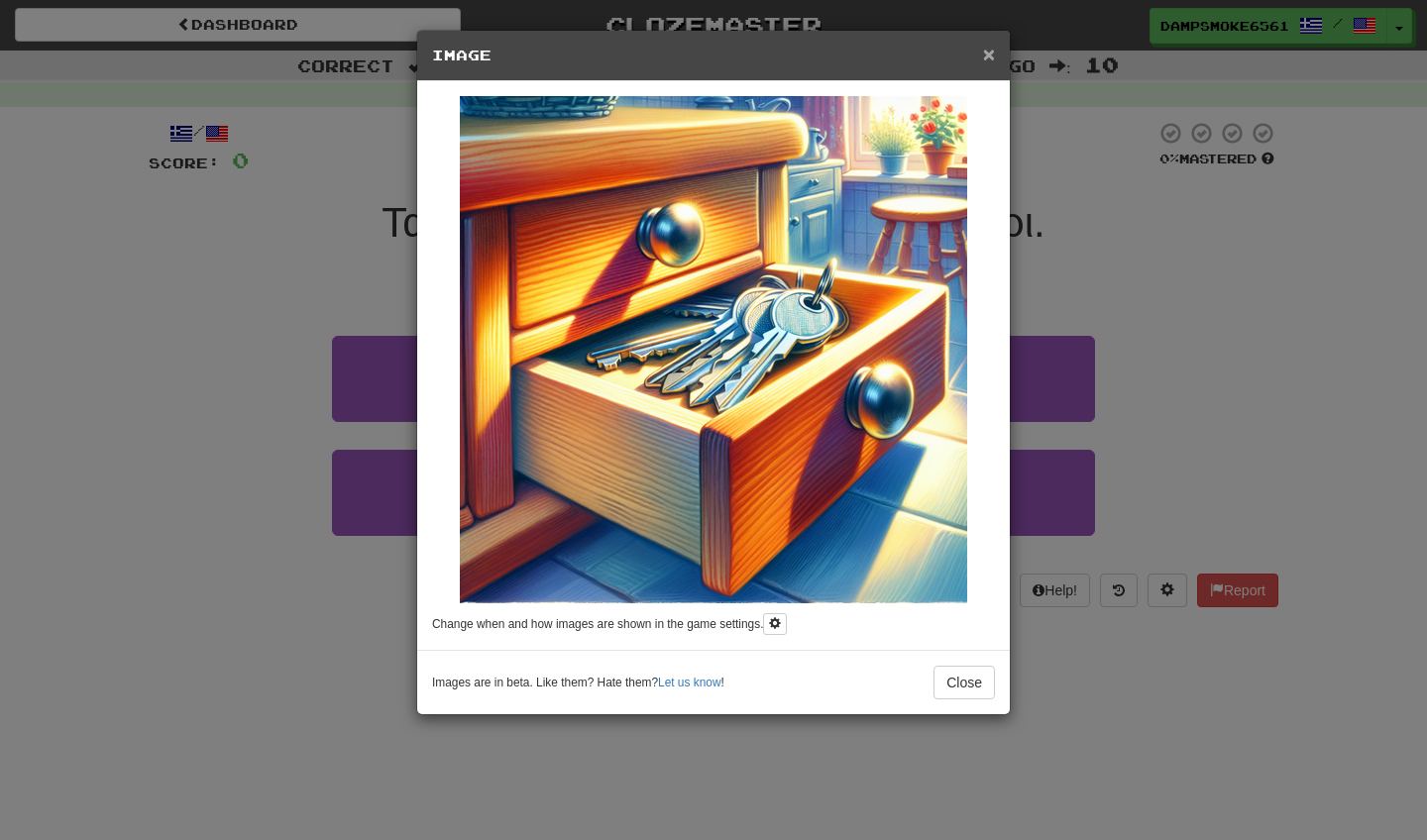 click on "×" at bounding box center (989, 53) 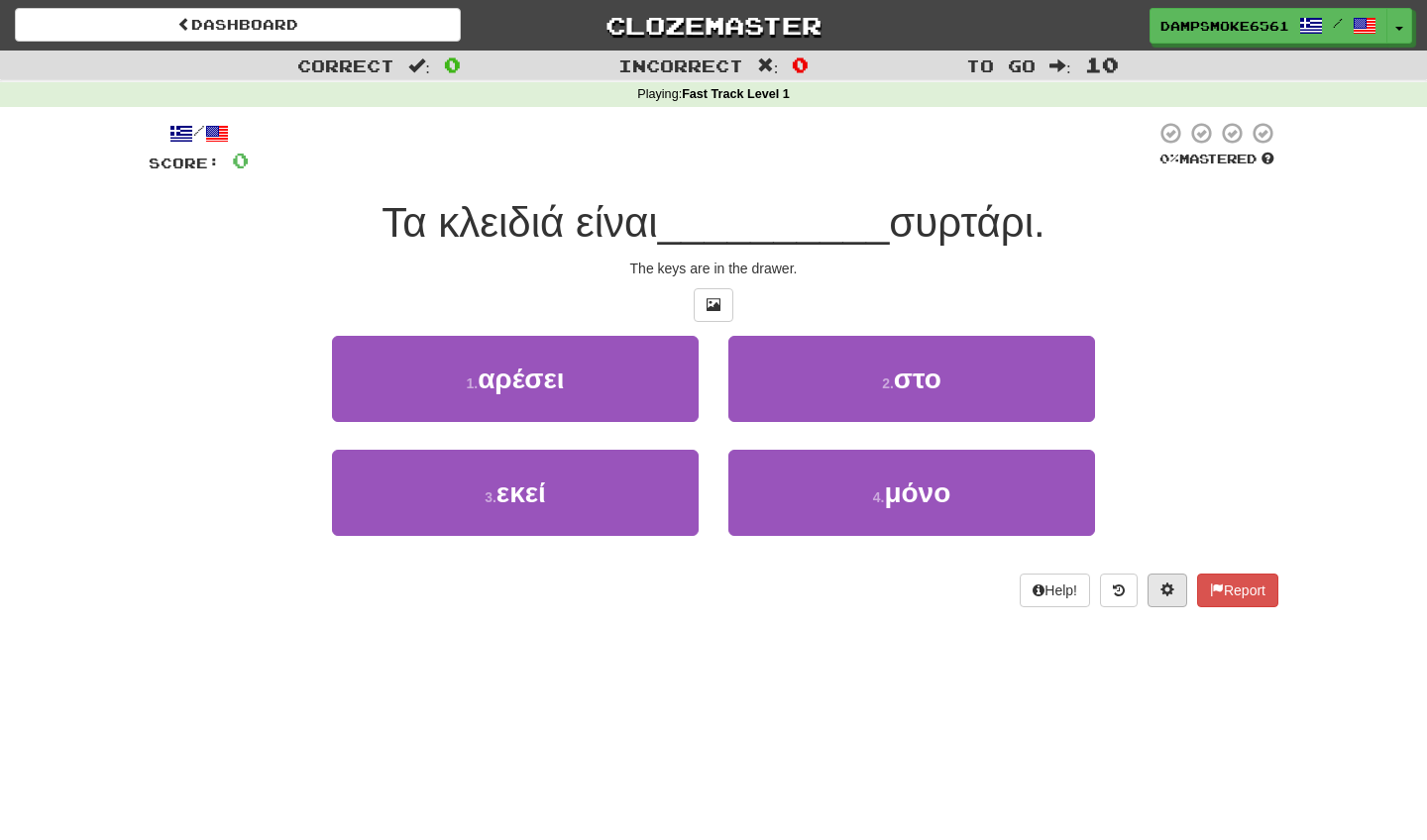 click at bounding box center (1167, 590) 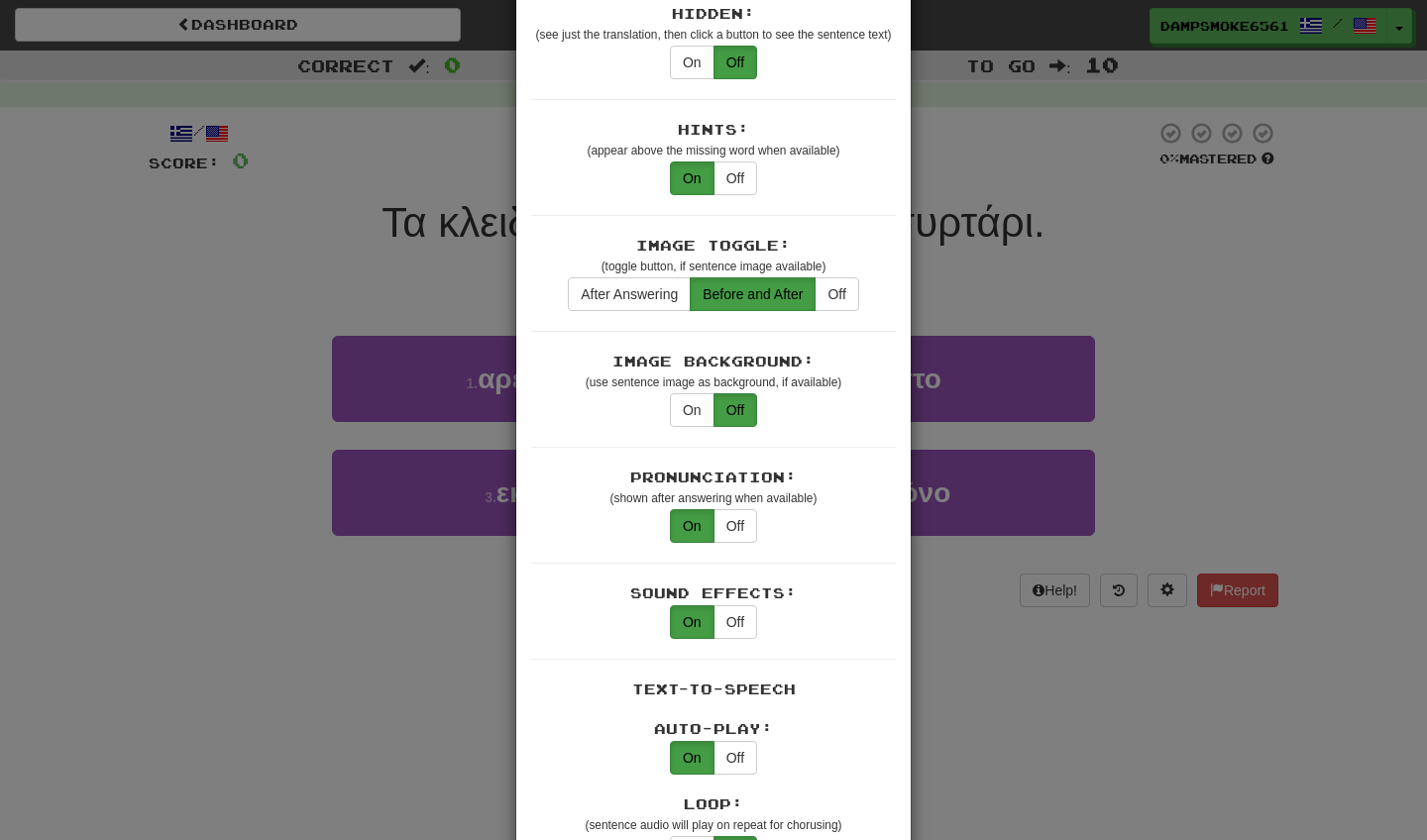 scroll, scrollTop: 0, scrollLeft: 0, axis: both 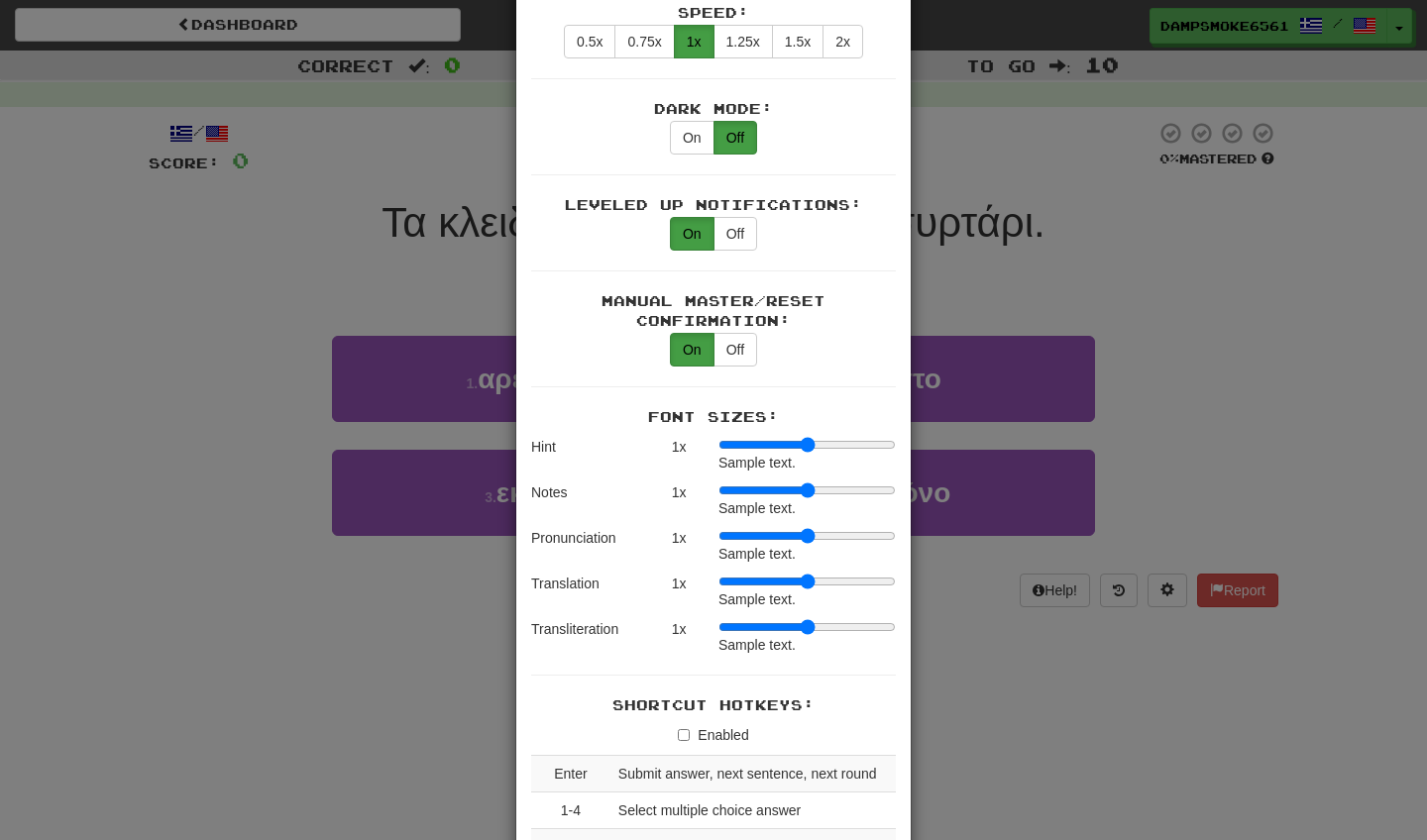 click at bounding box center (807, 445) 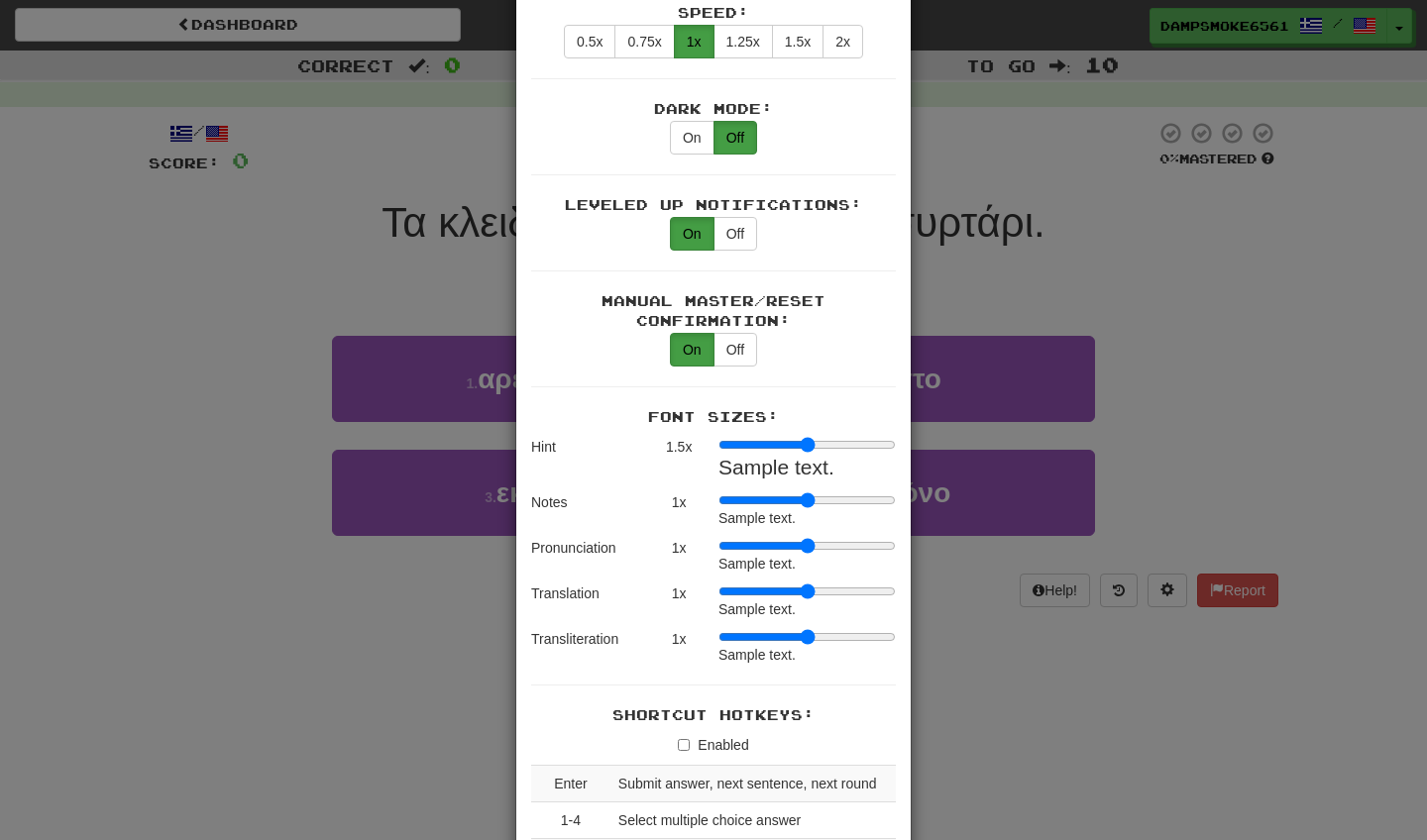 type on "*" 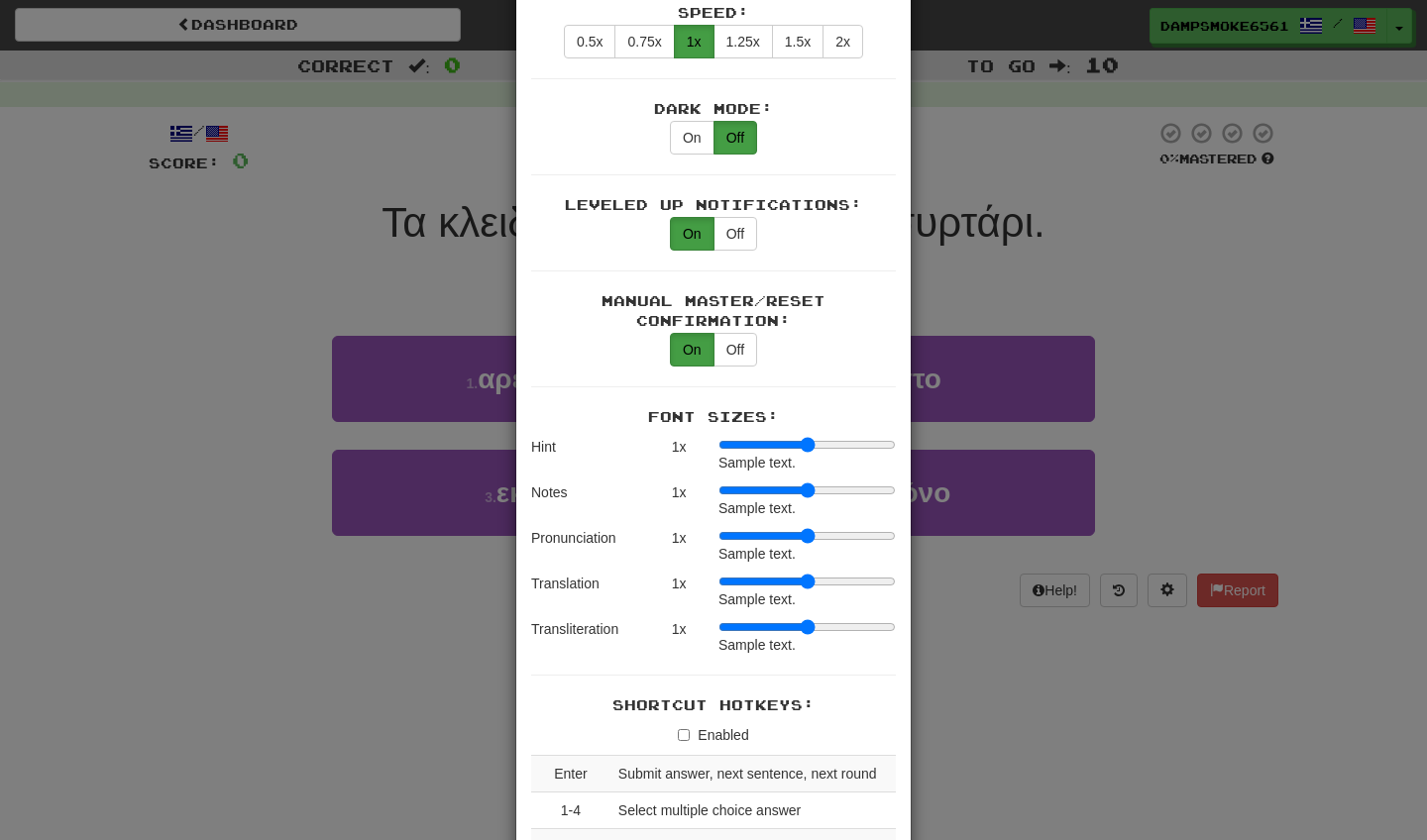 drag, startPoint x: 722, startPoint y: 429, endPoint x: 693, endPoint y: 434, distance: 29.427878 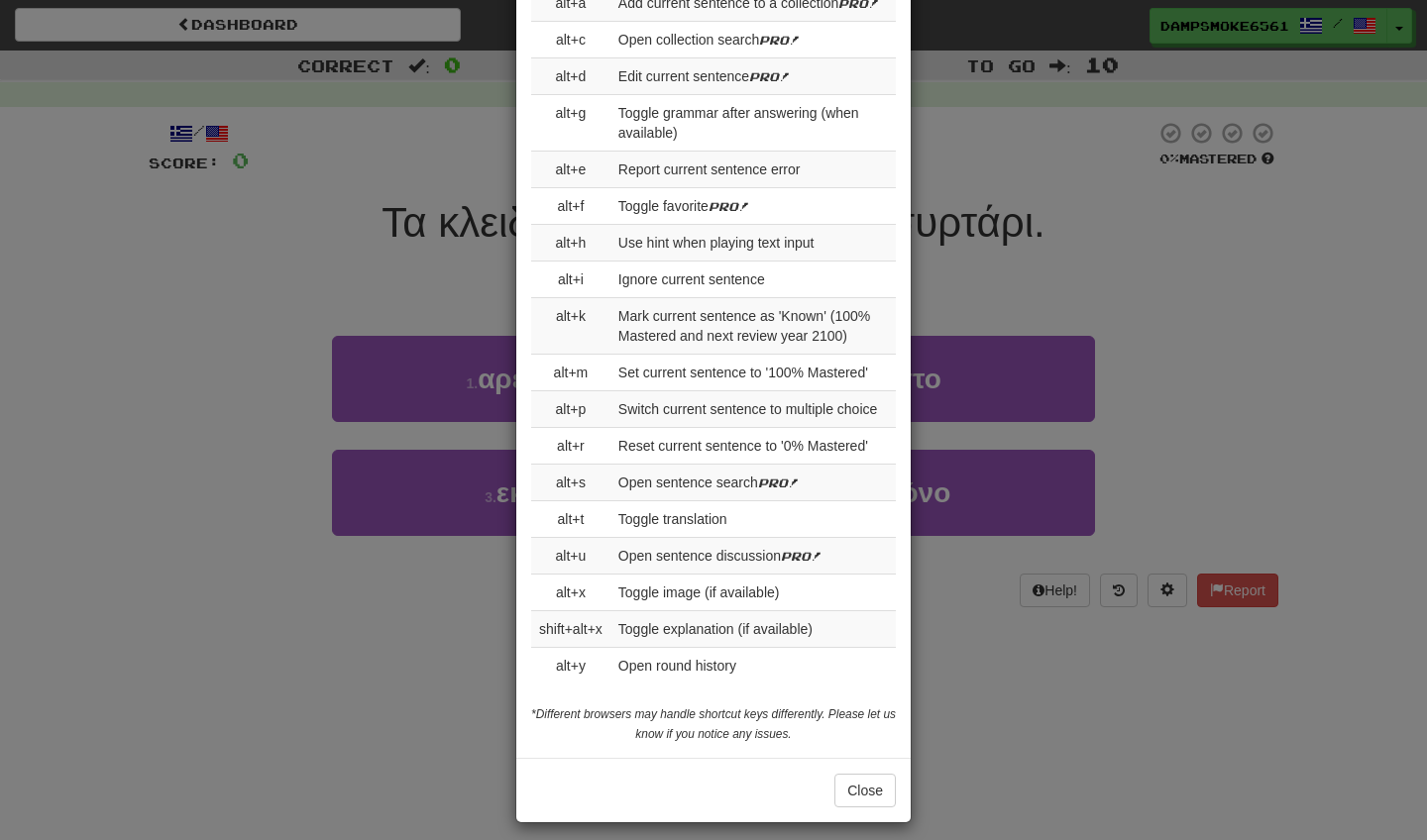 scroll, scrollTop: 2085, scrollLeft: 0, axis: vertical 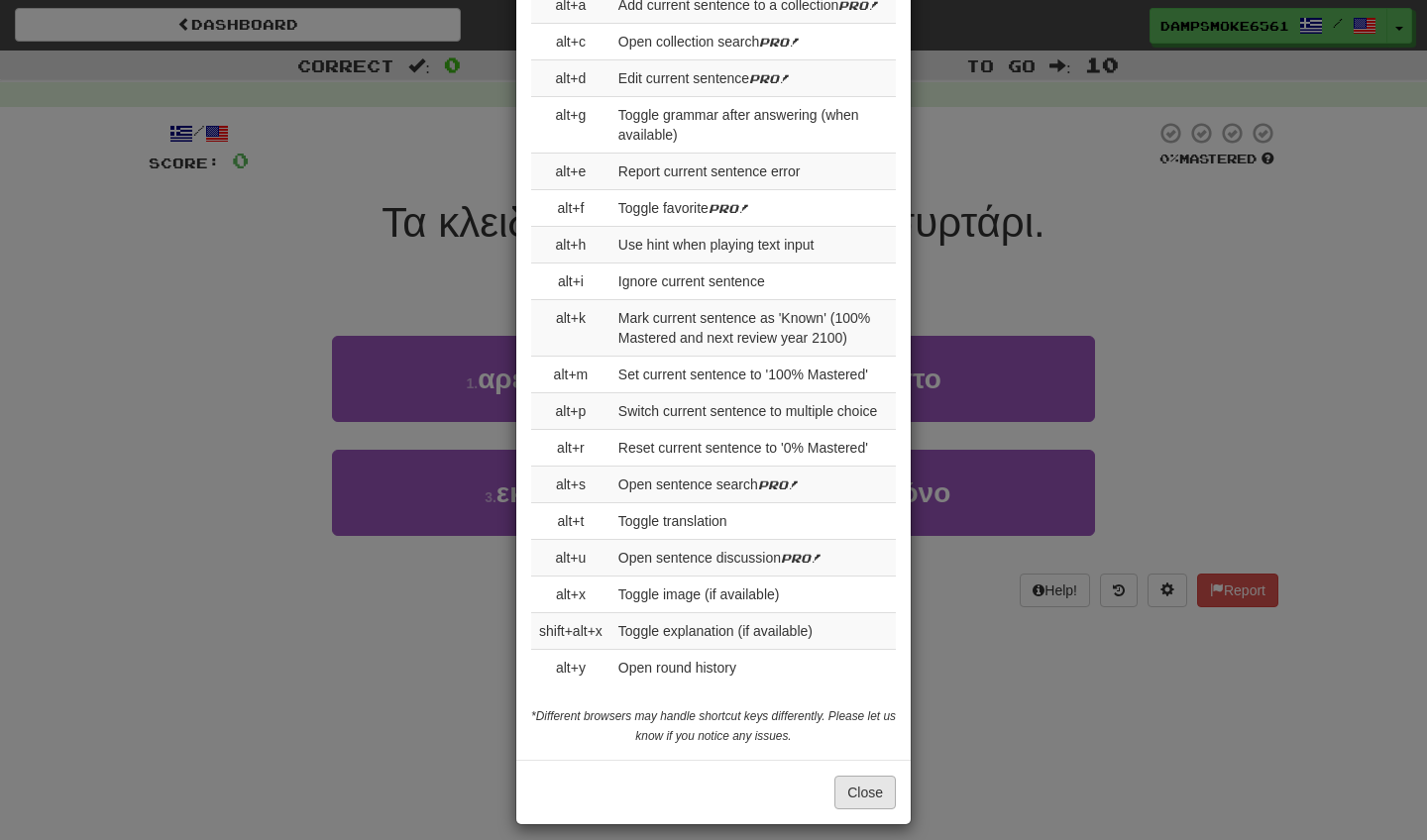 click on "Close" at bounding box center (865, 792) 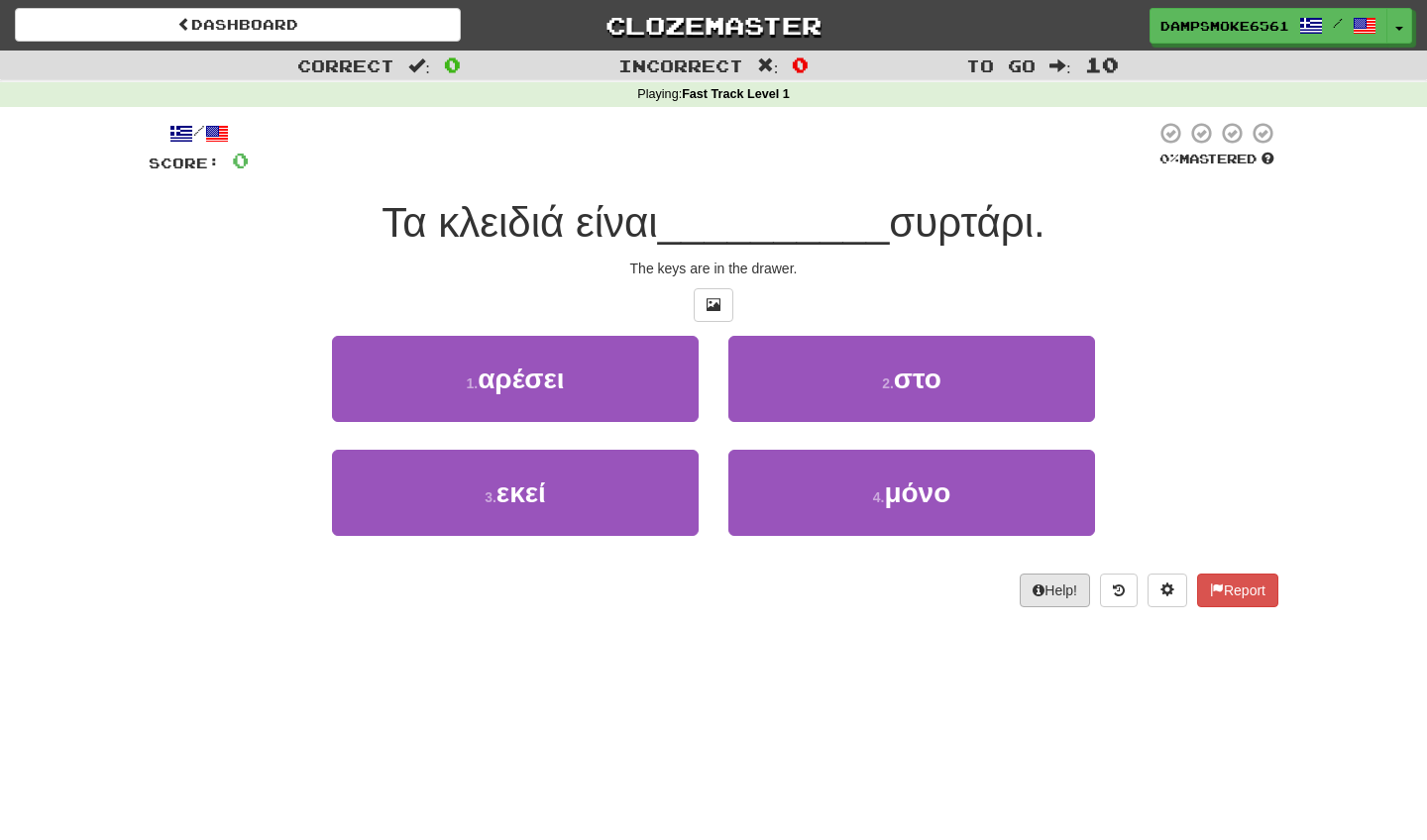 click on "Help!" at bounding box center [1054, 590] 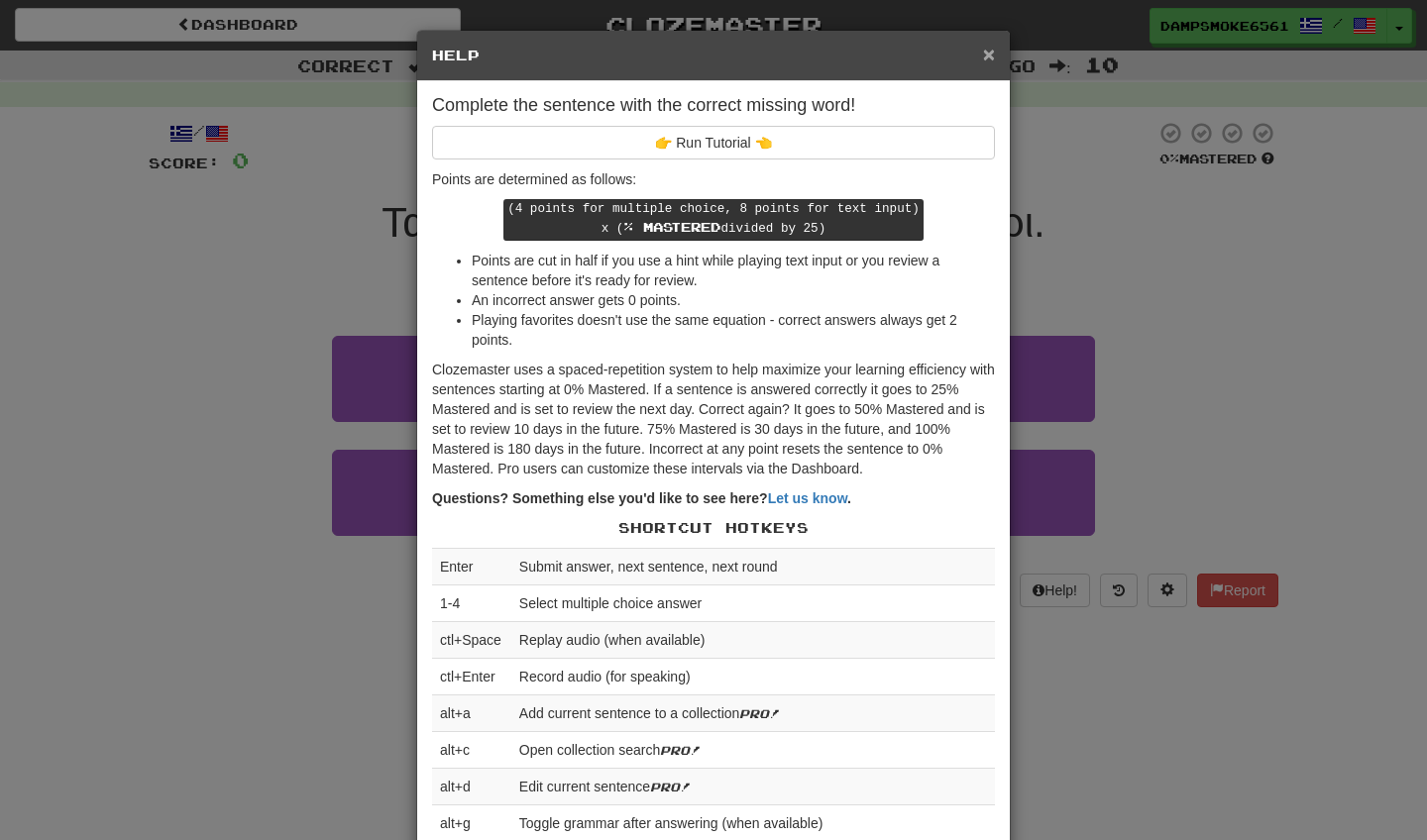 click on "×" at bounding box center [989, 53] 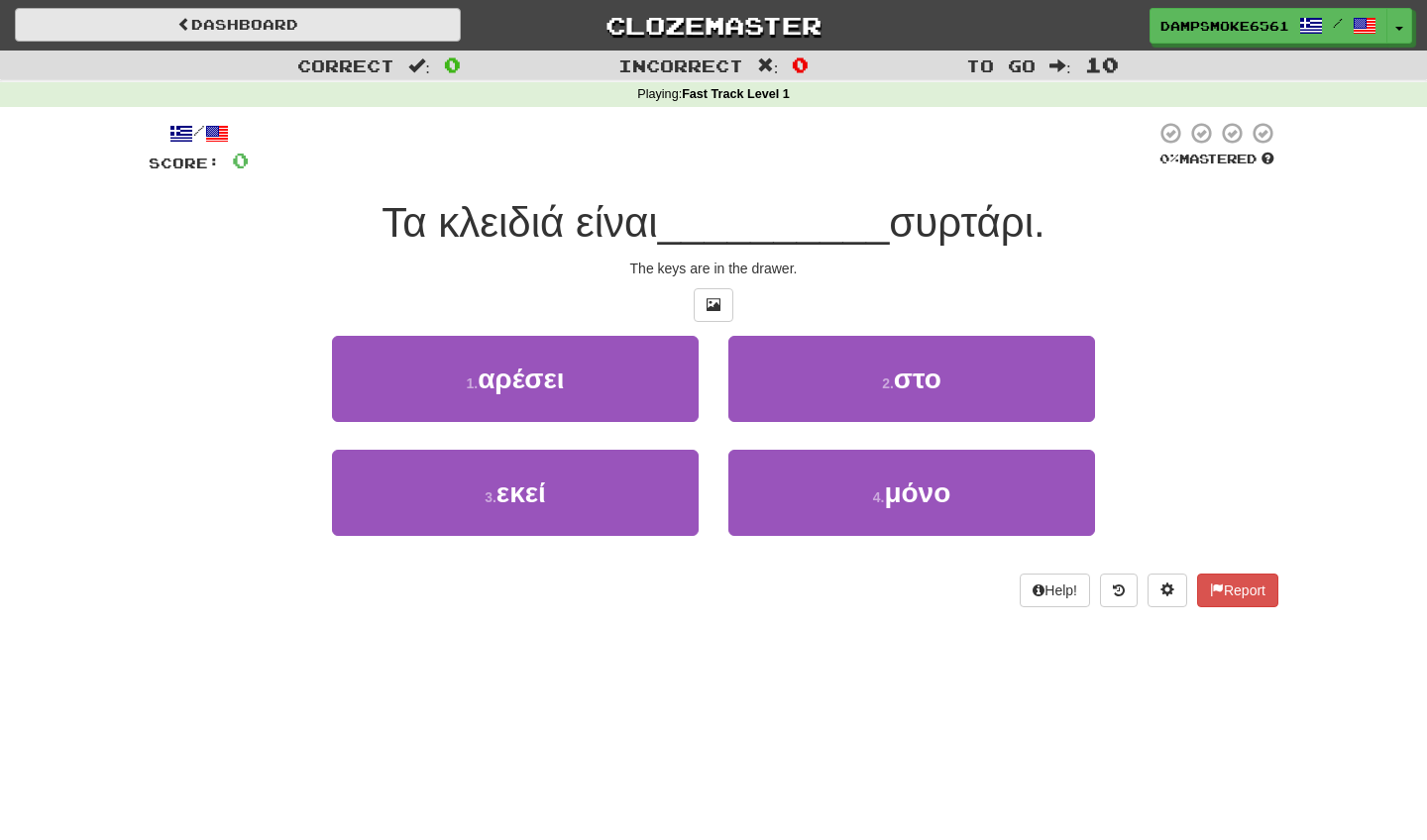 click on "Dashboard" at bounding box center [238, 25] 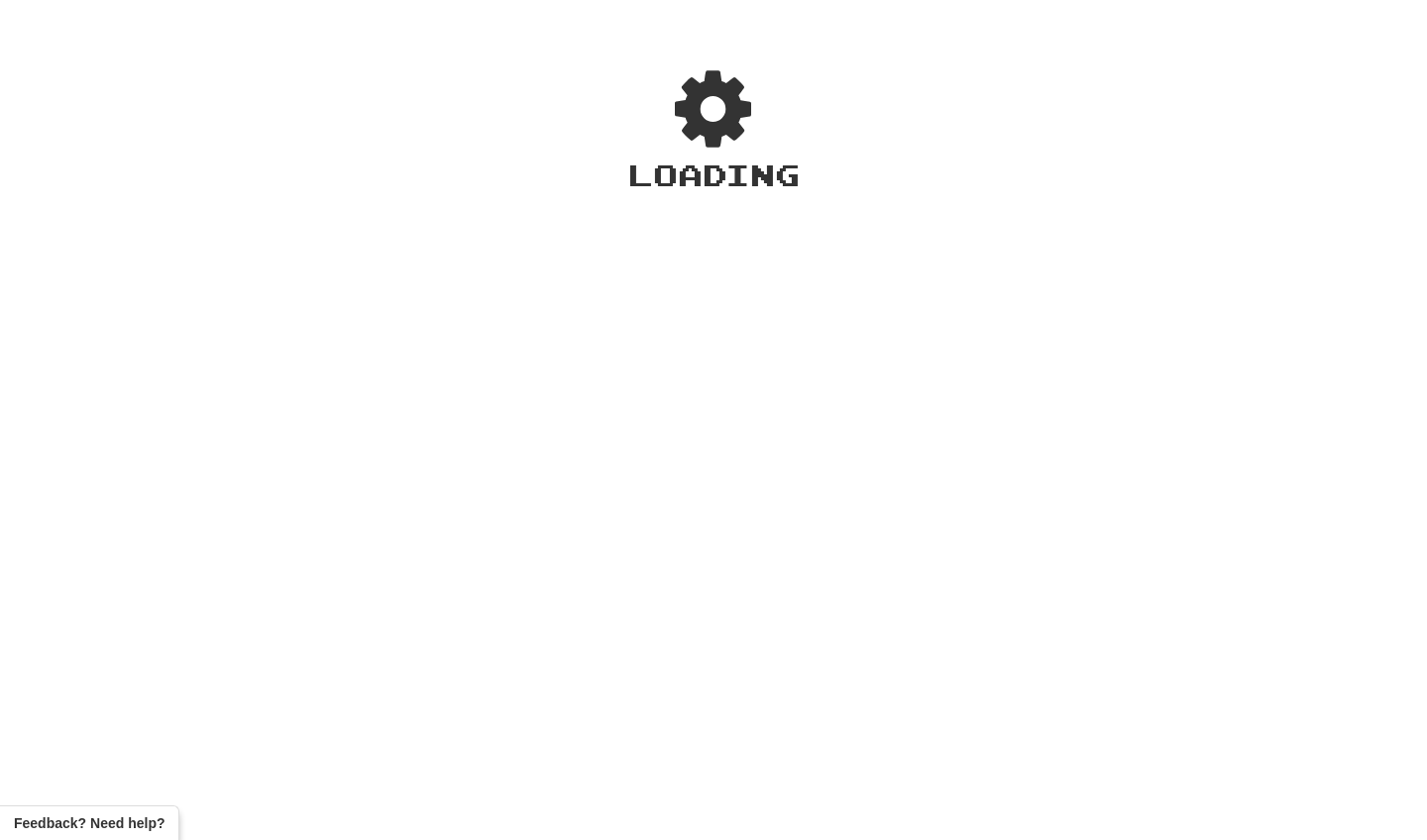 scroll, scrollTop: 0, scrollLeft: 0, axis: both 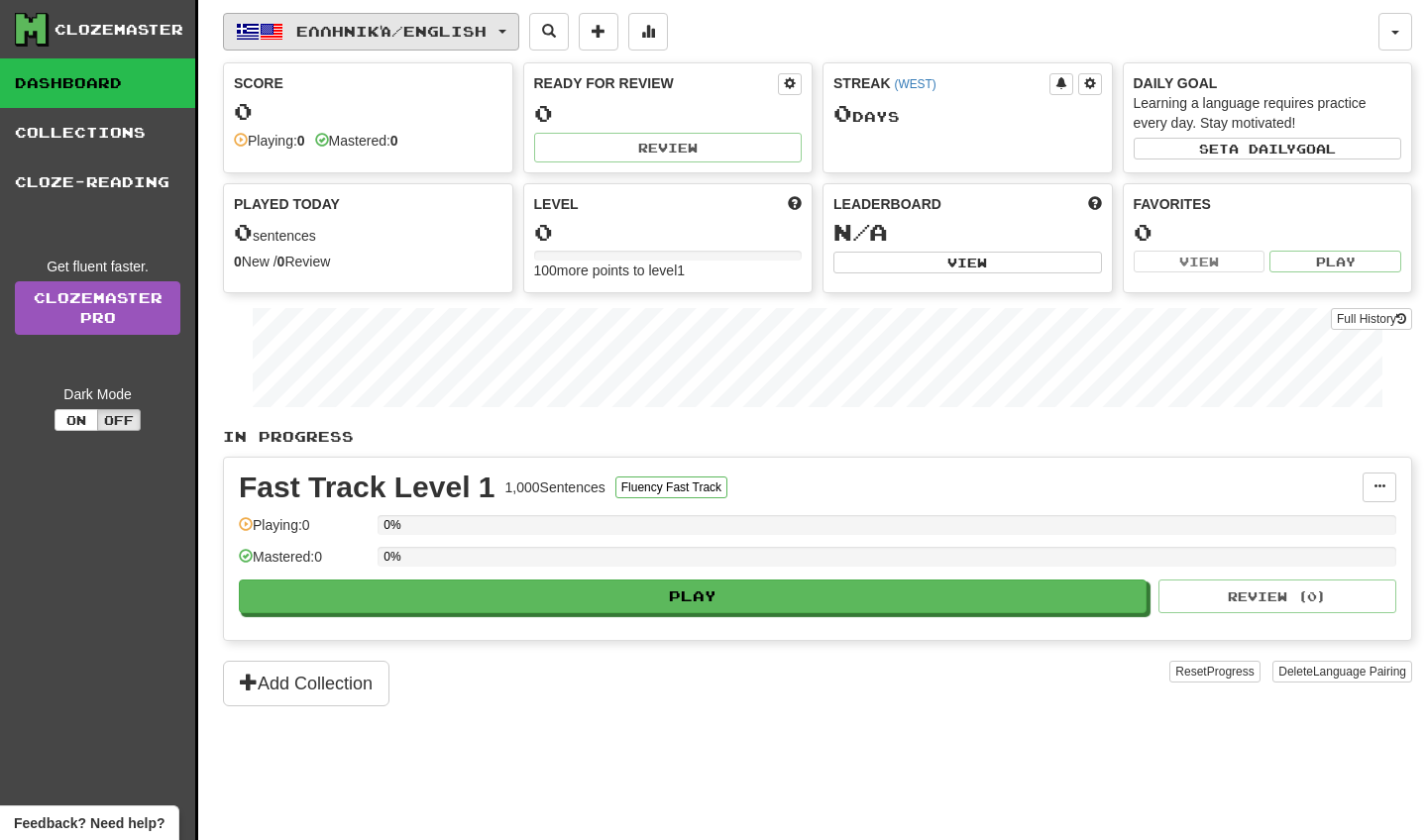 click on "Ελληνικά  /  English" at bounding box center [391, 31] 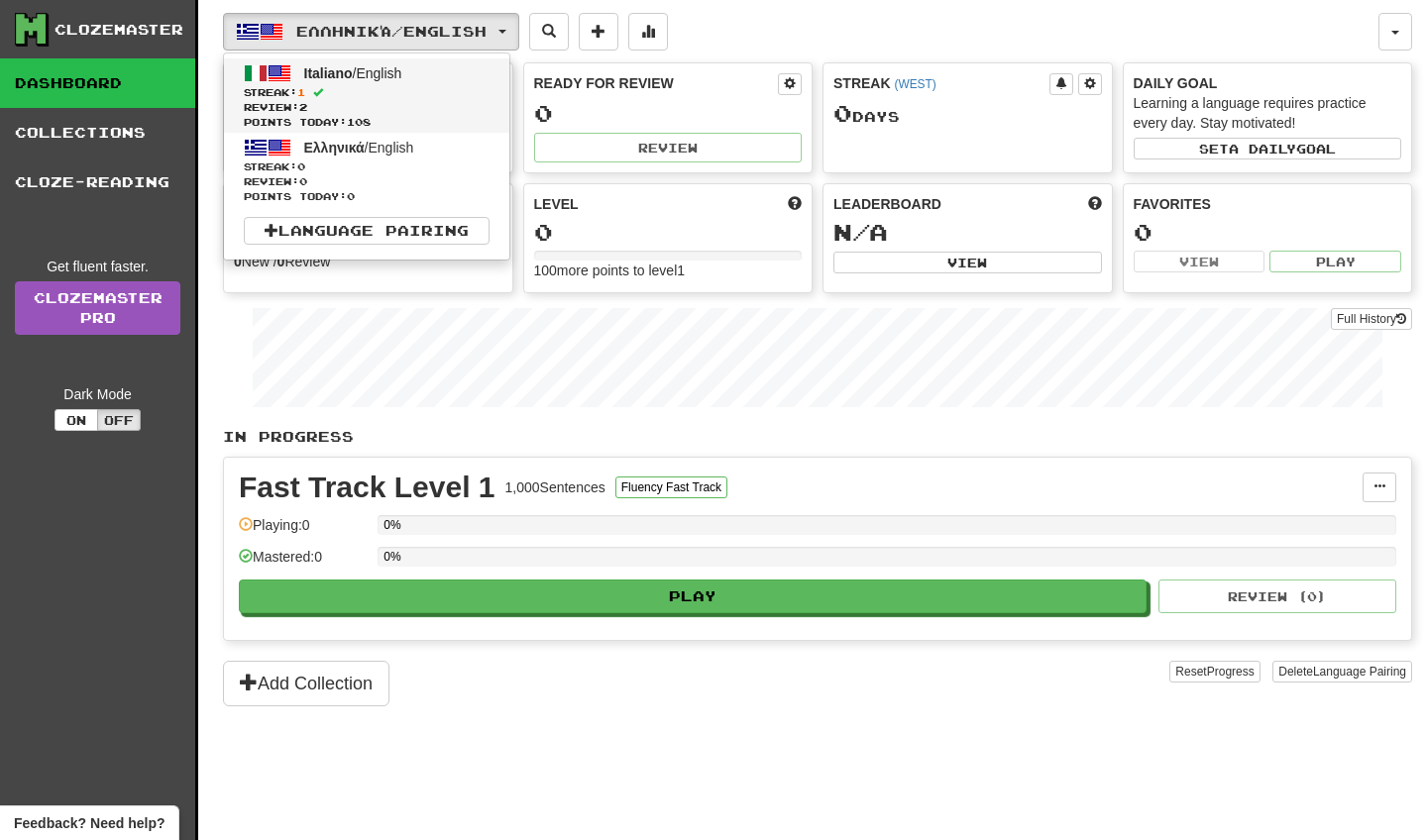 click on "Italiano  /  English Streak:  1   Review:  2 Points today:  108" at bounding box center (367, 95) 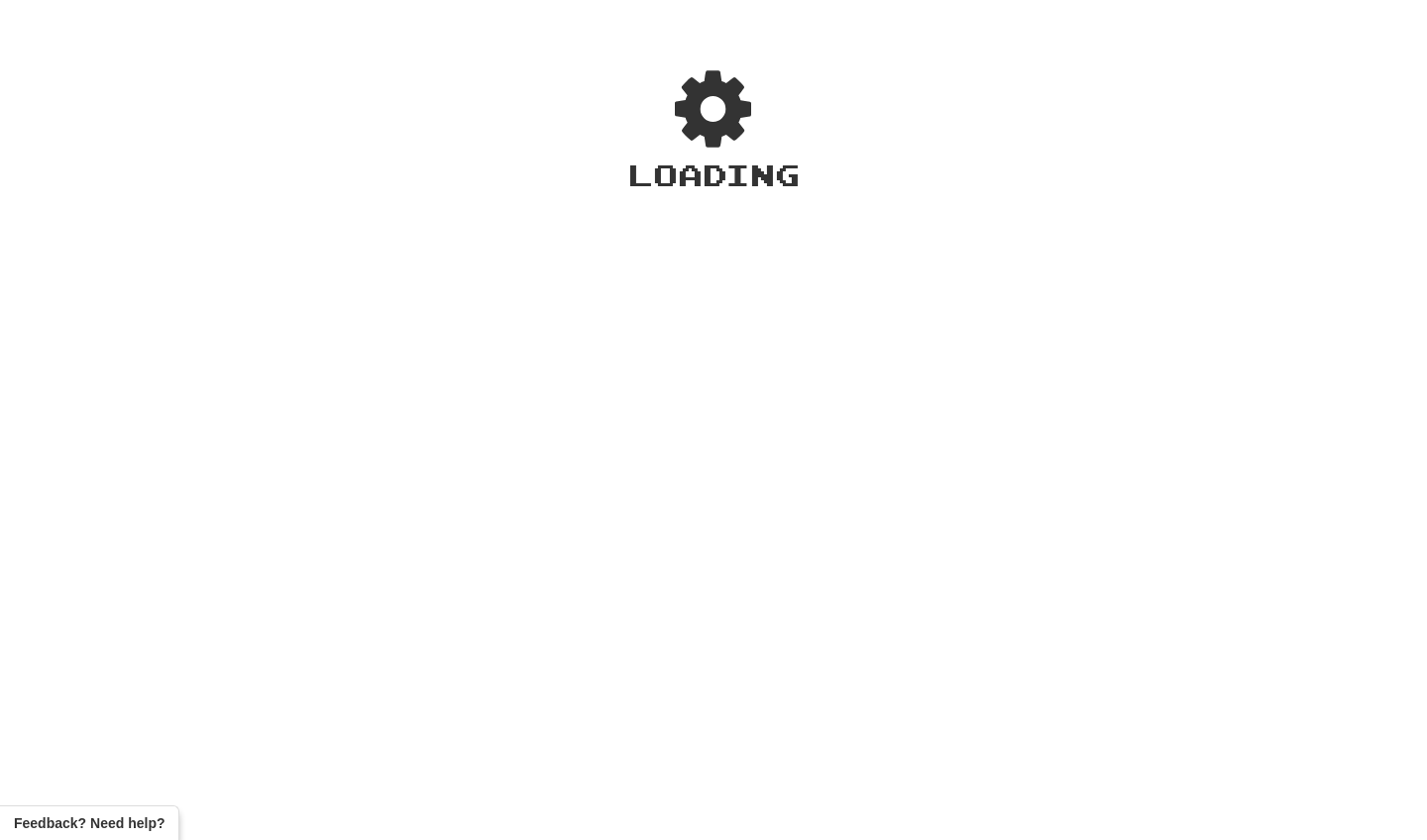 scroll, scrollTop: 0, scrollLeft: 0, axis: both 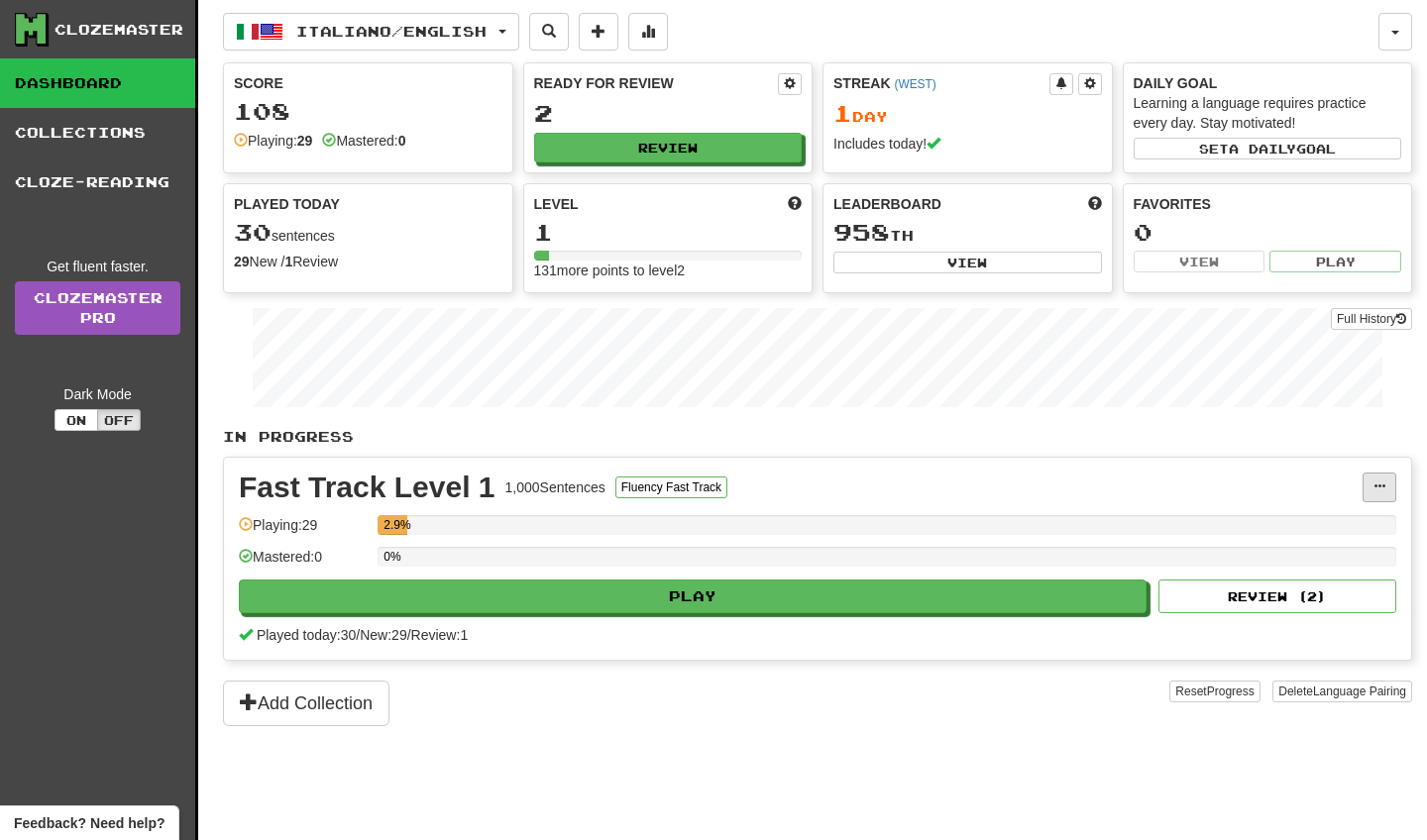 click at bounding box center (1379, 486) 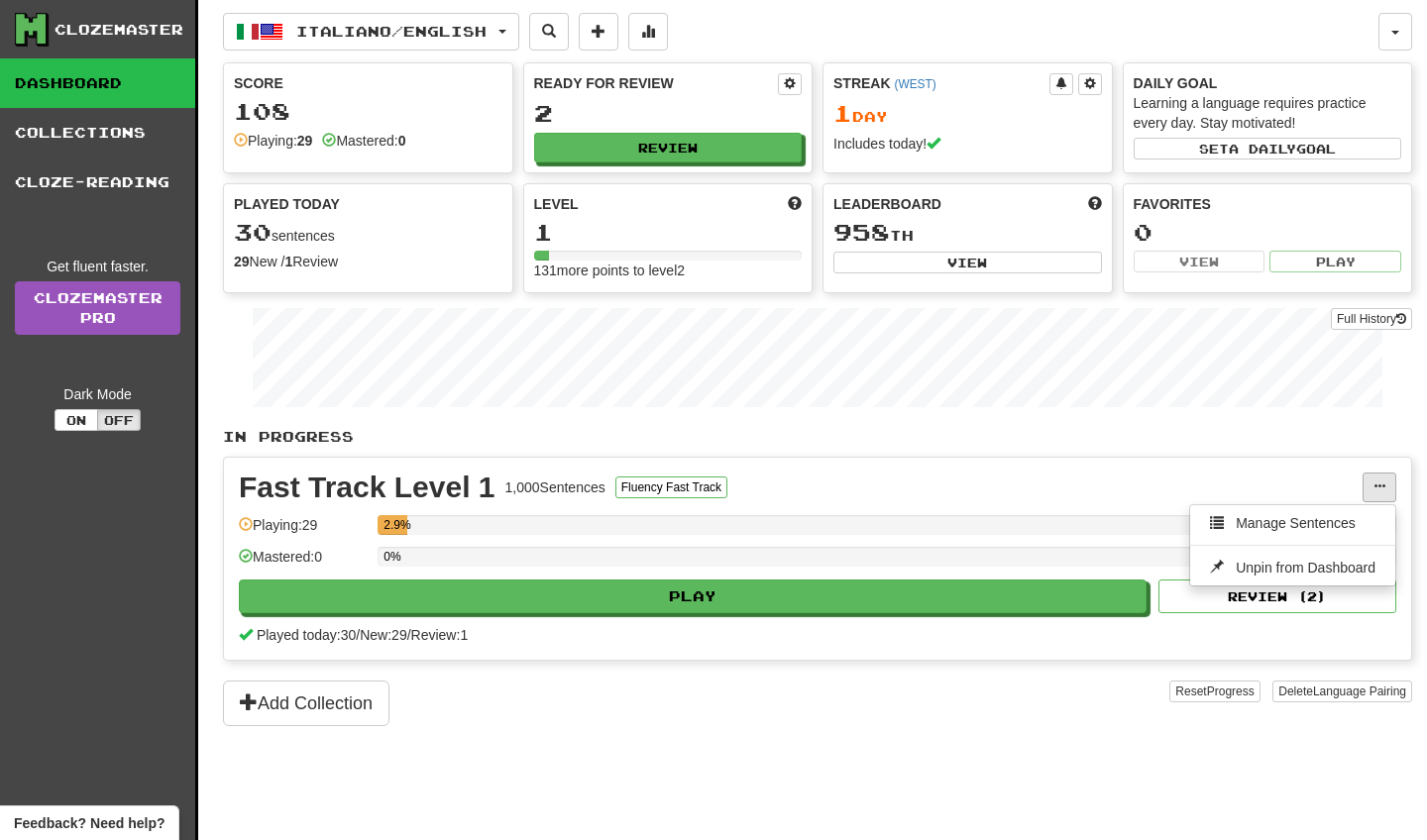 click at bounding box center [1379, 486] 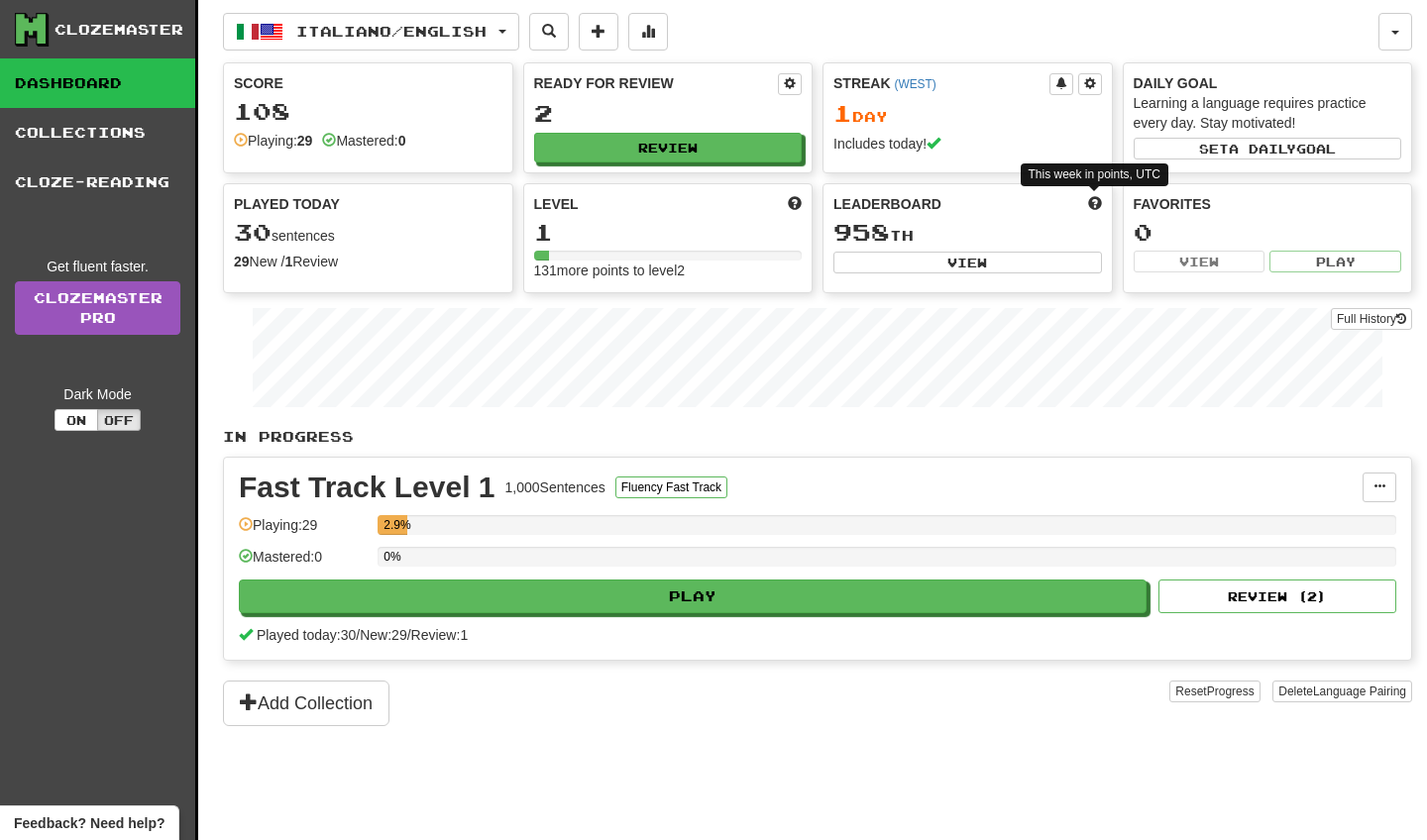 click at bounding box center (1095, 203) 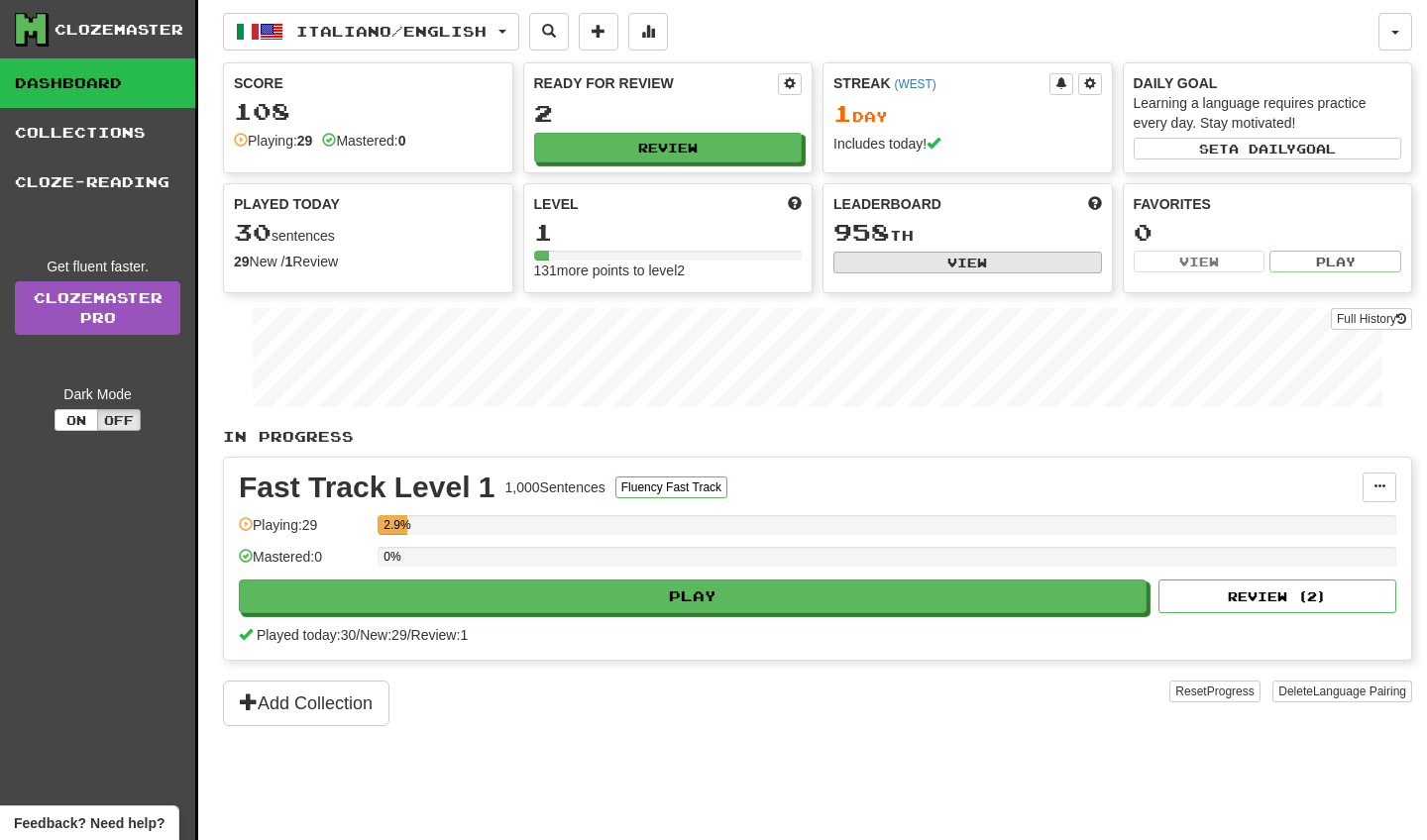 click on "View" at bounding box center [967, 262] 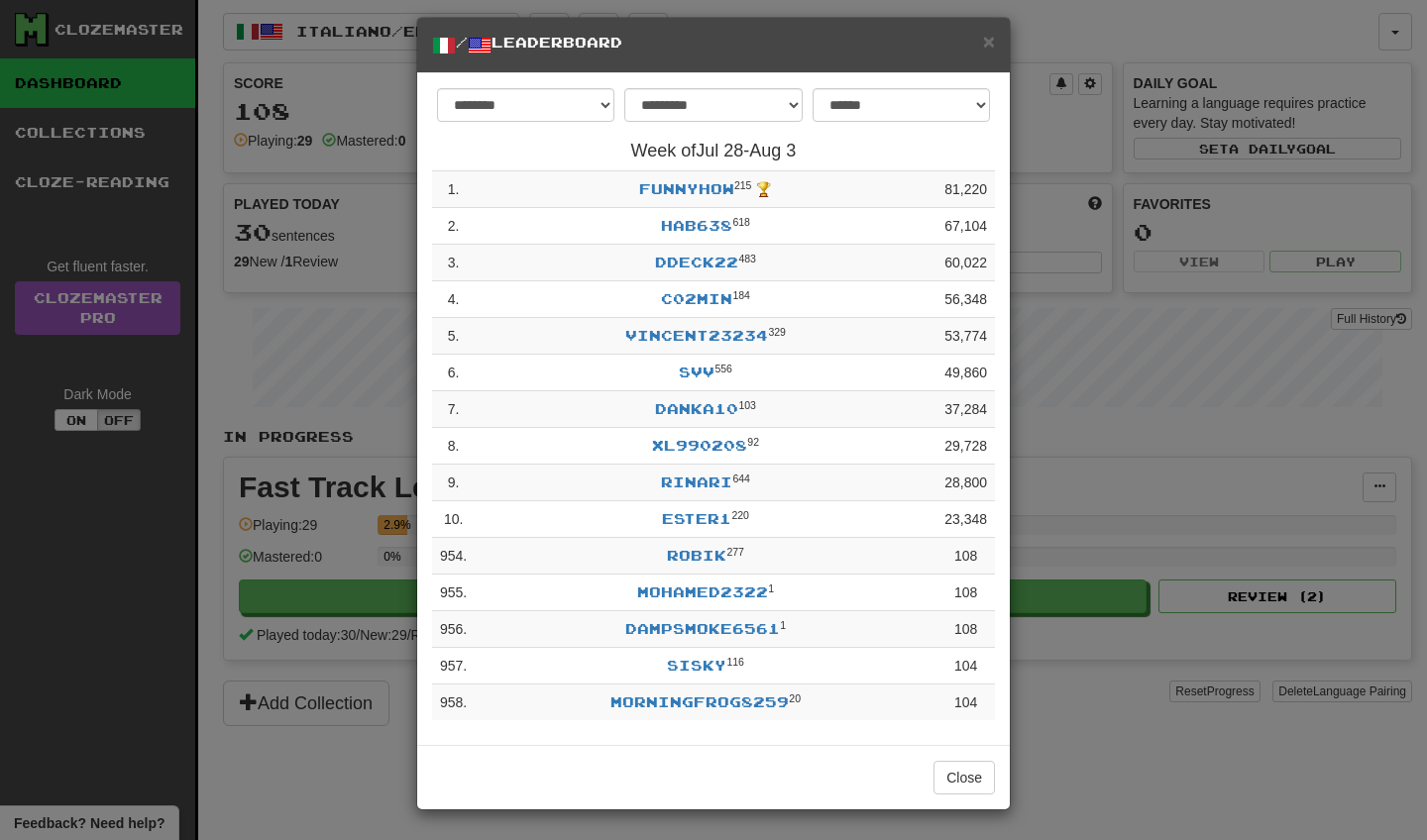 scroll, scrollTop: 12, scrollLeft: 0, axis: vertical 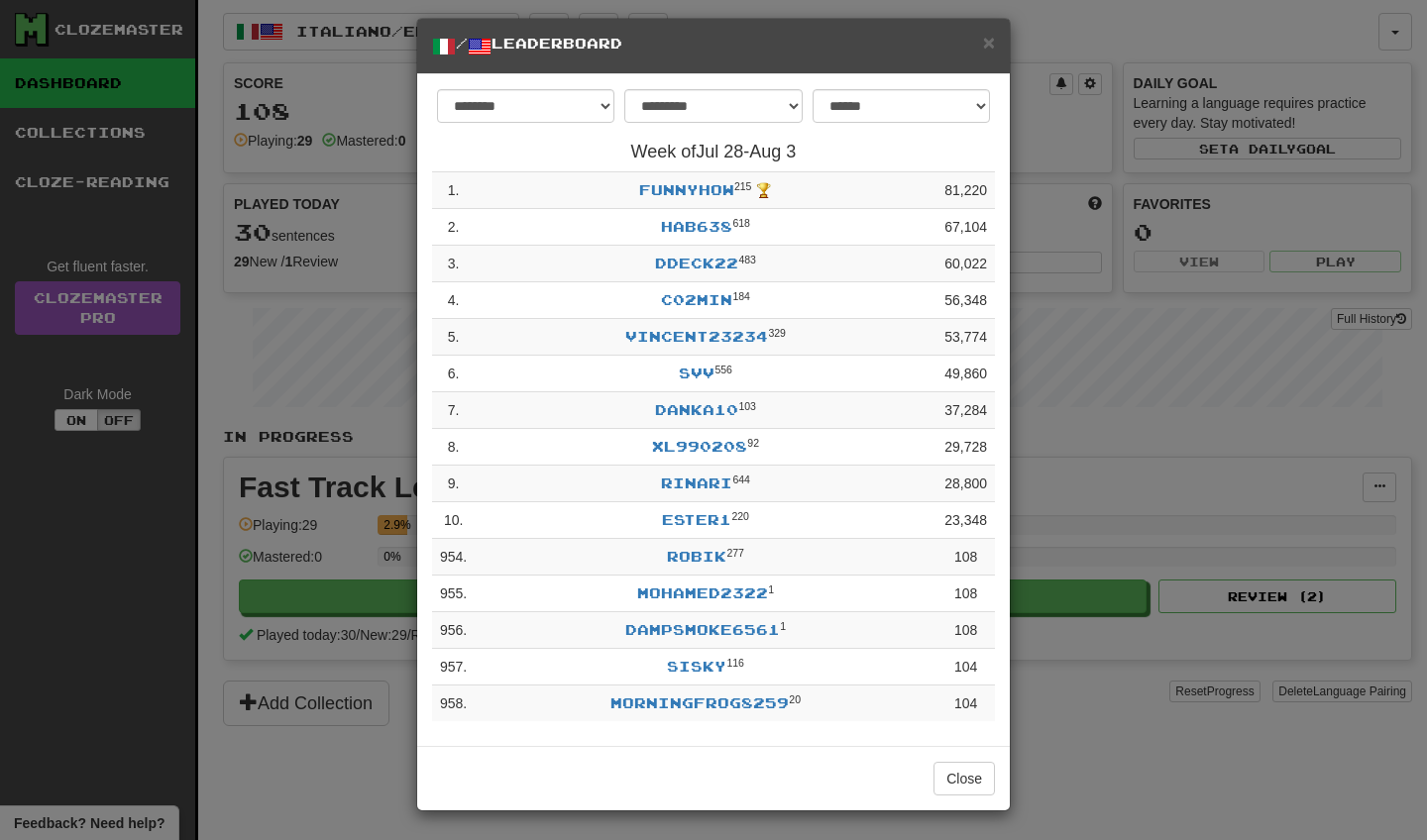 click on "/   Leaderboard" at bounding box center (714, 46) 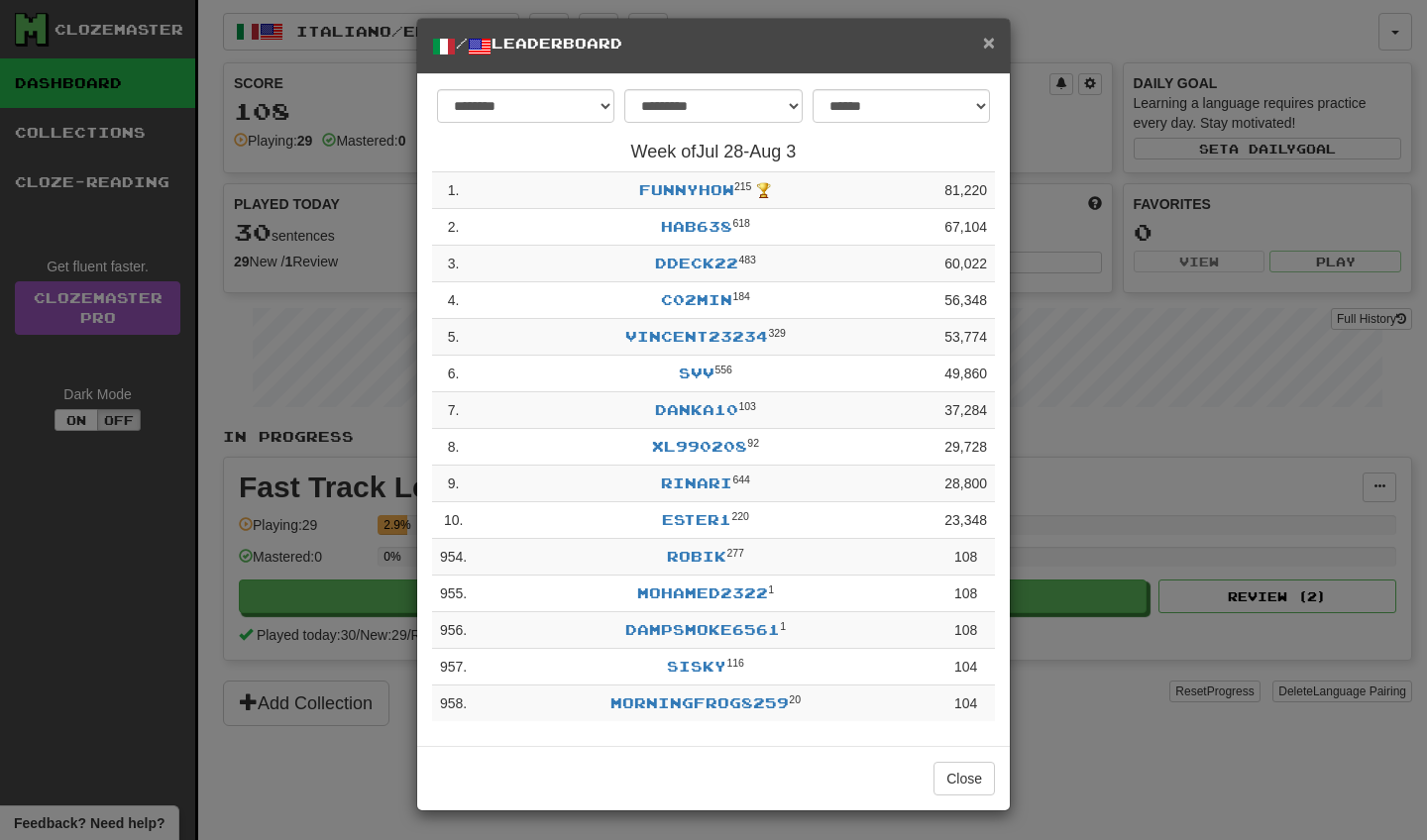 click on "×" at bounding box center (989, 42) 